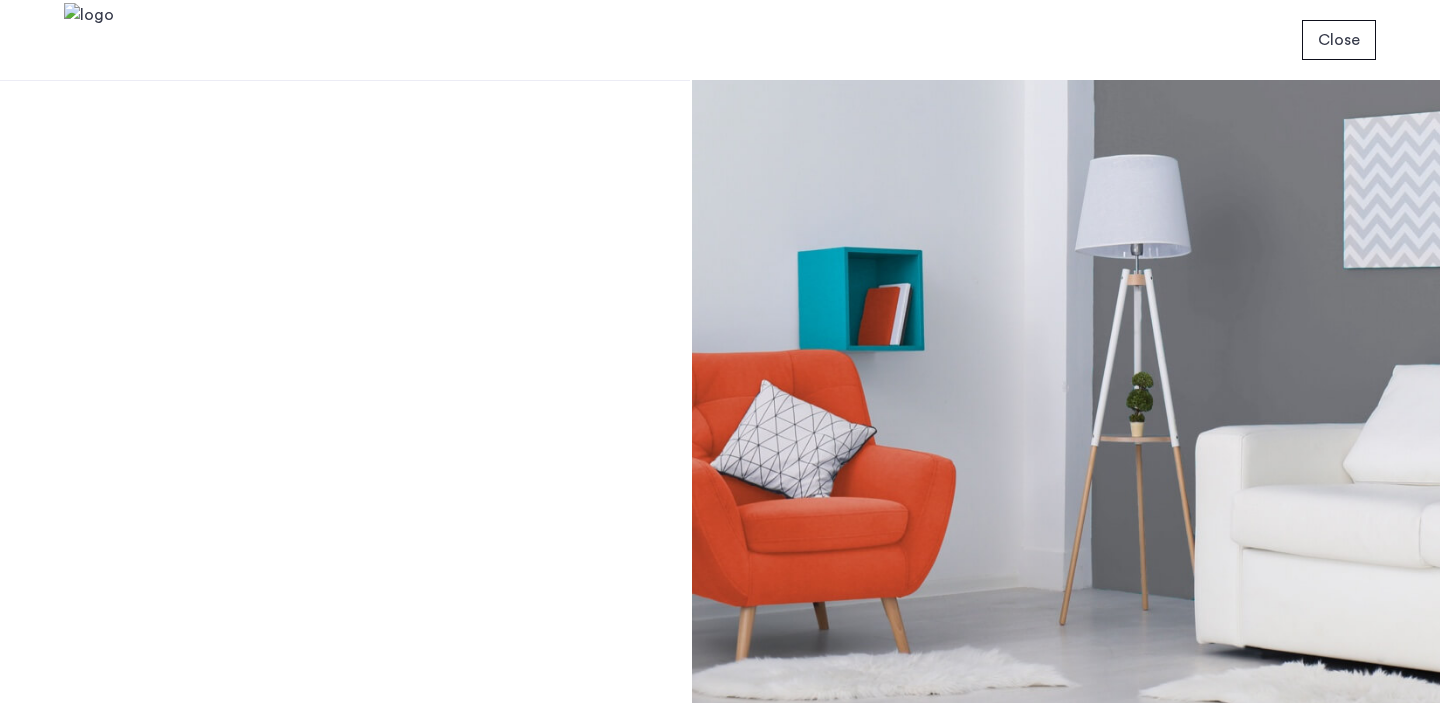 scroll, scrollTop: 0, scrollLeft: 0, axis: both 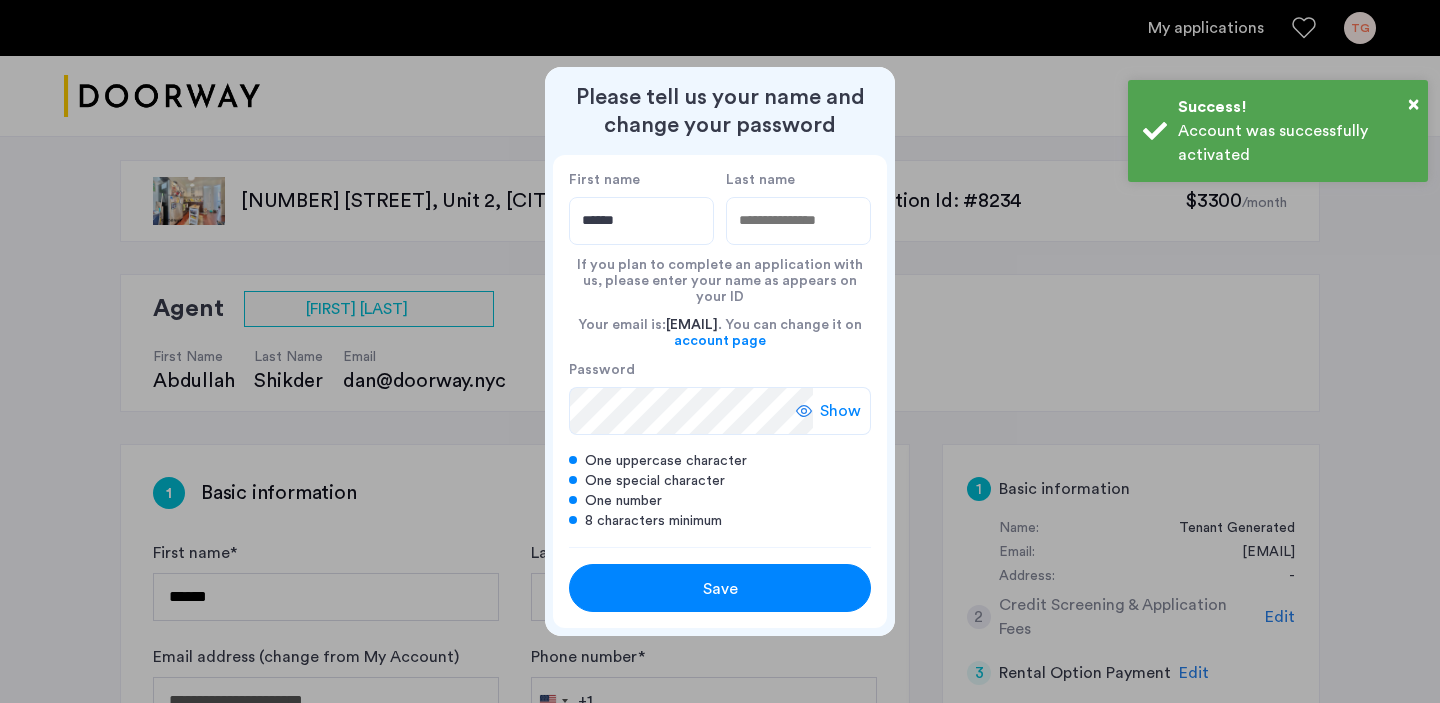 type on "******" 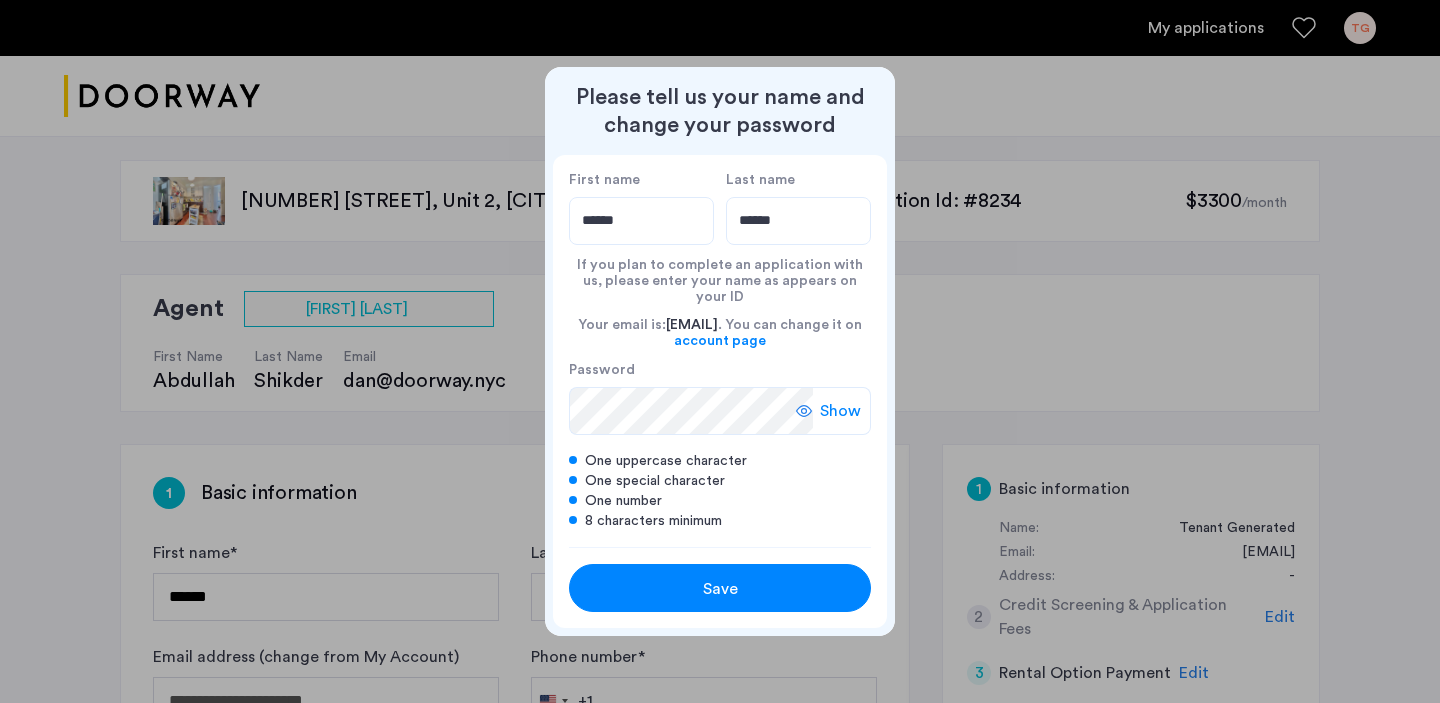 type on "******" 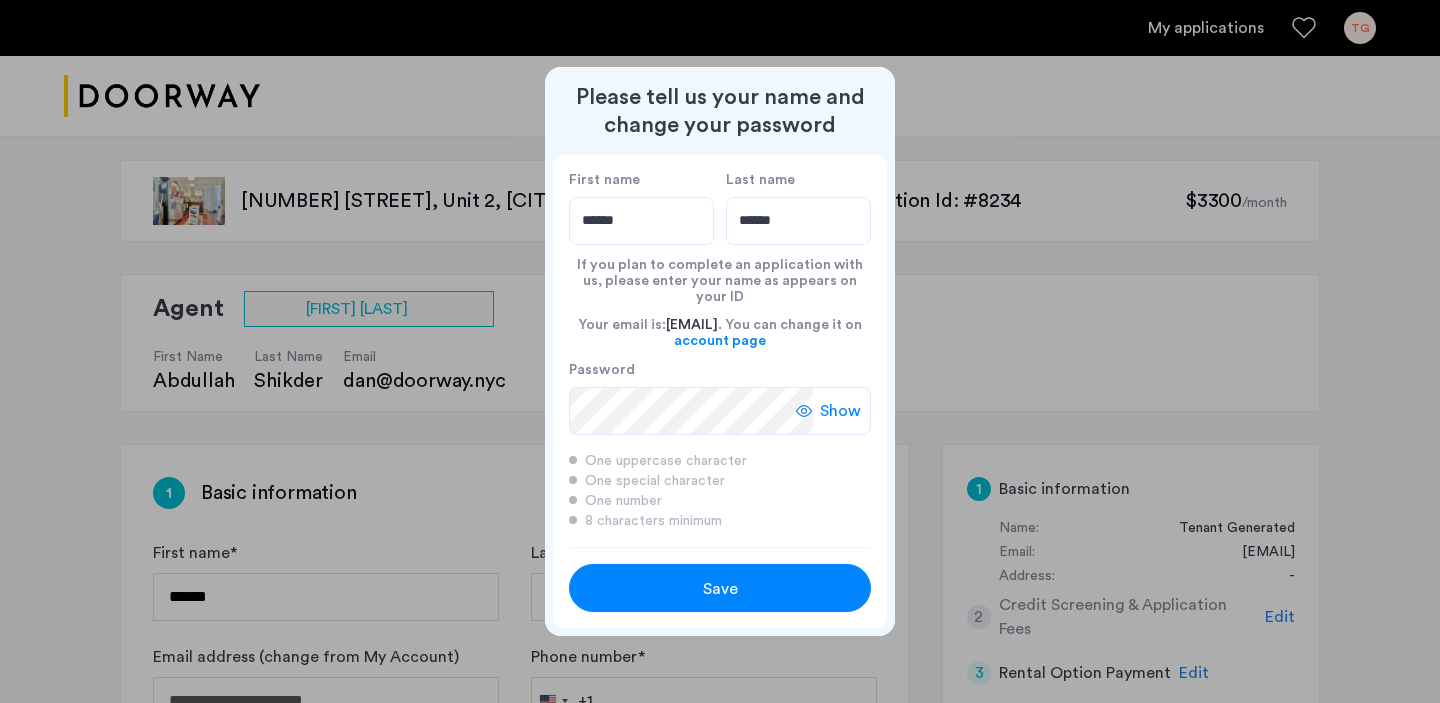 click on "Save" at bounding box center [720, 589] 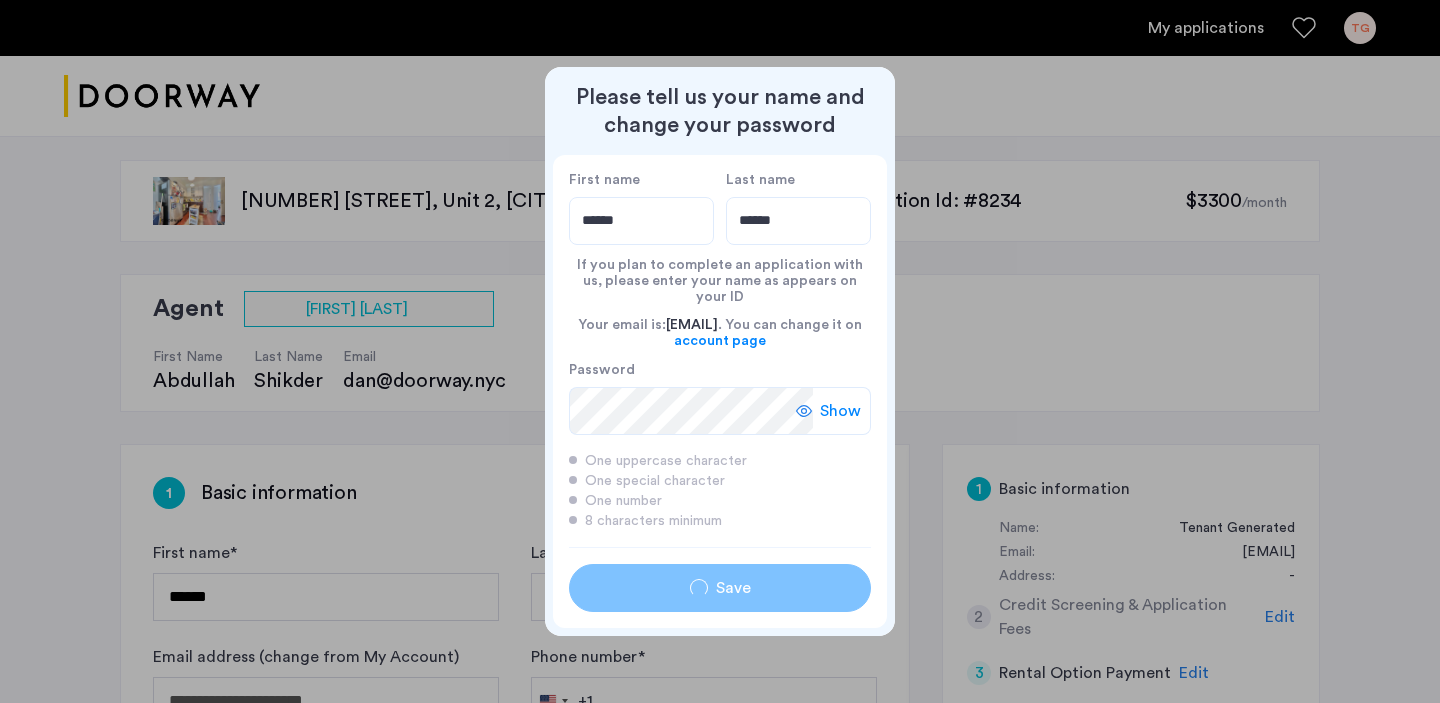 type on "******" 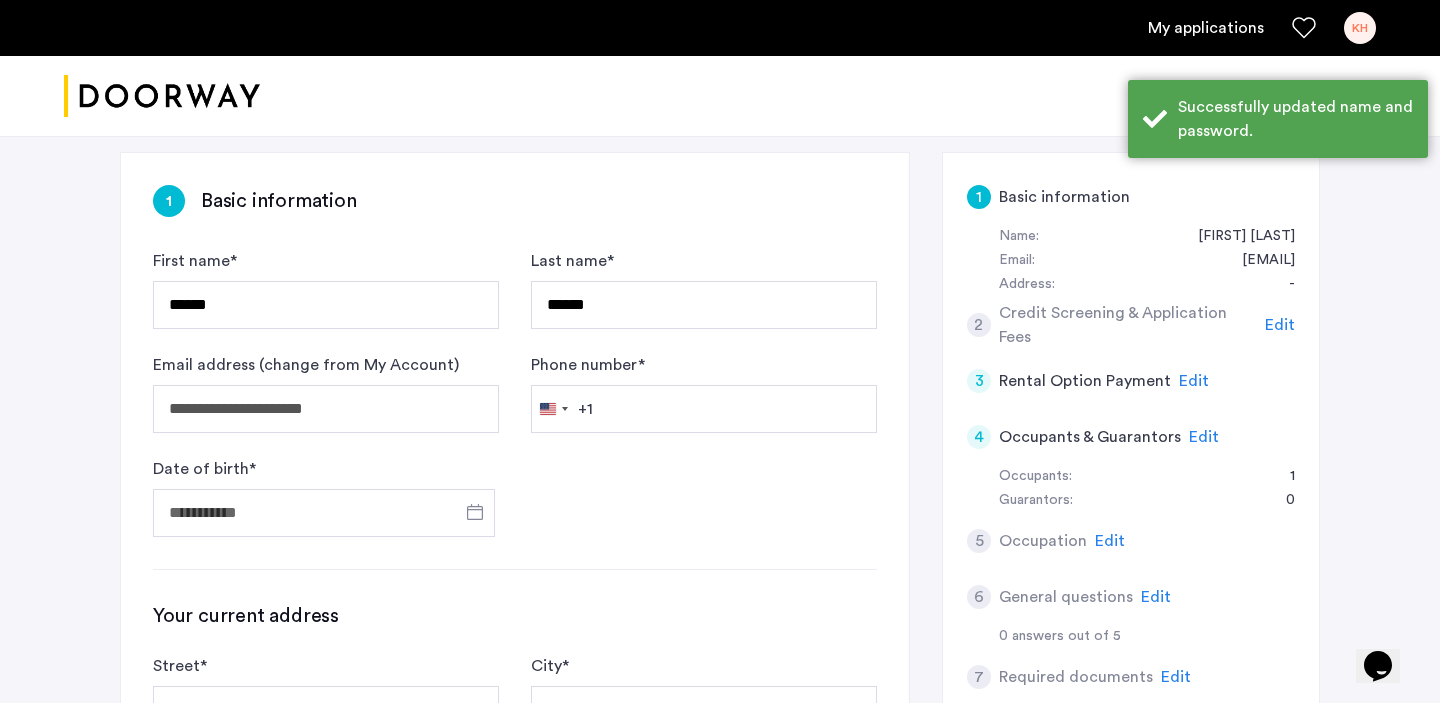 scroll, scrollTop: 347, scrollLeft: 0, axis: vertical 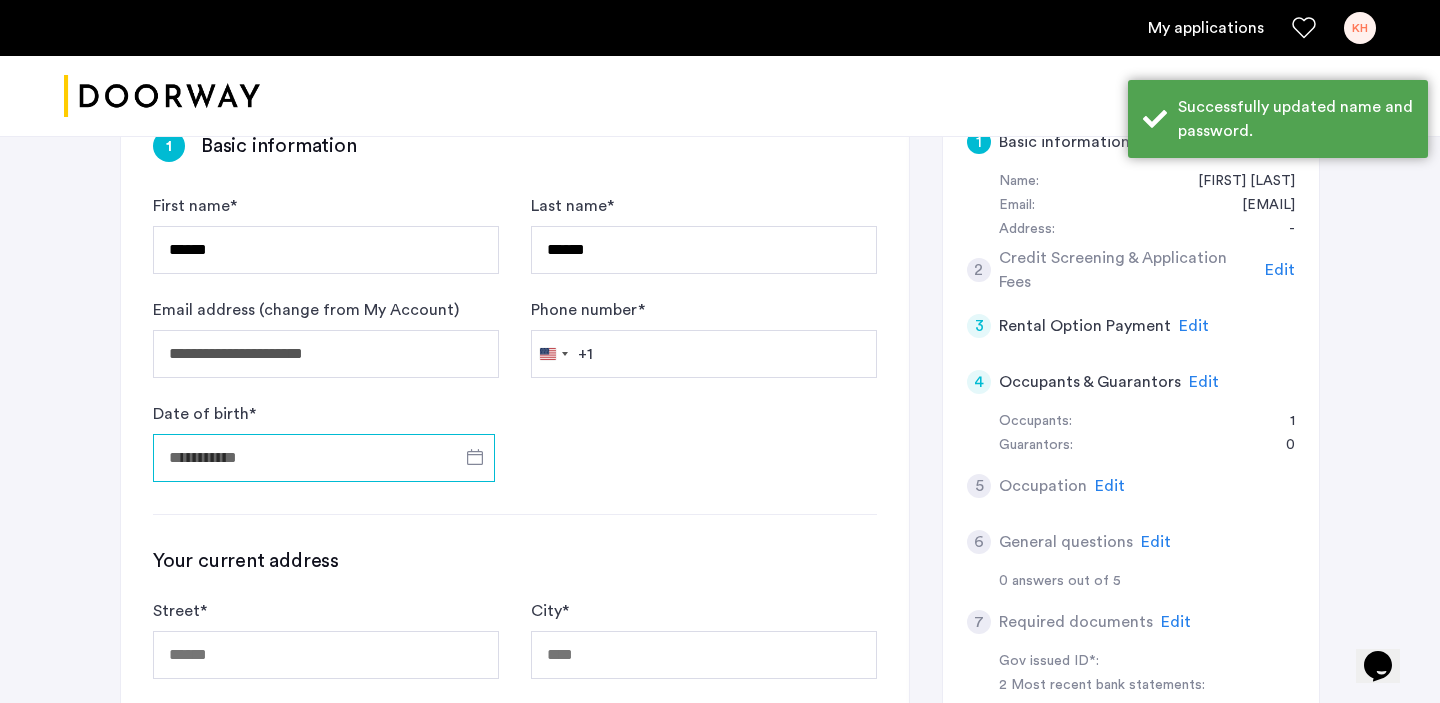 click on "Date of birth  *" at bounding box center (324, 458) 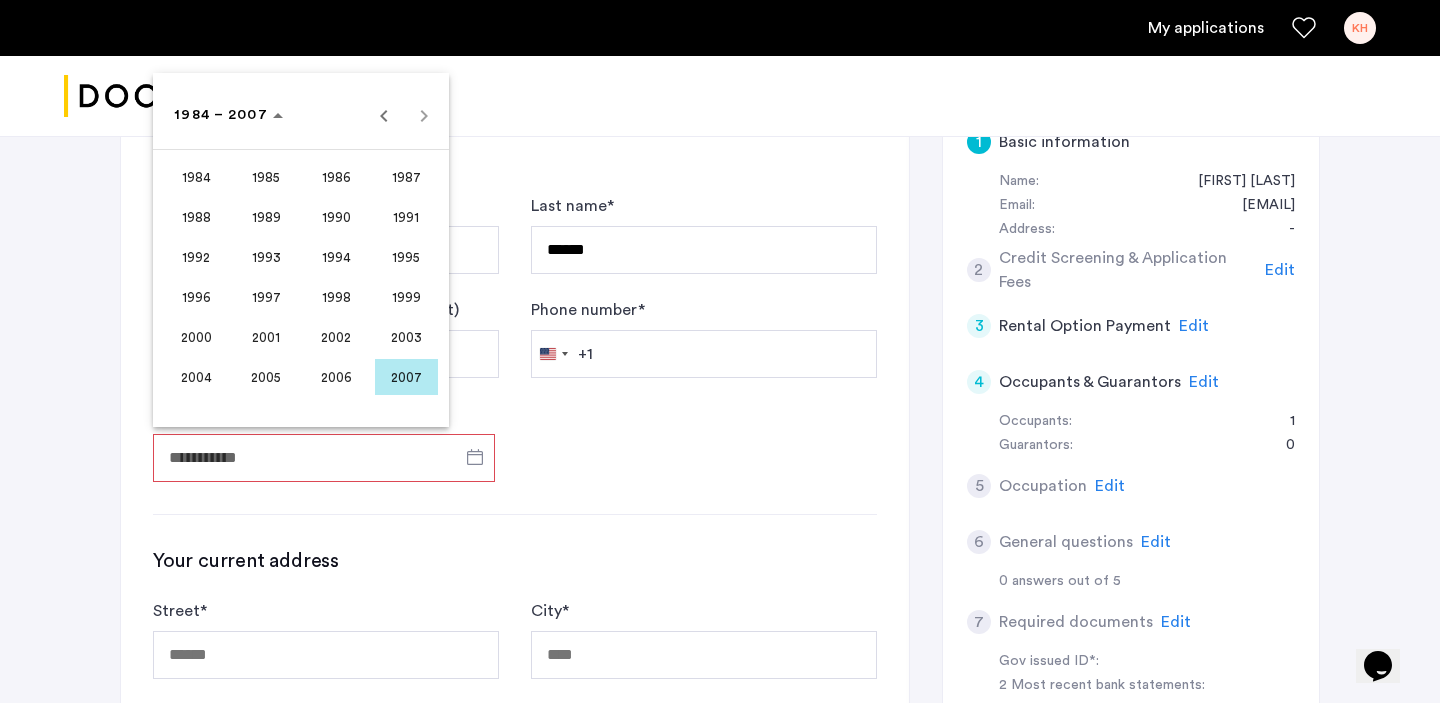 click at bounding box center [720, 351] 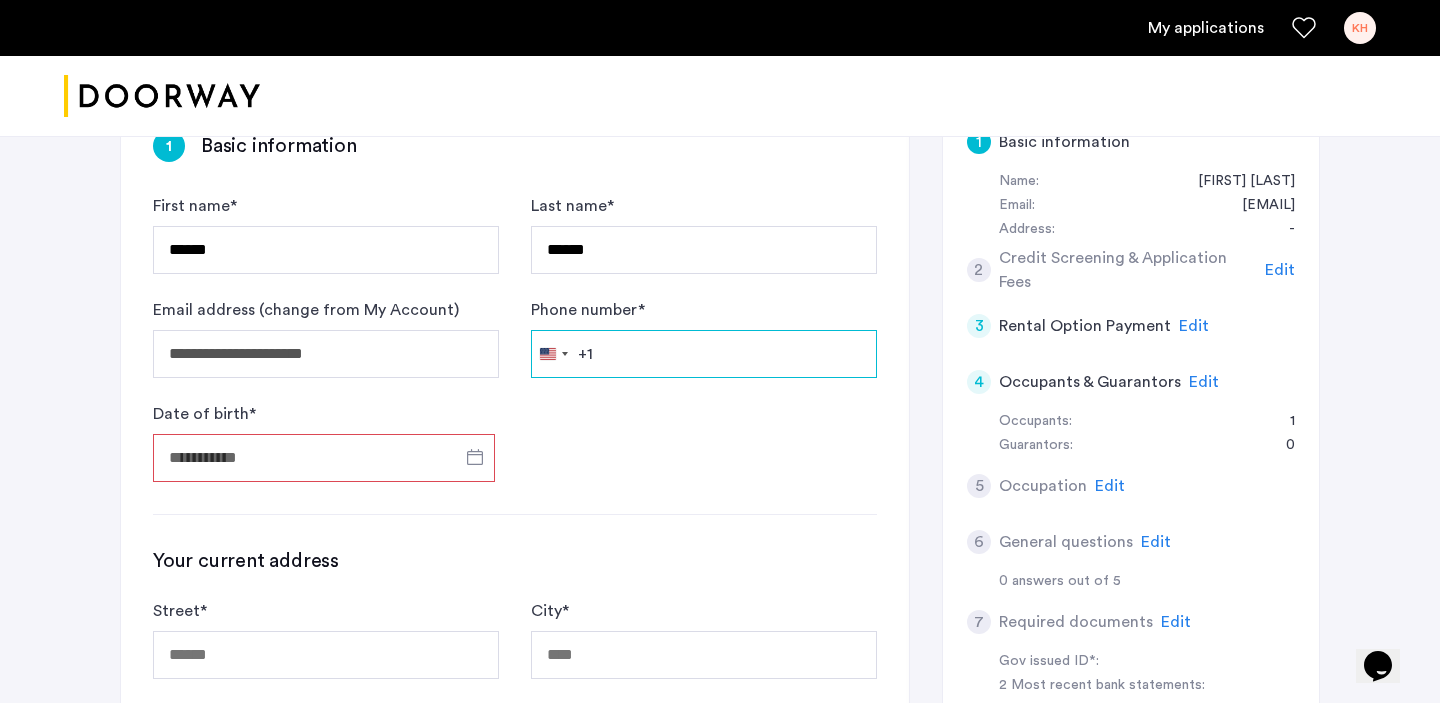 click on "Phone number  *" at bounding box center (704, 354) 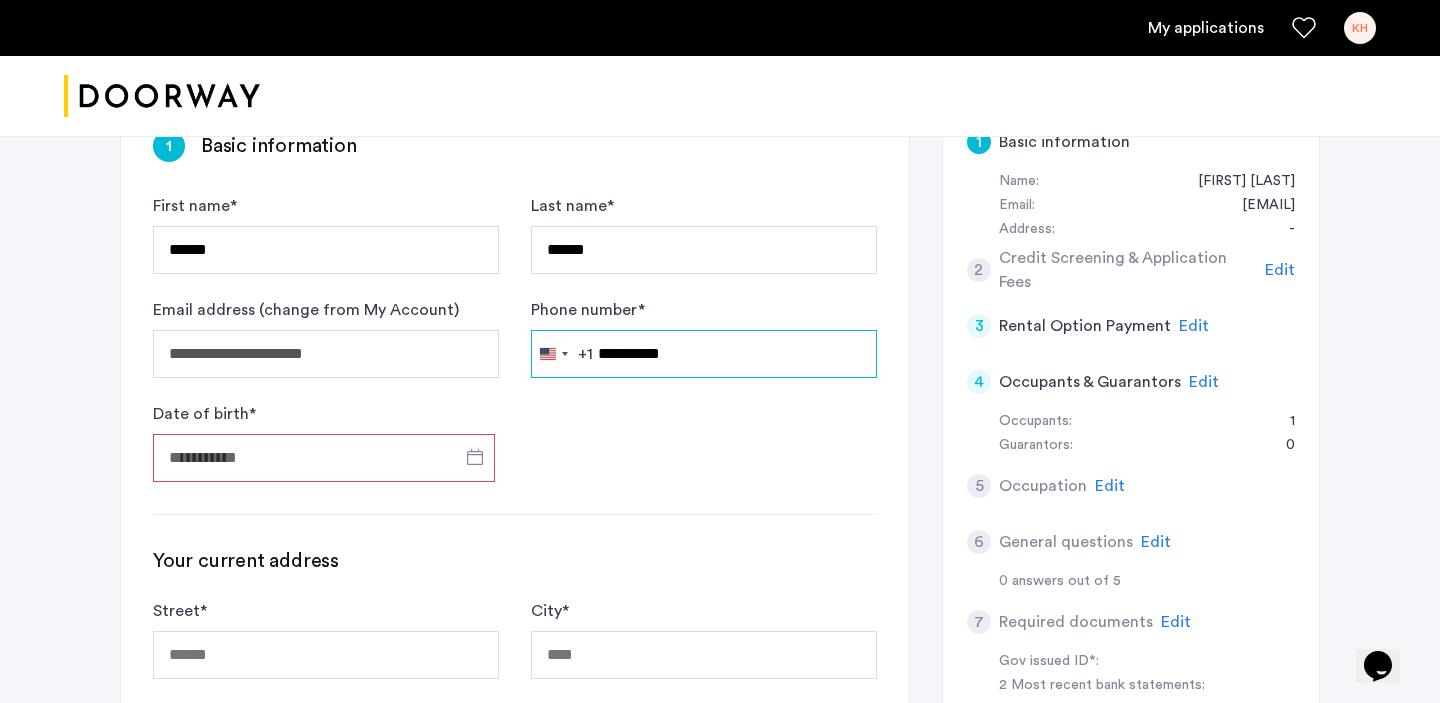 type on "**********" 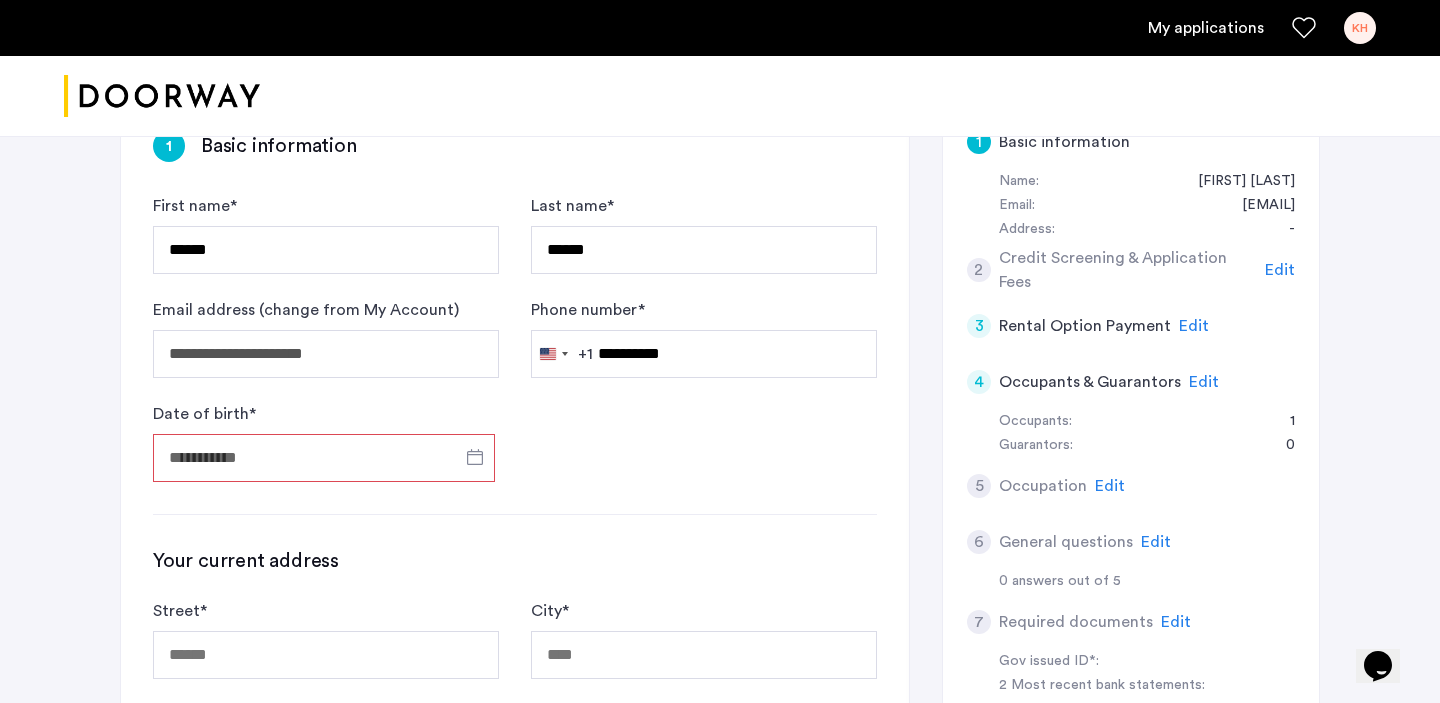 click on "Date of birth  *" at bounding box center (324, 458) 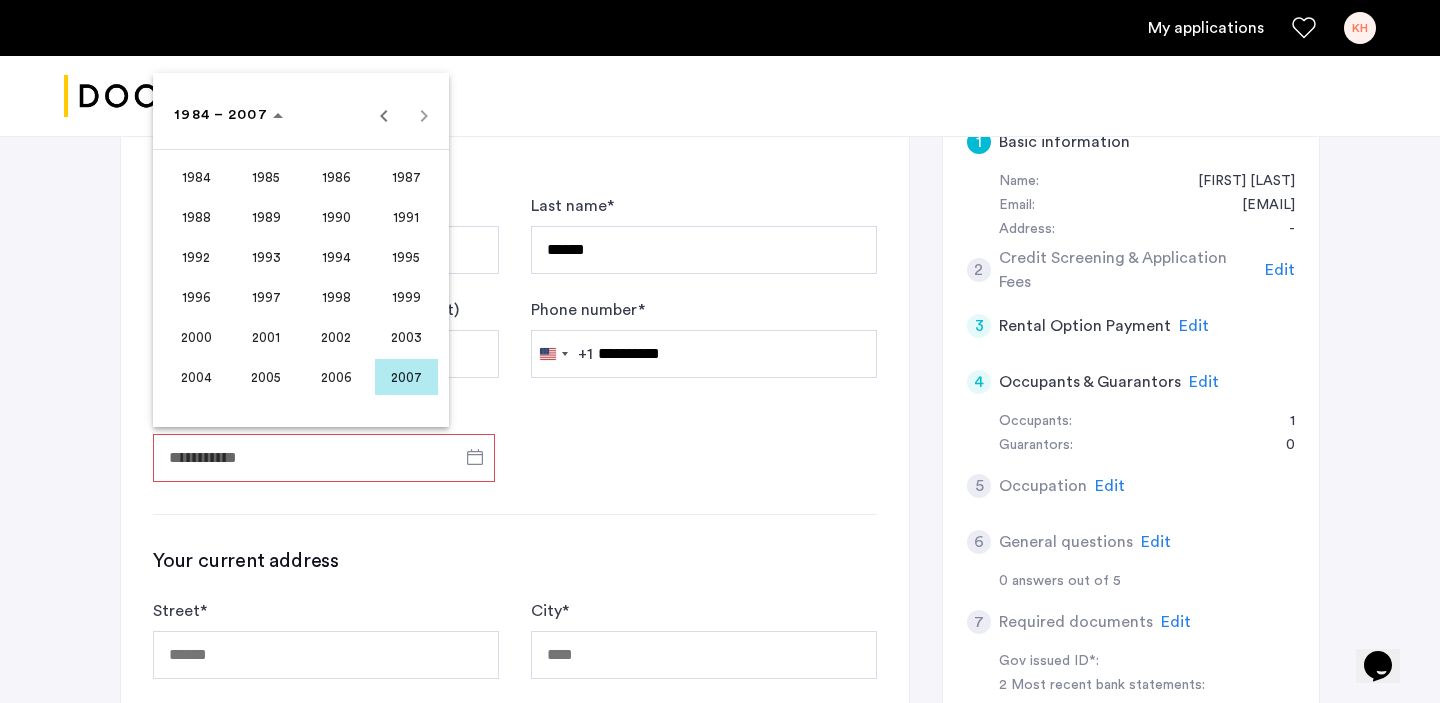 click at bounding box center [720, 351] 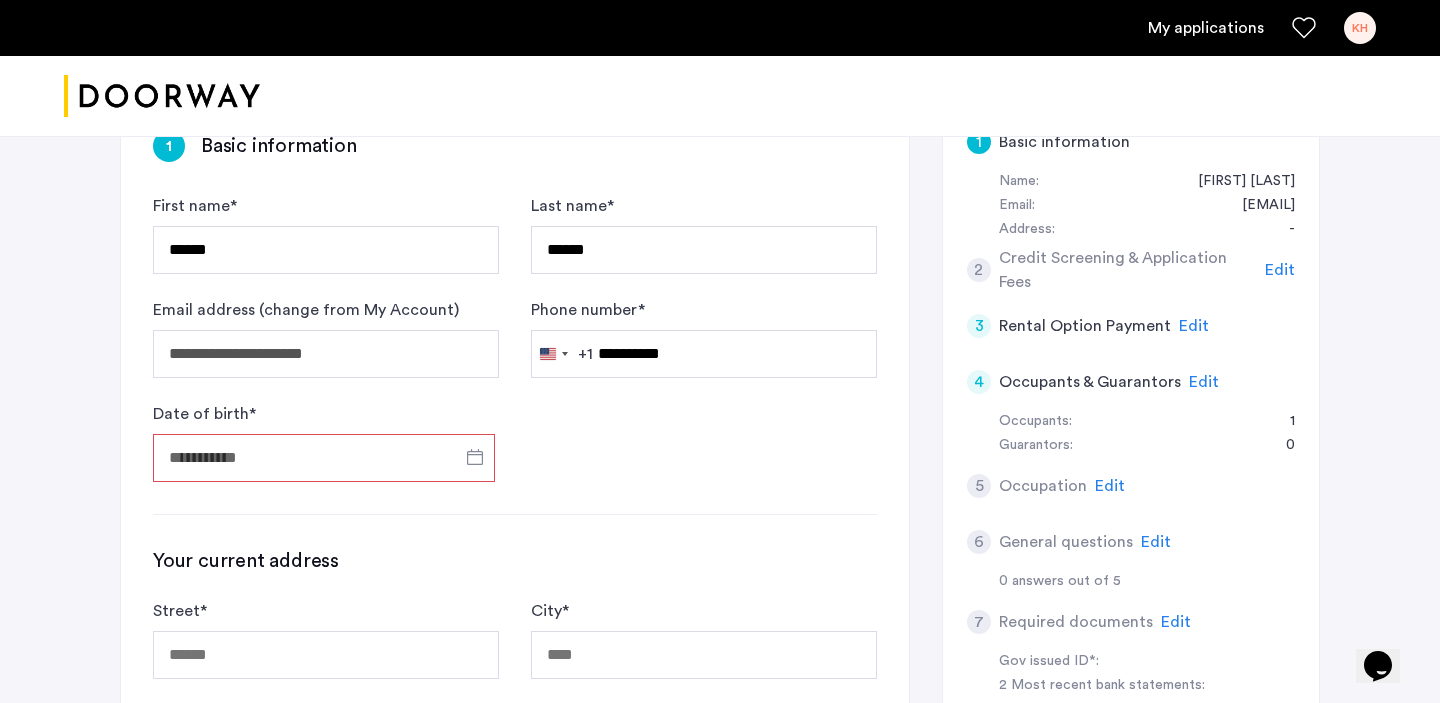 click on "Date of birth  *" at bounding box center [324, 458] 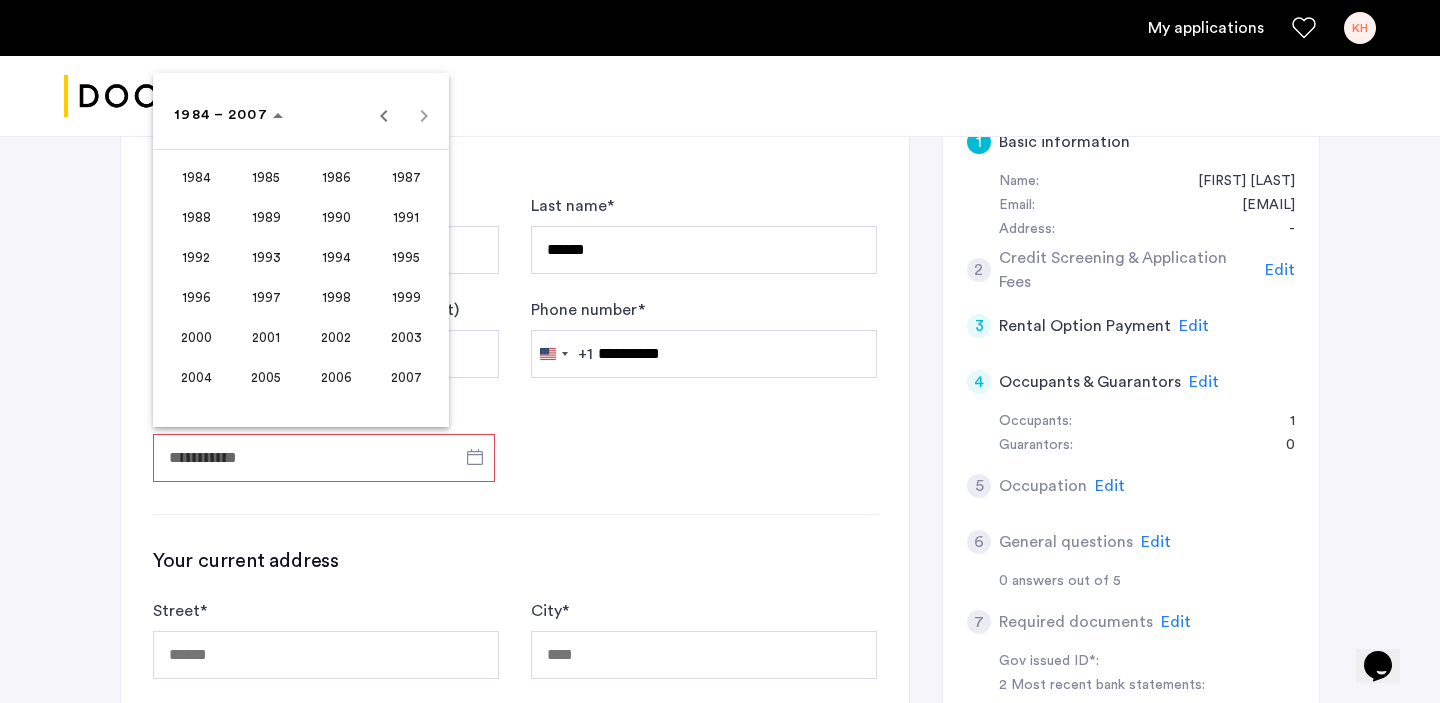 click on "1999" at bounding box center [406, 297] 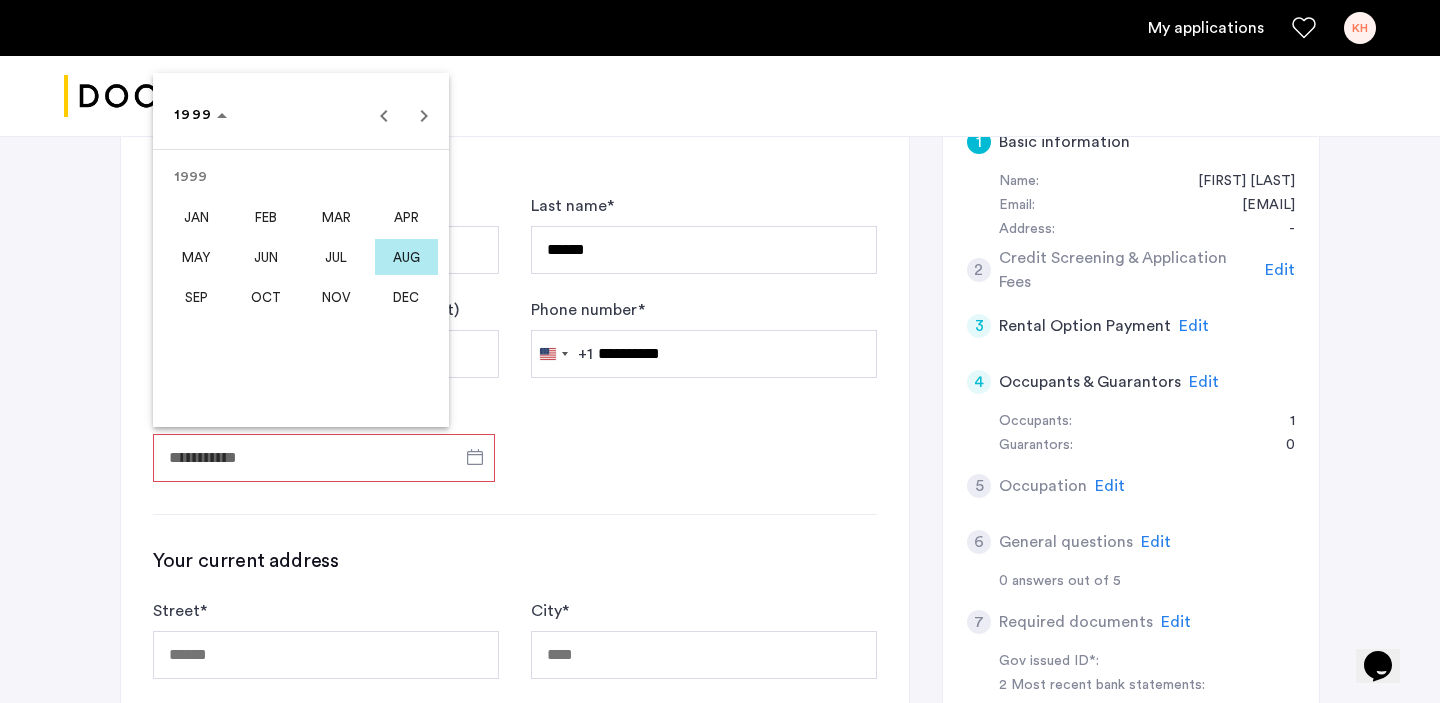 click on "APR" at bounding box center (406, 217) 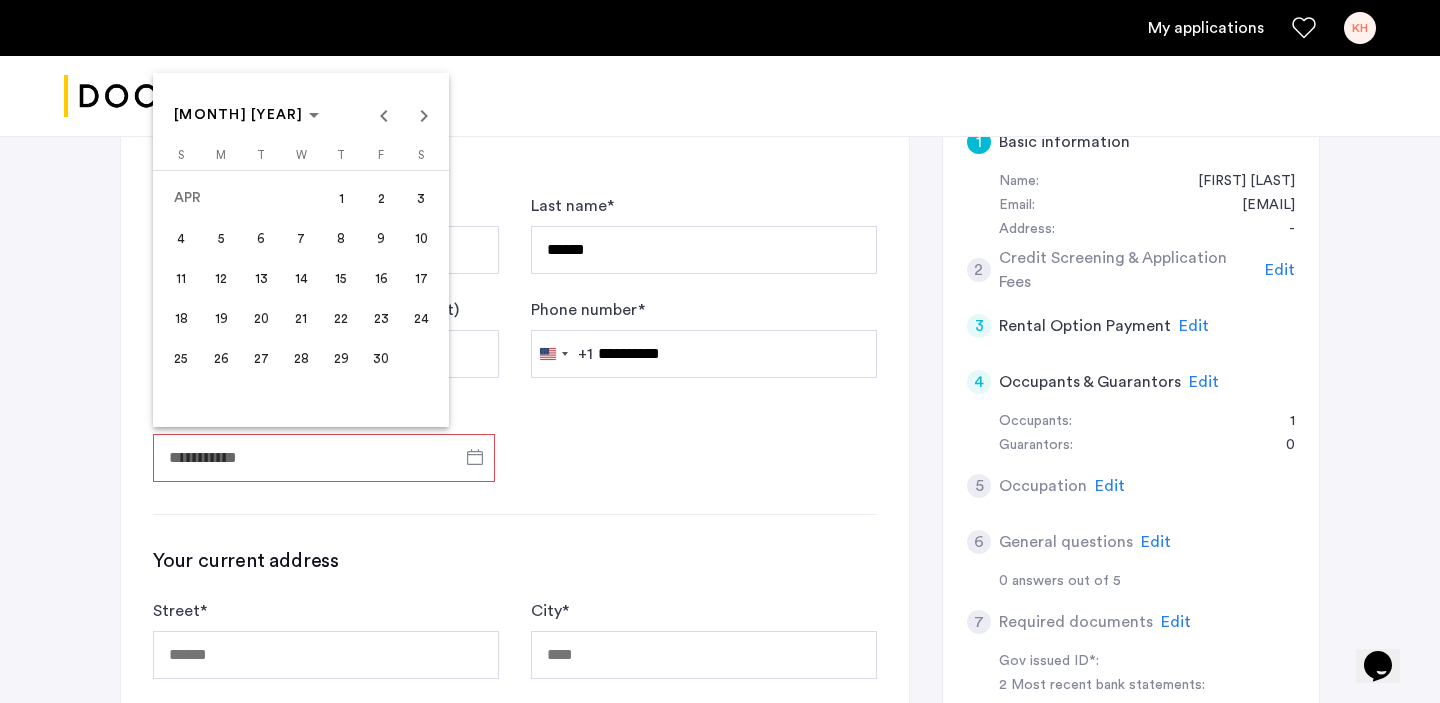 click on "29" at bounding box center [341, 358] 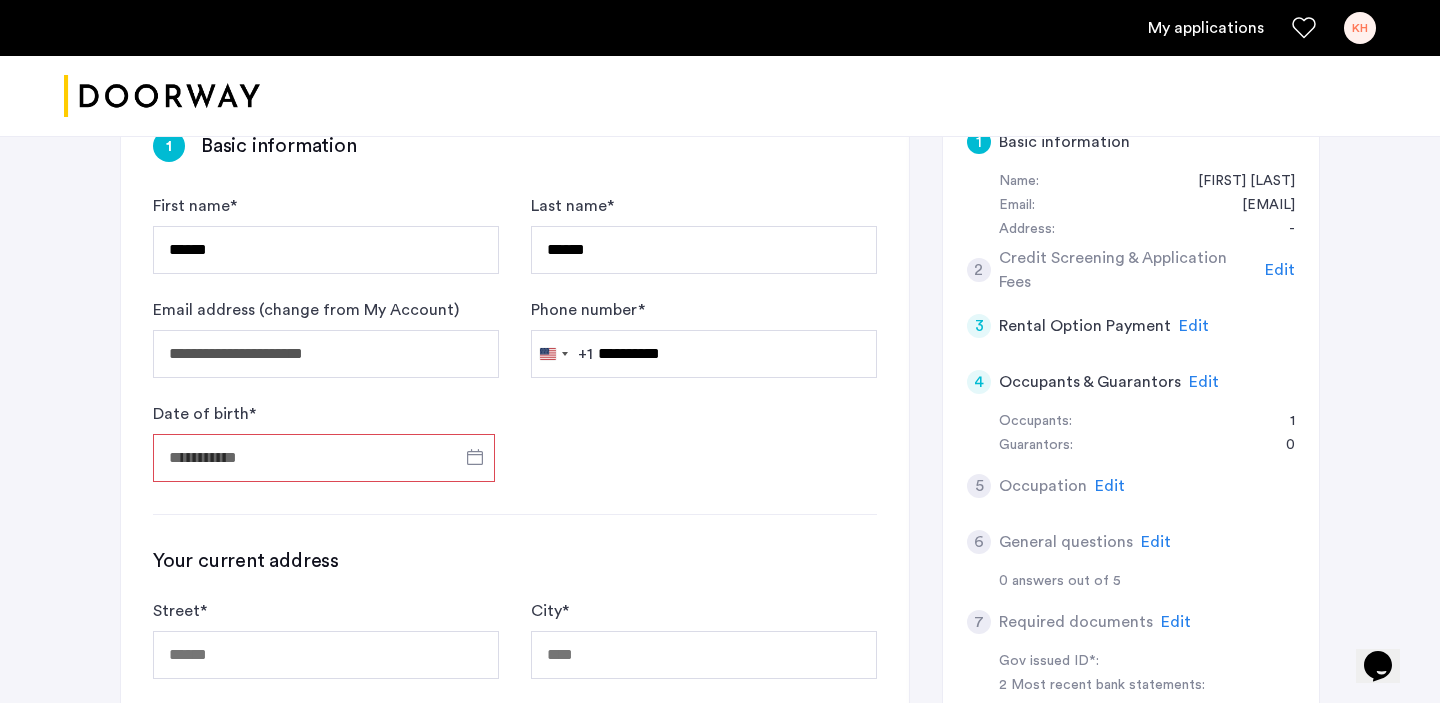 type on "**********" 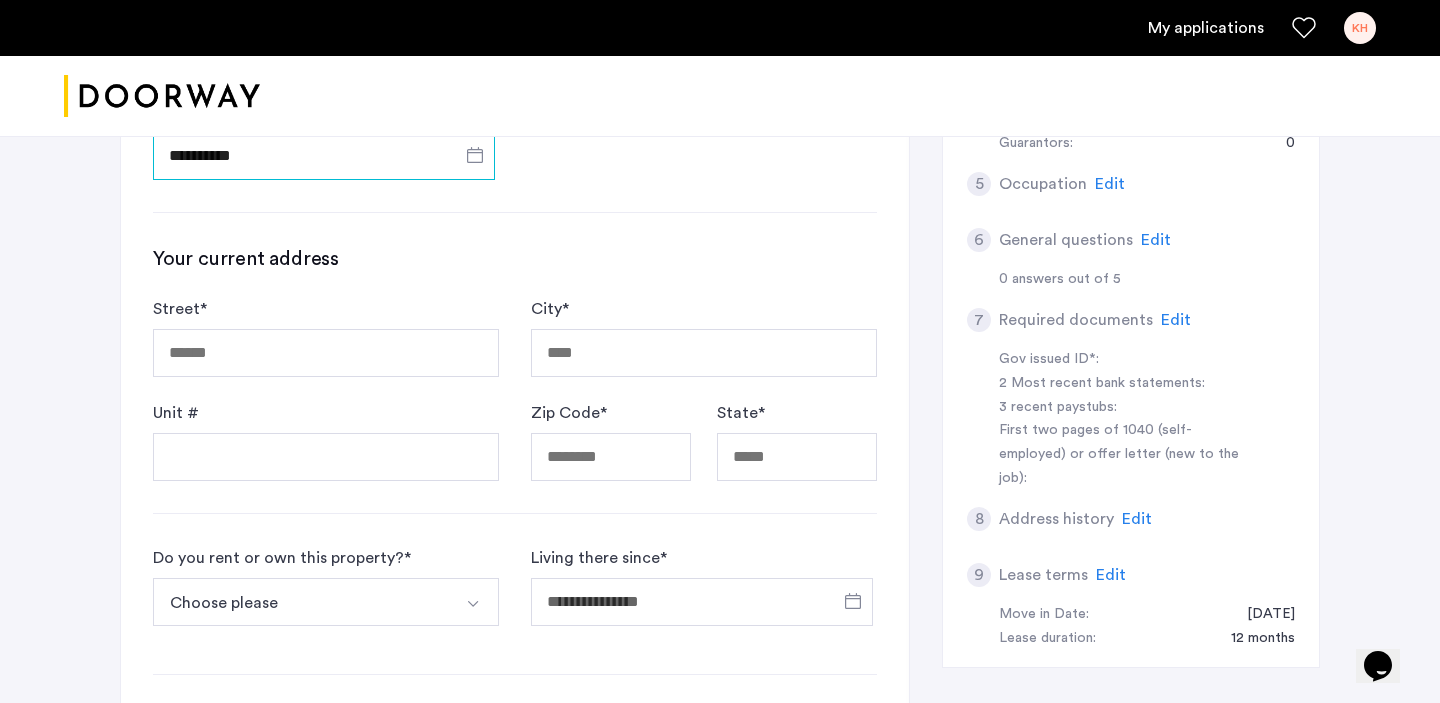 scroll, scrollTop: 657, scrollLeft: 0, axis: vertical 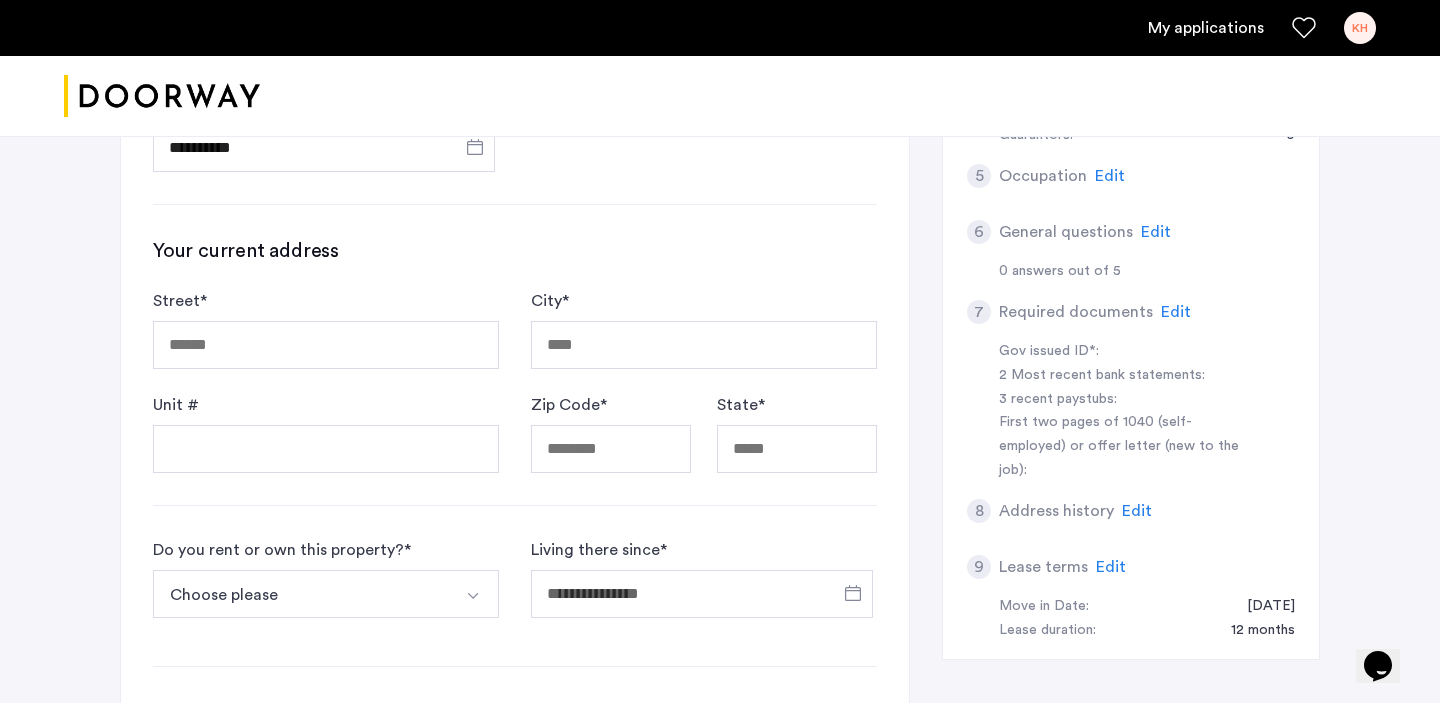 click on "Street  * City  * Unit # Zip Code  * State  *" 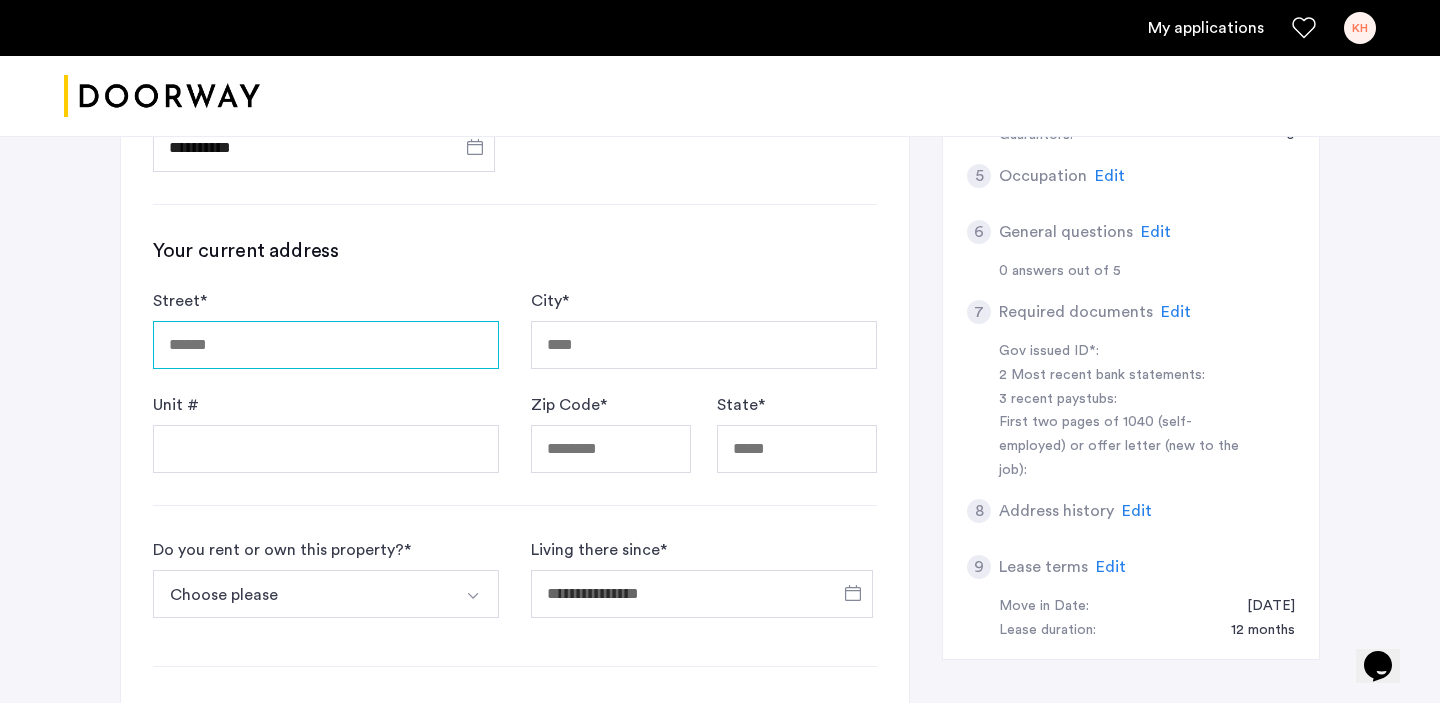 click on "Street  *" at bounding box center (326, 345) 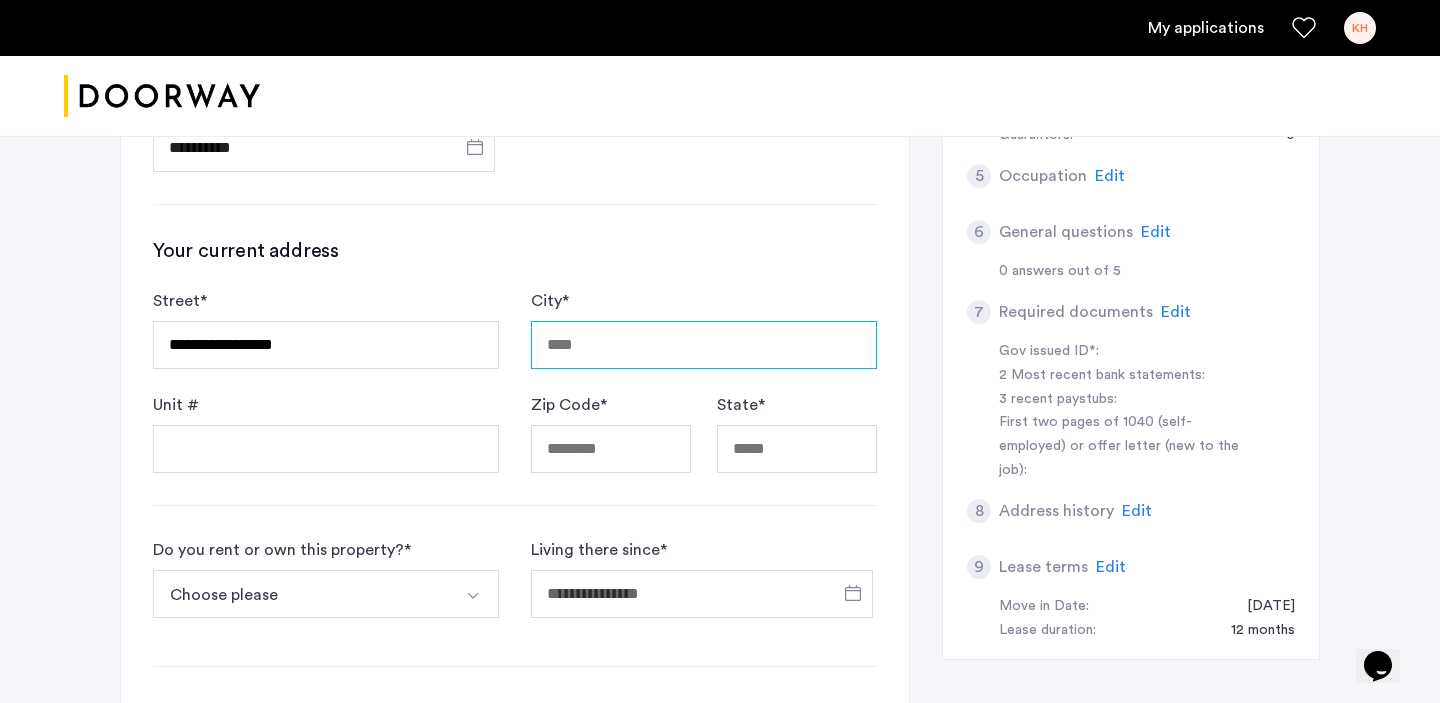 type on "********" 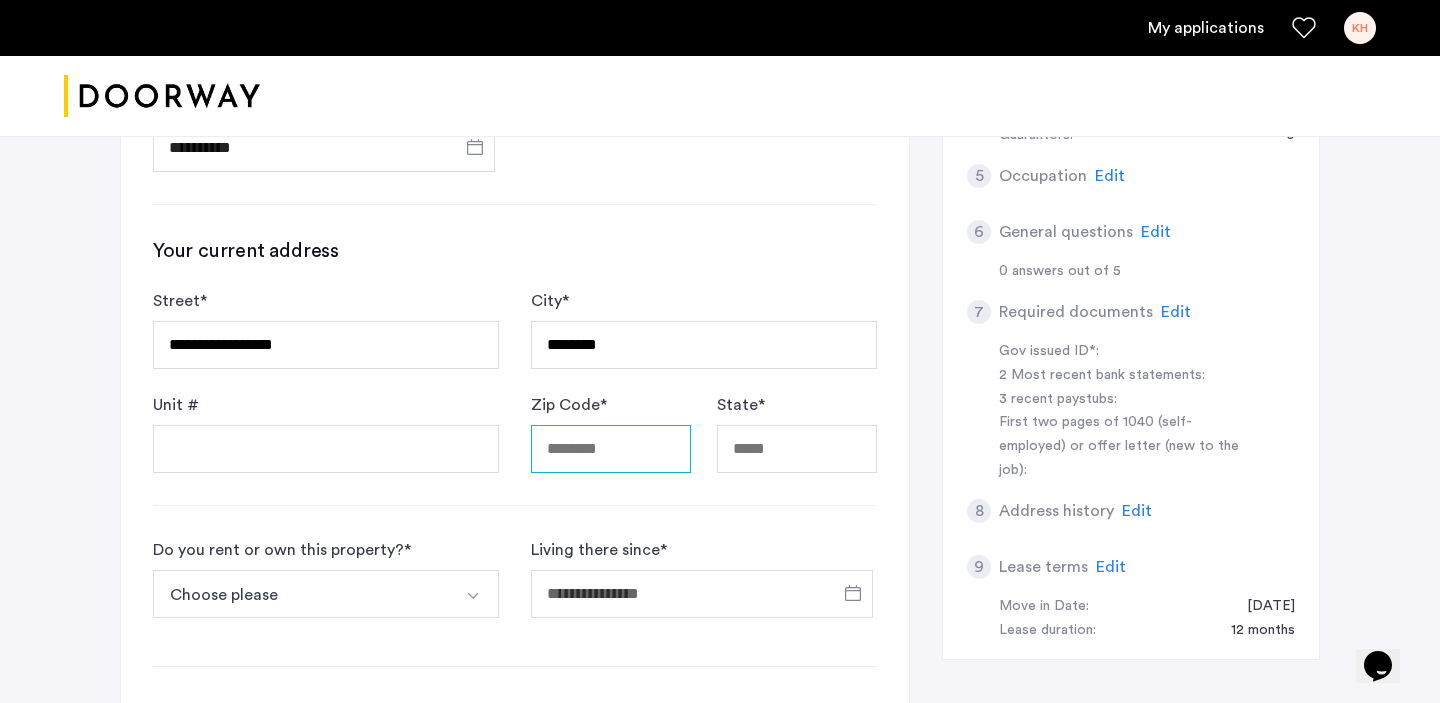 type on "*****" 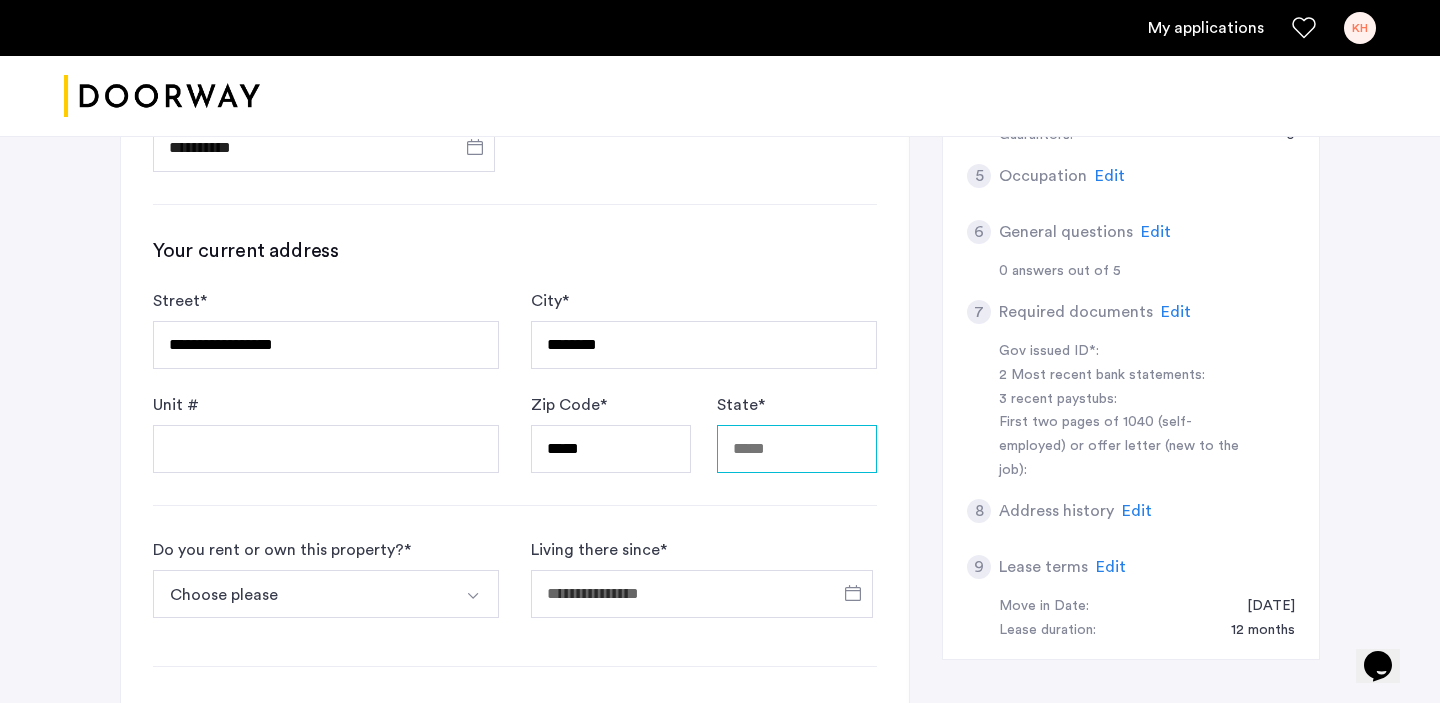 type on "********" 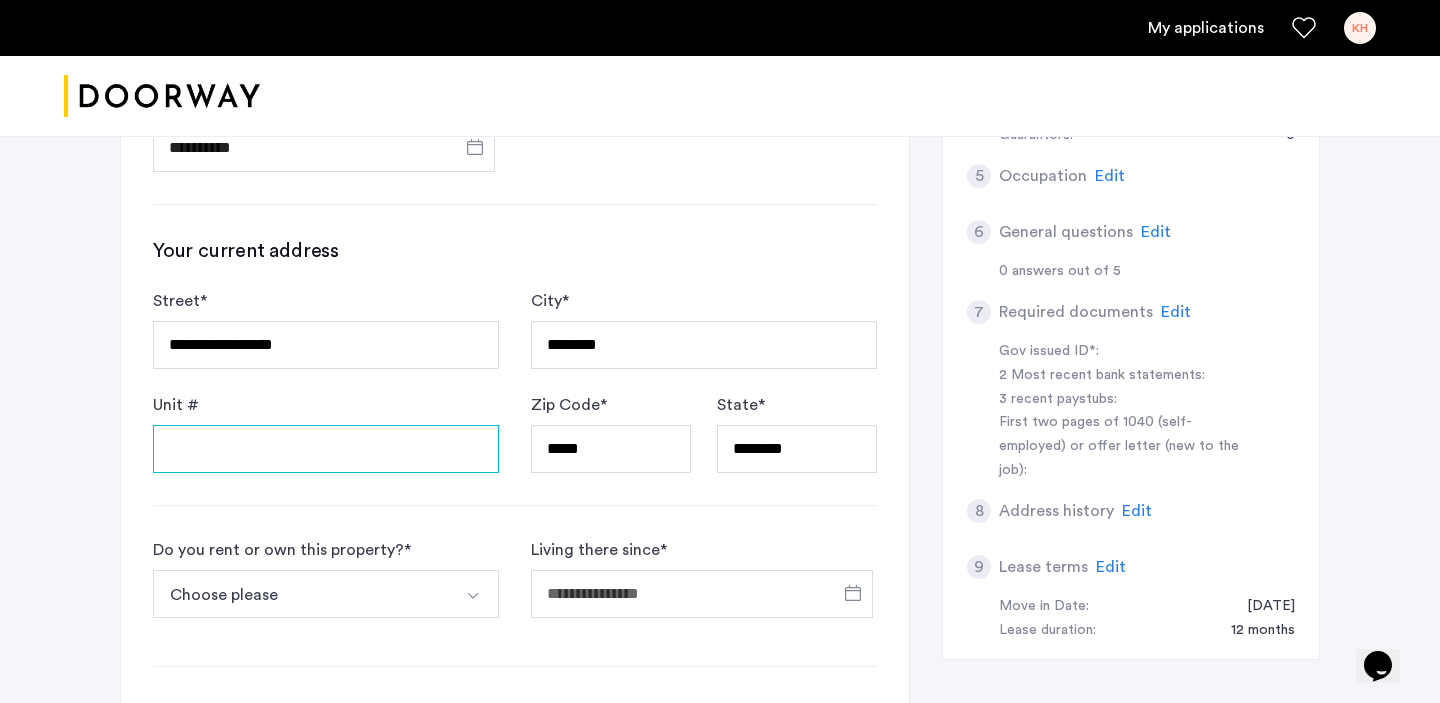 click on "Unit #" at bounding box center (326, 449) 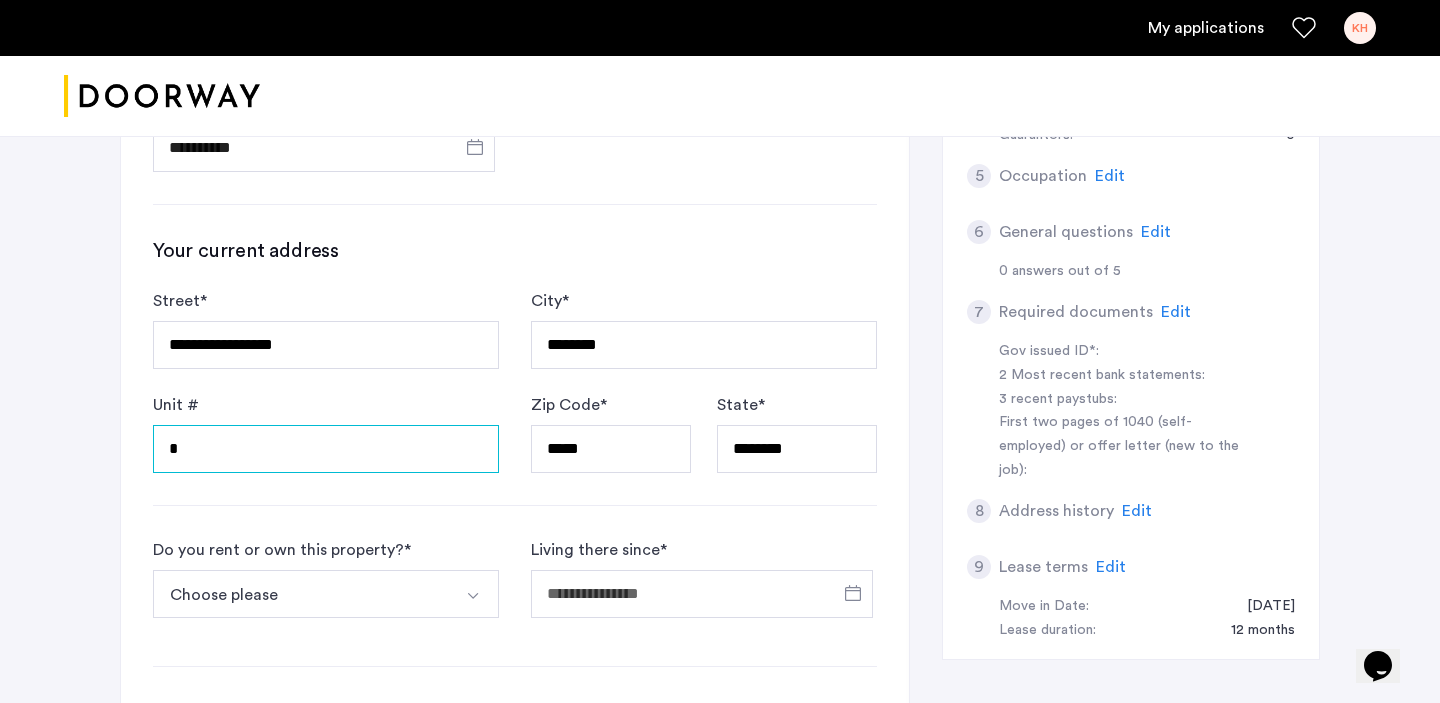 type on "*" 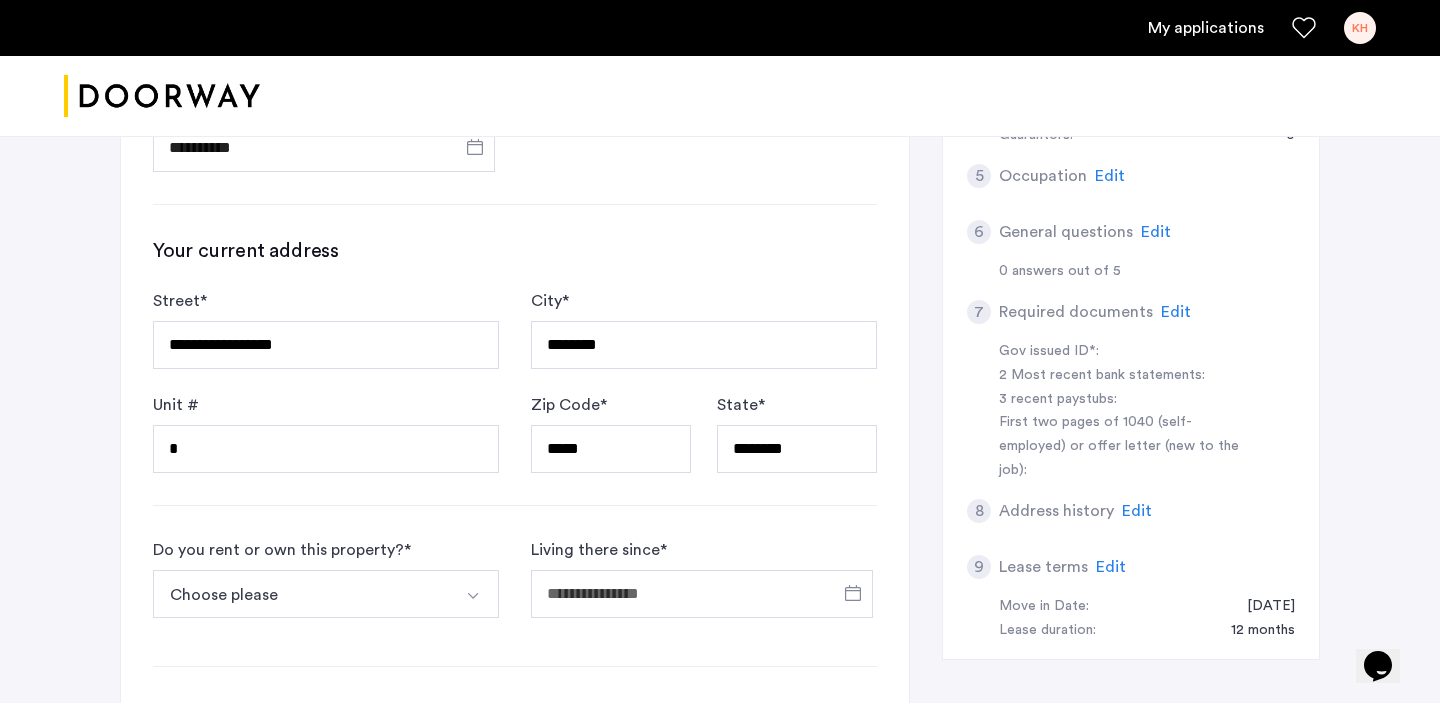 click on "Choose please" at bounding box center (302, 594) 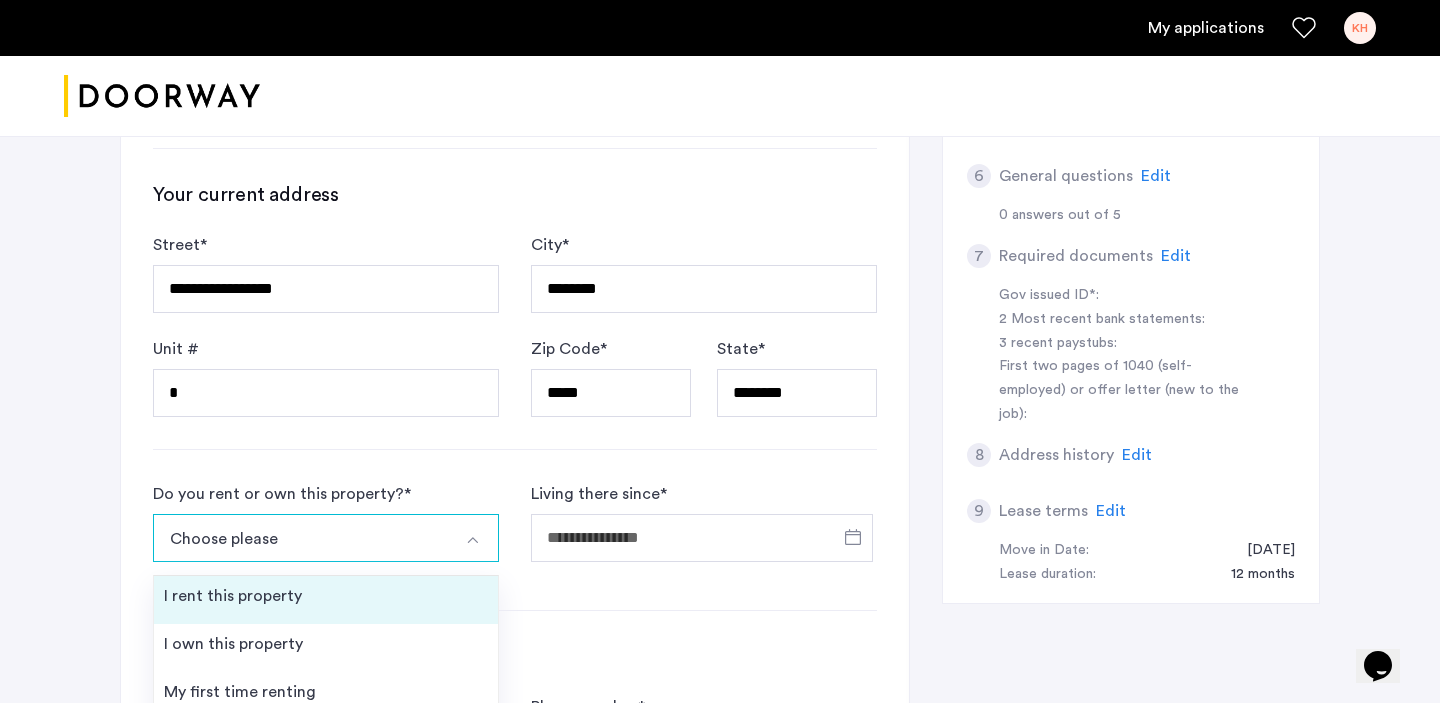 scroll, scrollTop: 734, scrollLeft: 0, axis: vertical 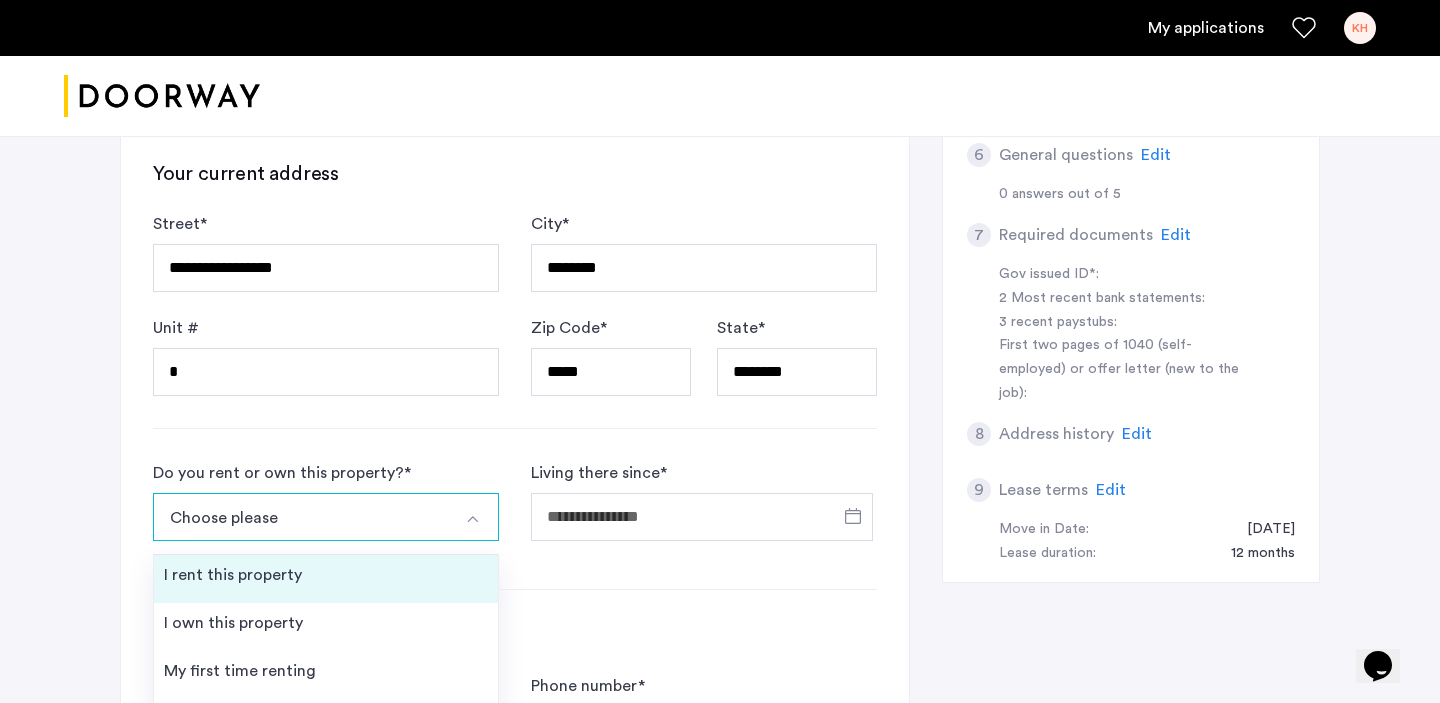 click on "I rent this property" at bounding box center (326, 579) 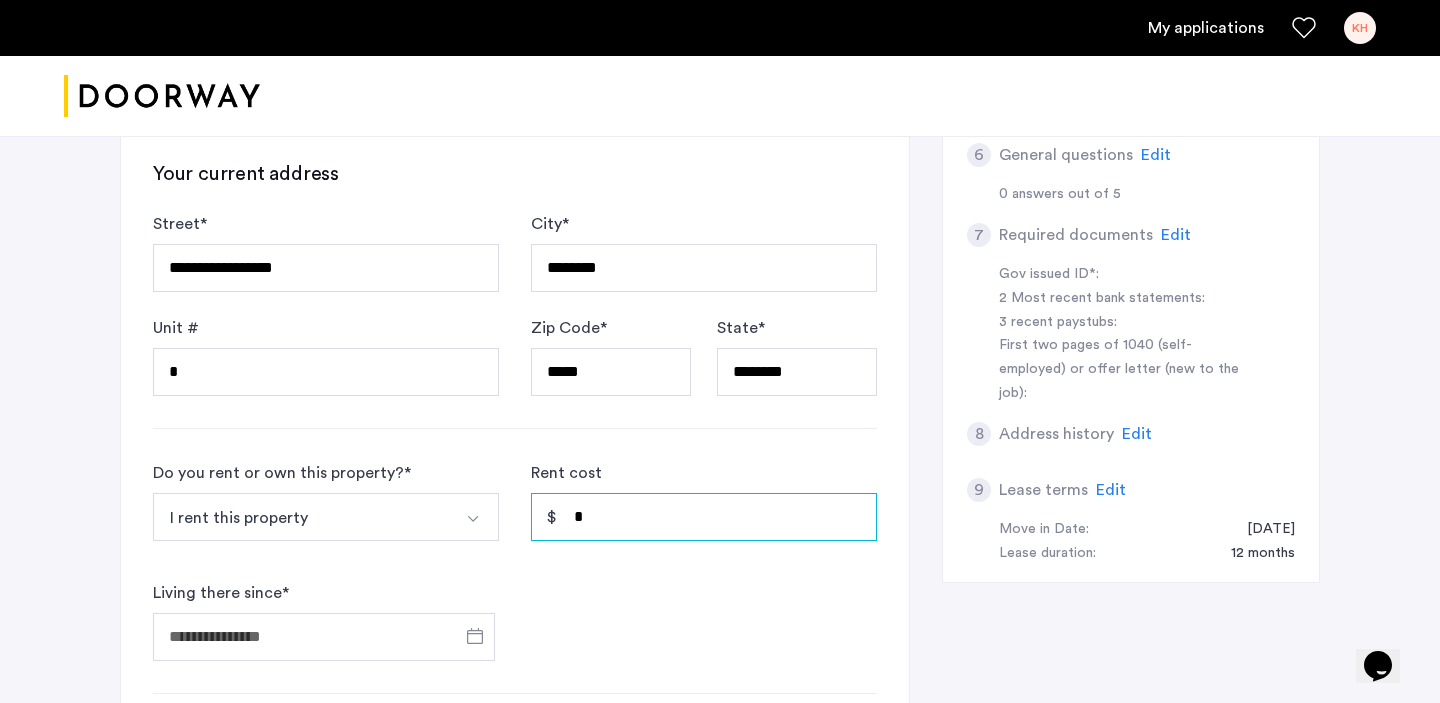 drag, startPoint x: 624, startPoint y: 510, endPoint x: 529, endPoint y: 507, distance: 95.047356 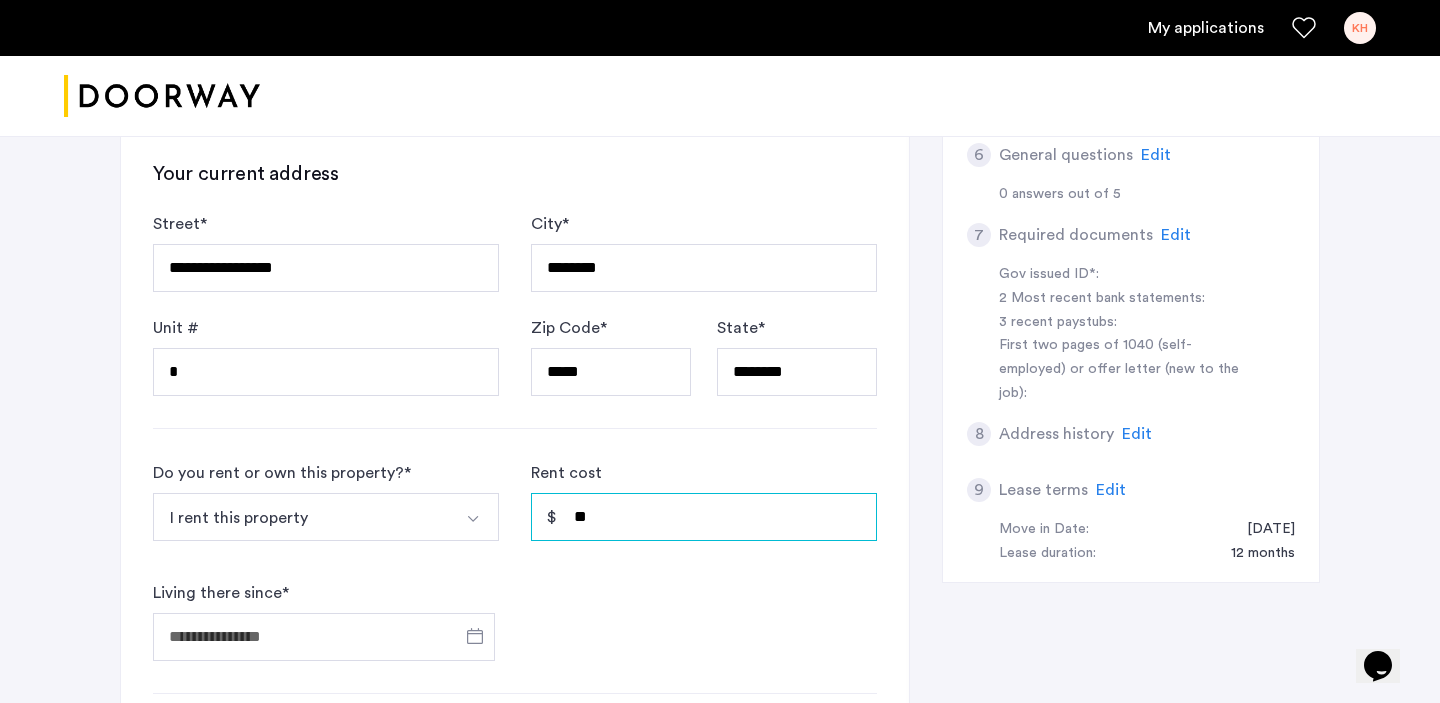 type on "*" 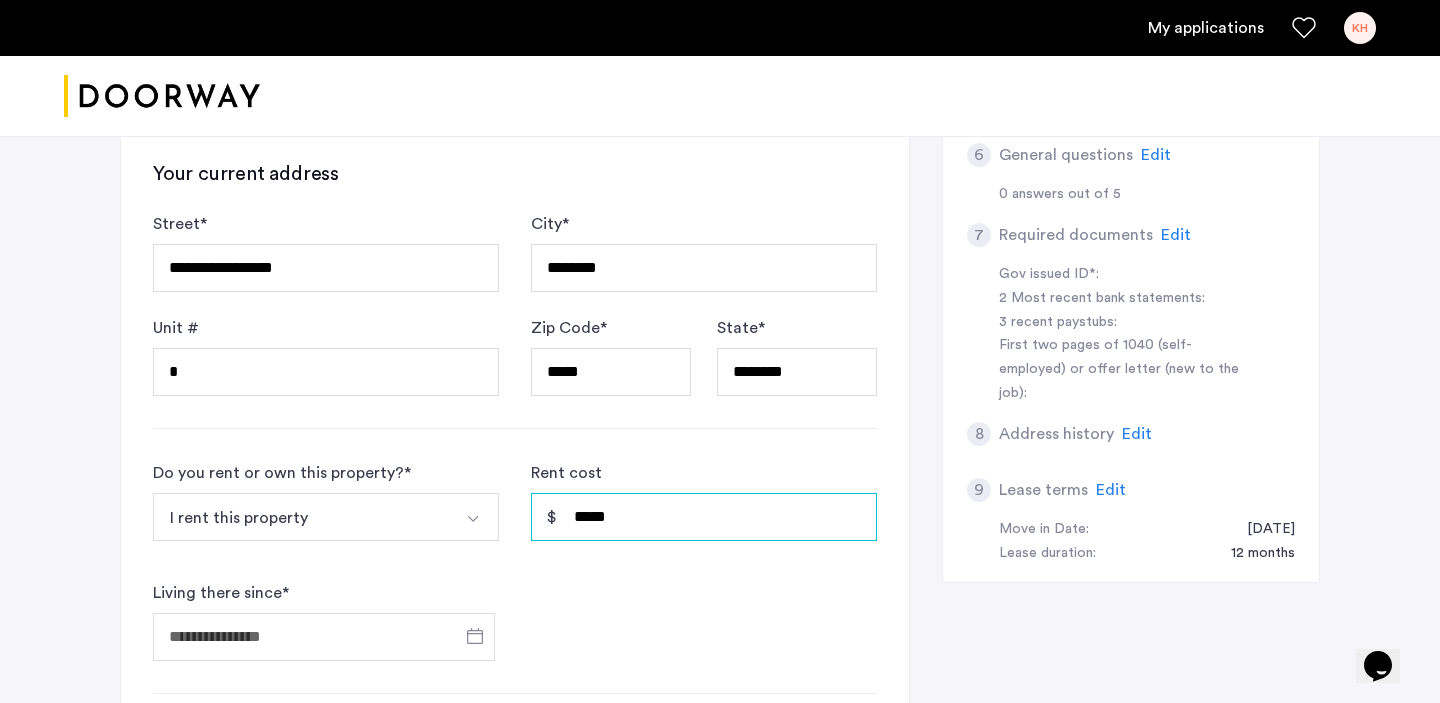 type on "*****" 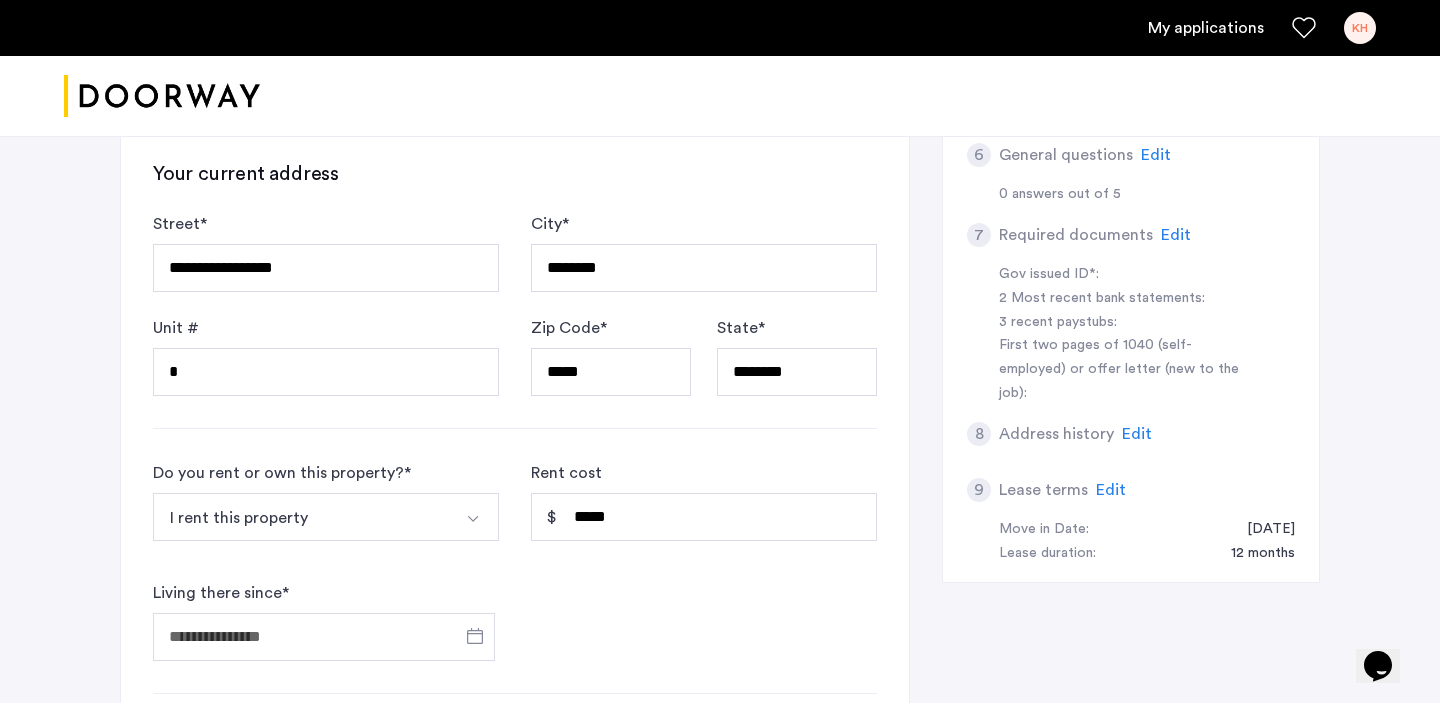 click on "Do you rent or own this property?  * I rent this property I rent this property I own this property My first time renting Other Rent cost ***** Living there since  *" 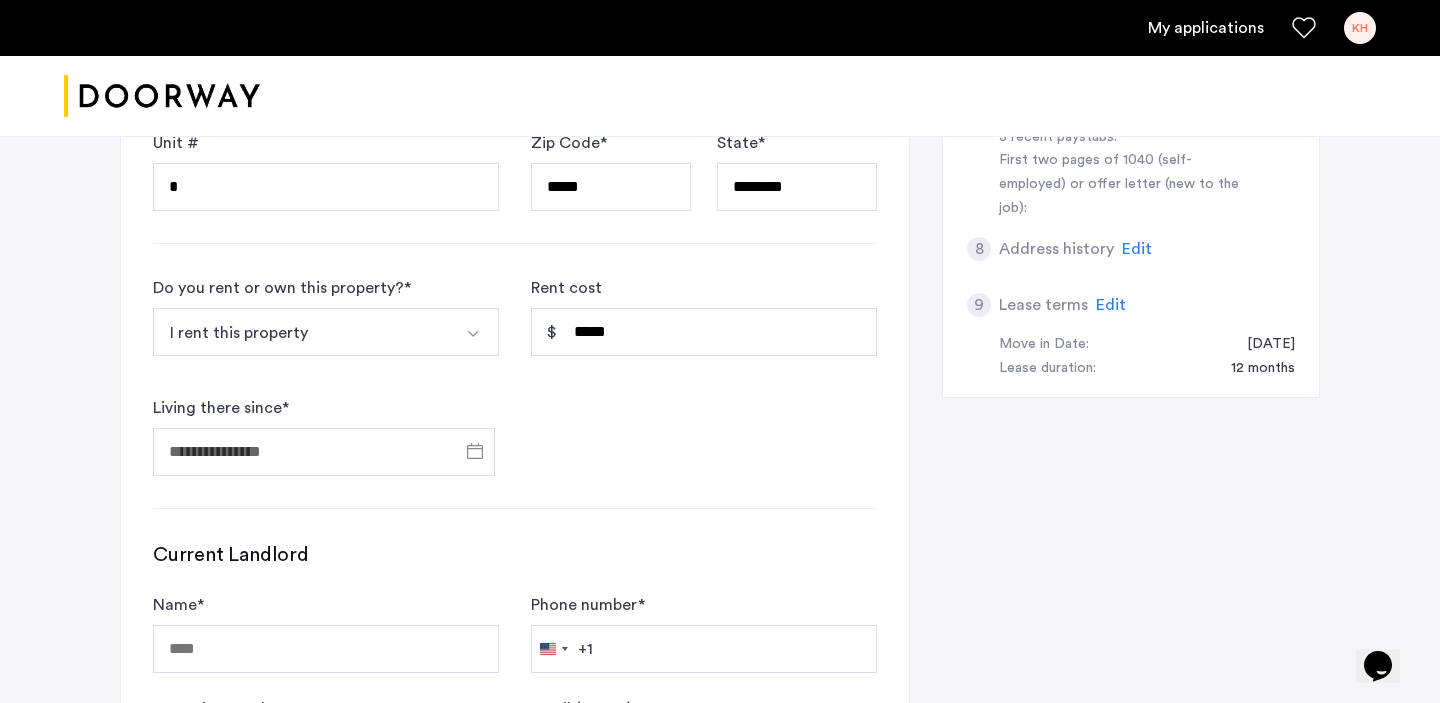 scroll, scrollTop: 923, scrollLeft: 0, axis: vertical 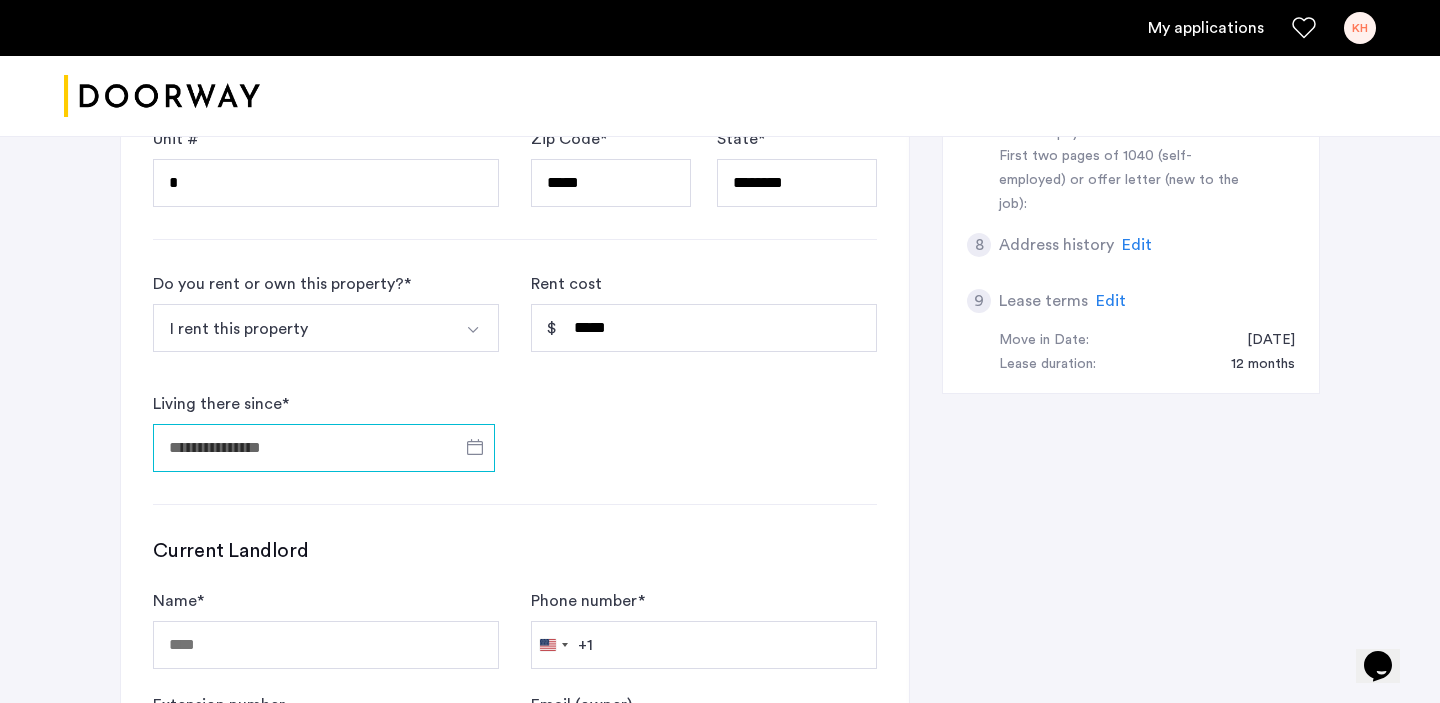 click on "Living there since  *" at bounding box center (324, 448) 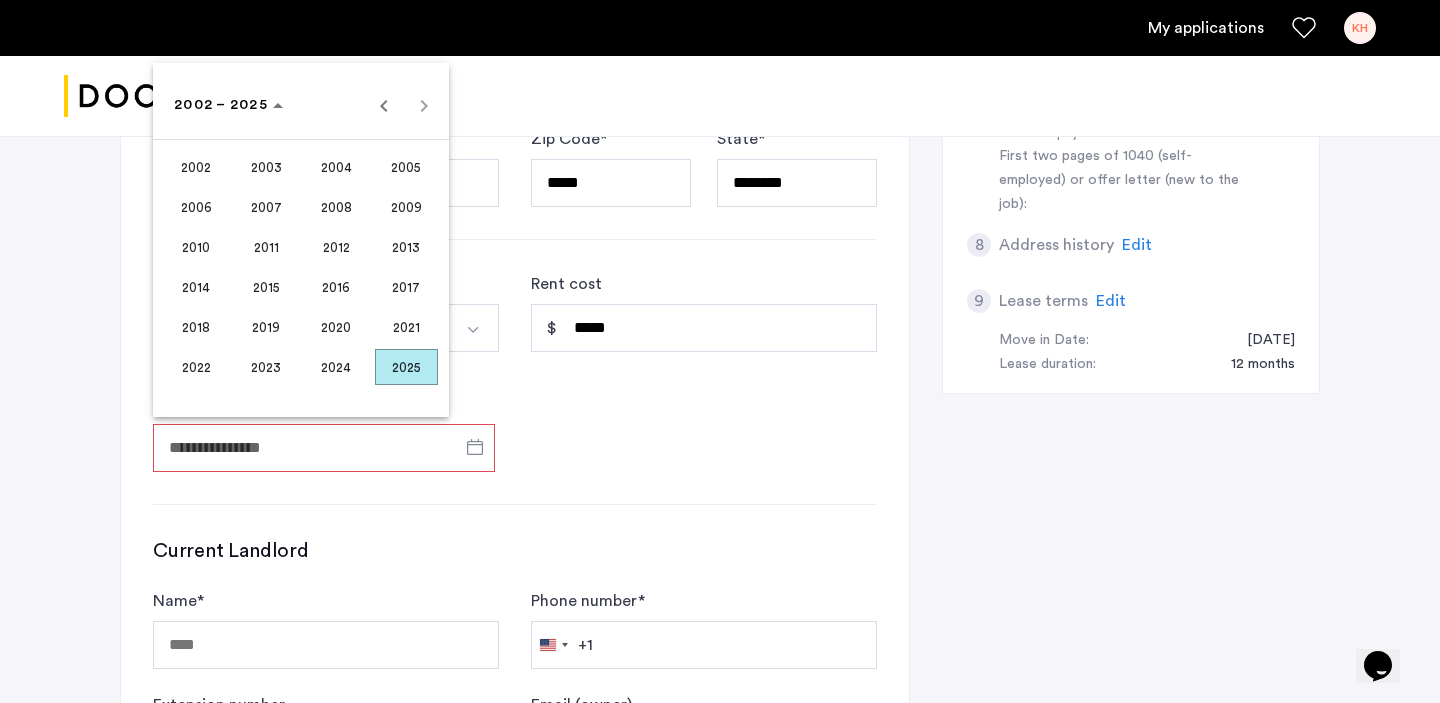 click on "2024" at bounding box center [336, 367] 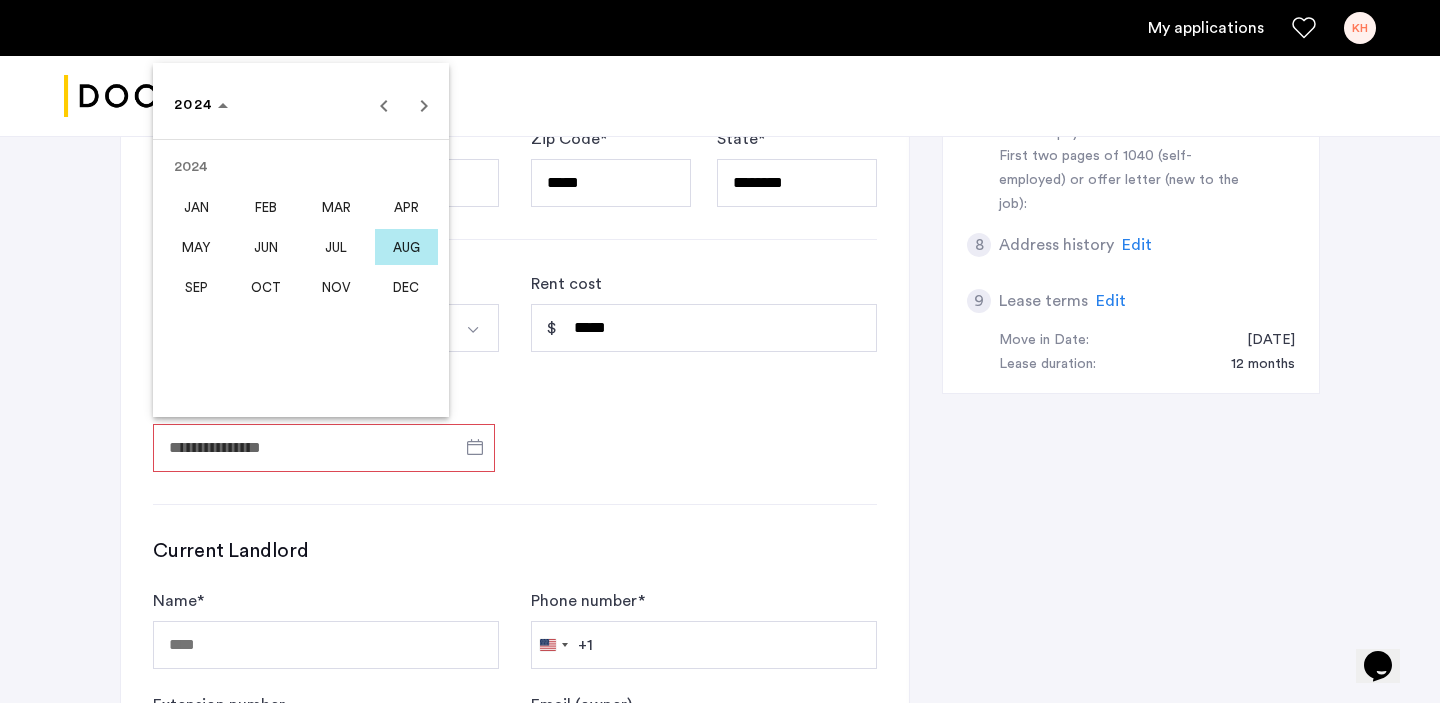 click on "OCT" at bounding box center [266, 287] 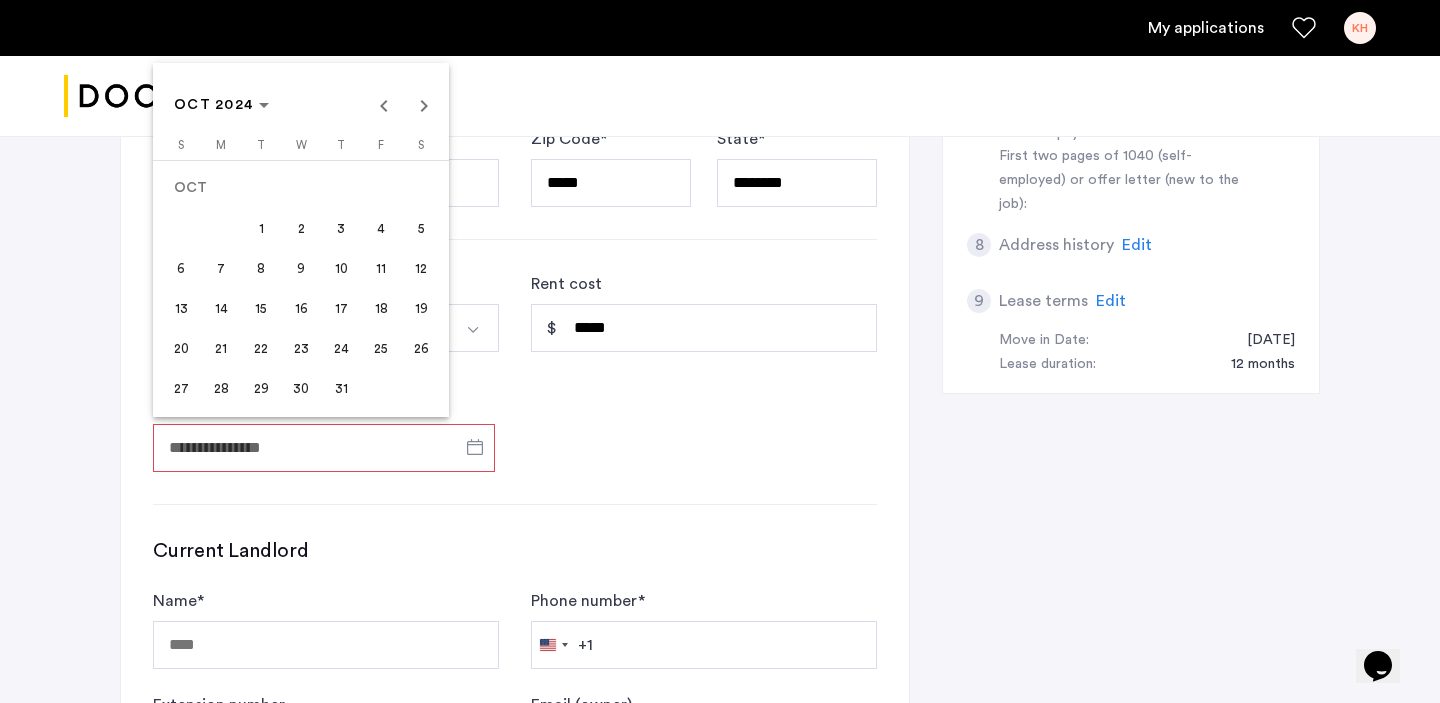 click on "1" at bounding box center (261, 228) 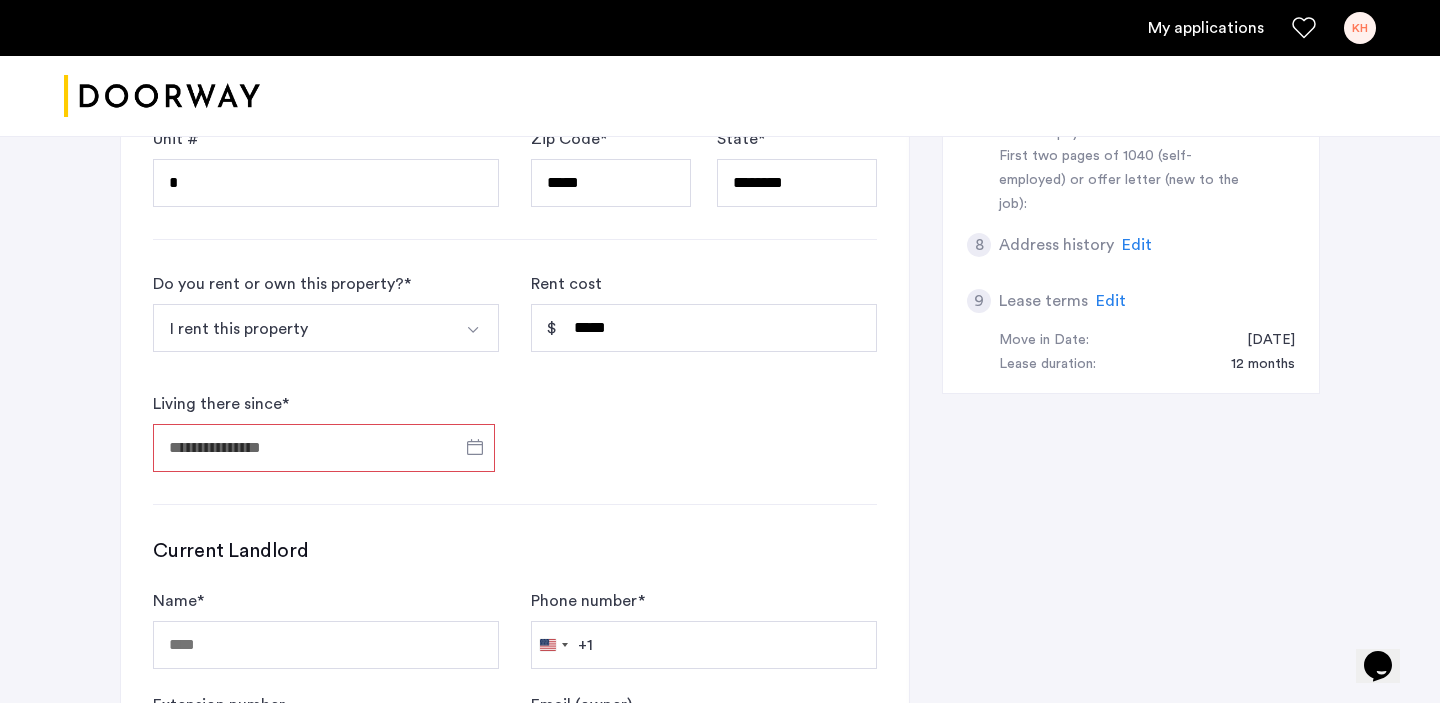 type on "**********" 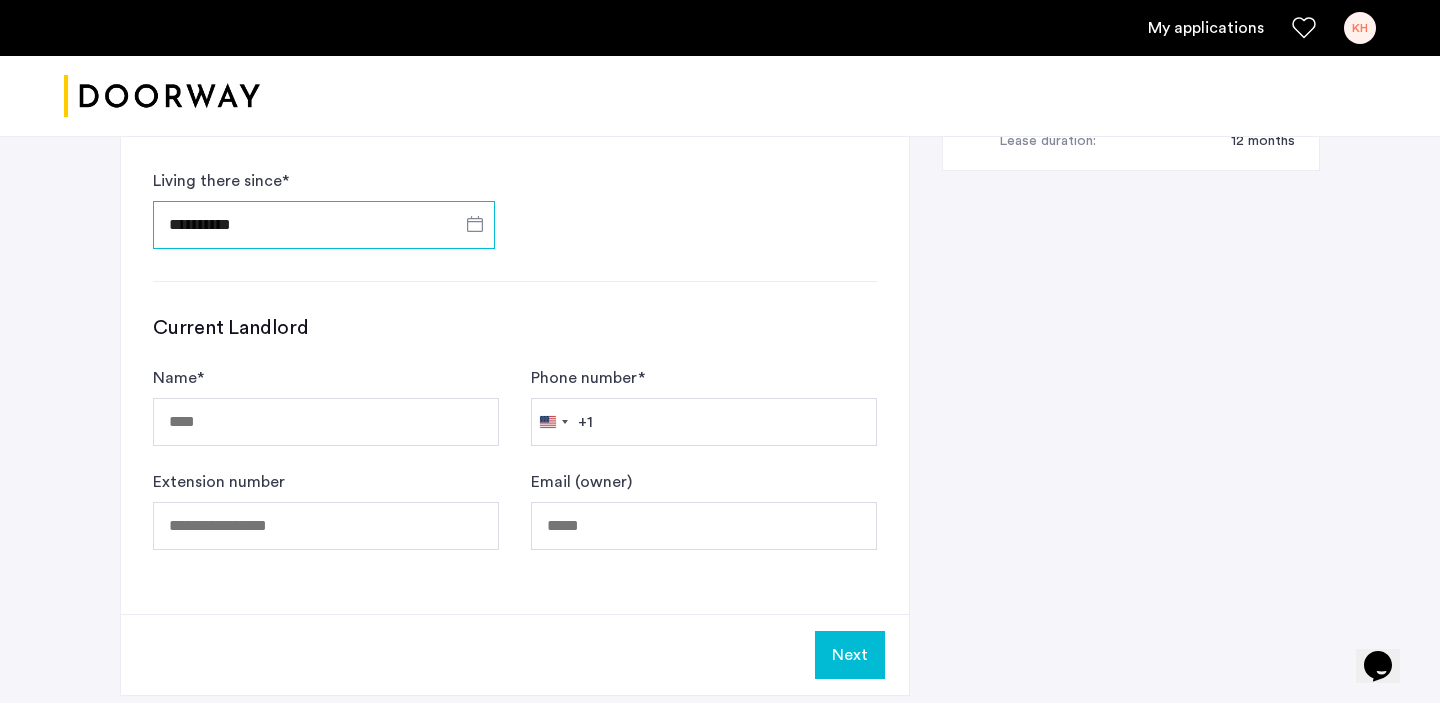 scroll, scrollTop: 1165, scrollLeft: 0, axis: vertical 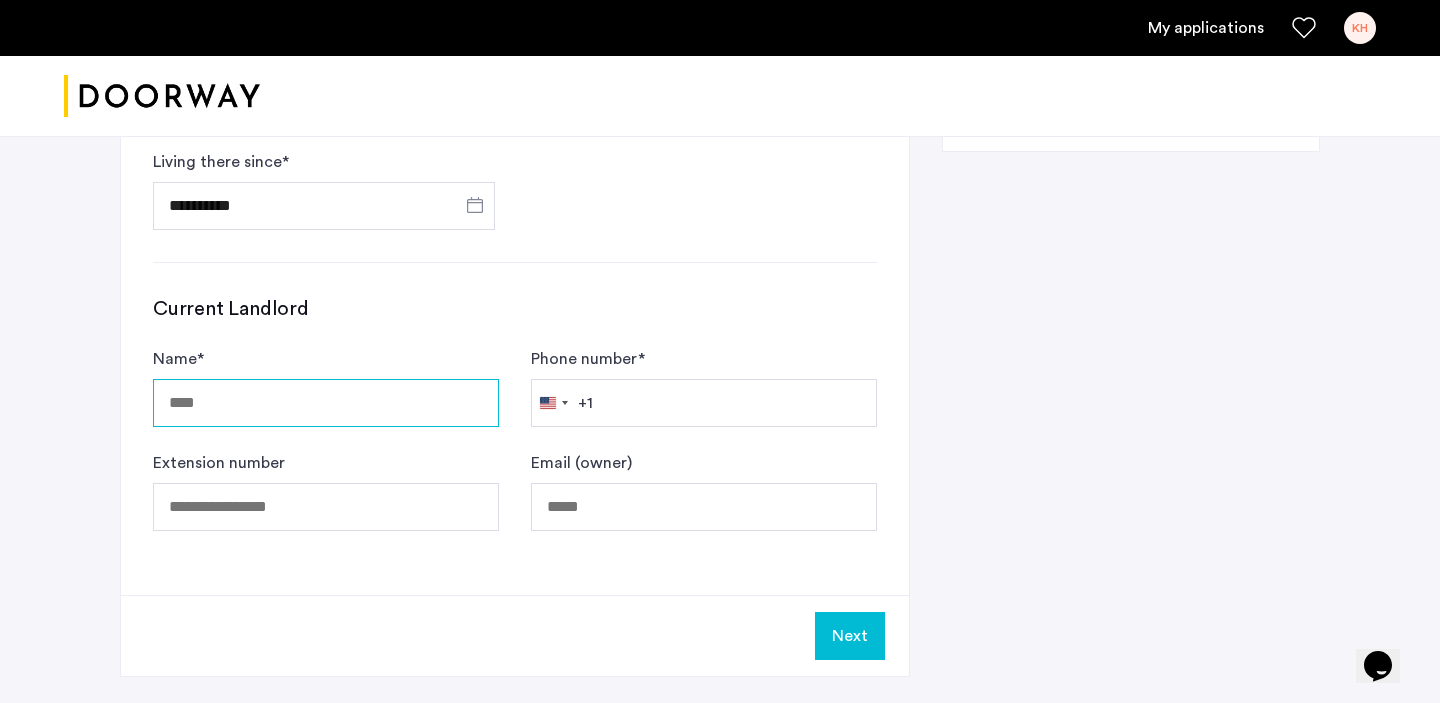 click on "Name  *" at bounding box center [326, 403] 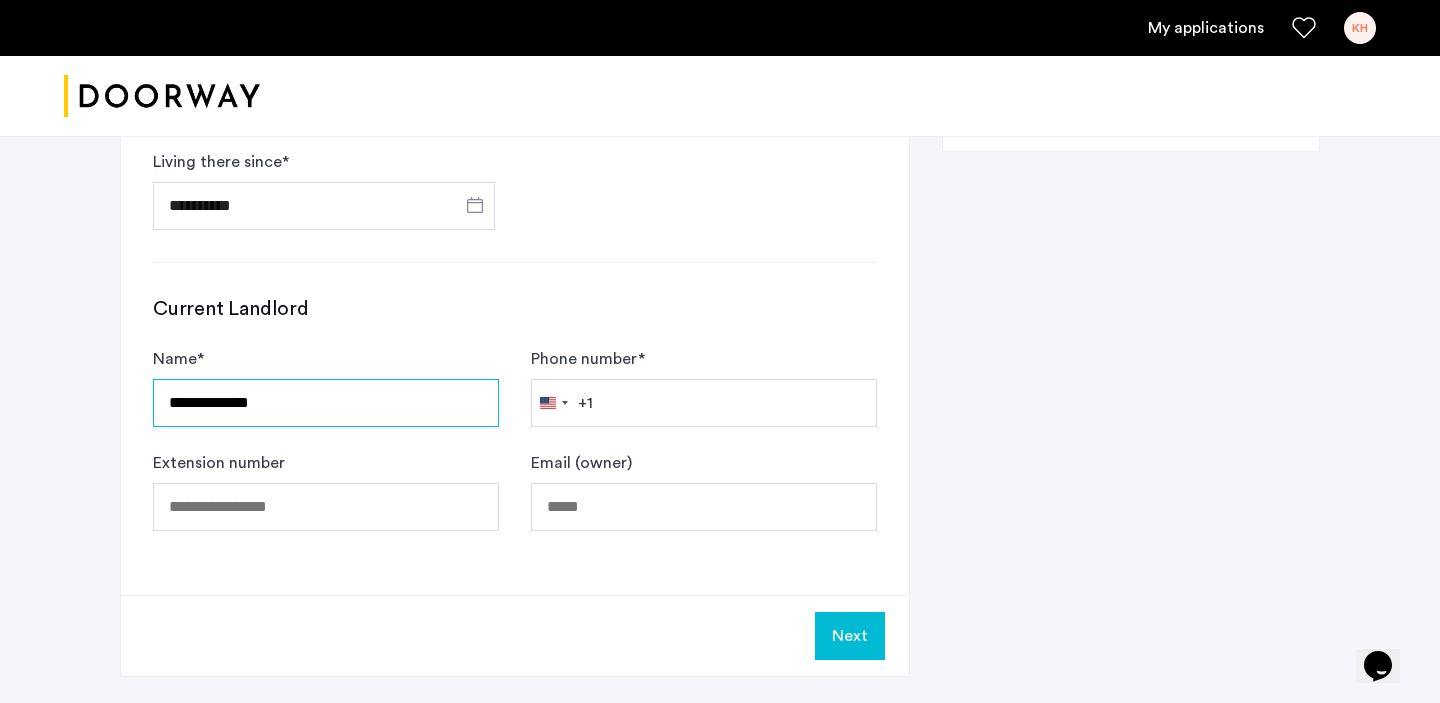 type on "**********" 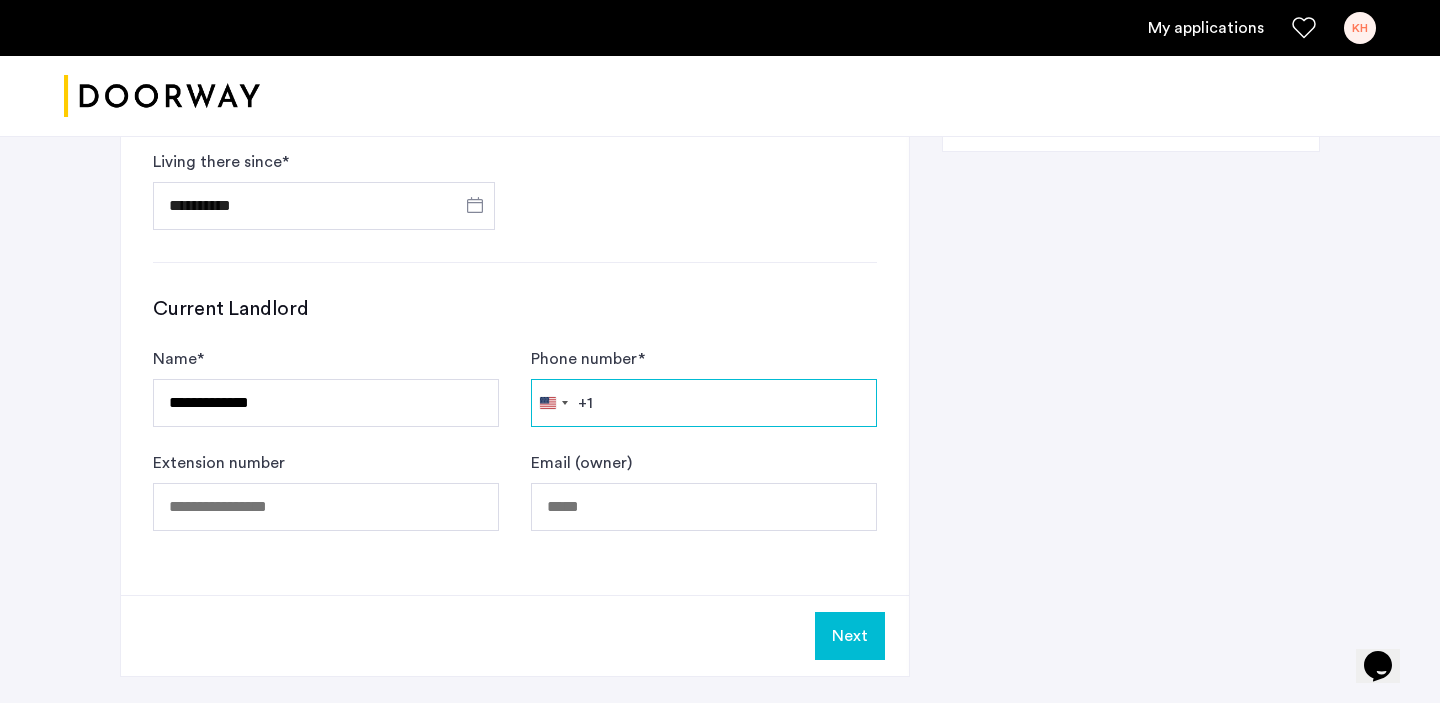 click on "Phone number  *" at bounding box center (704, 403) 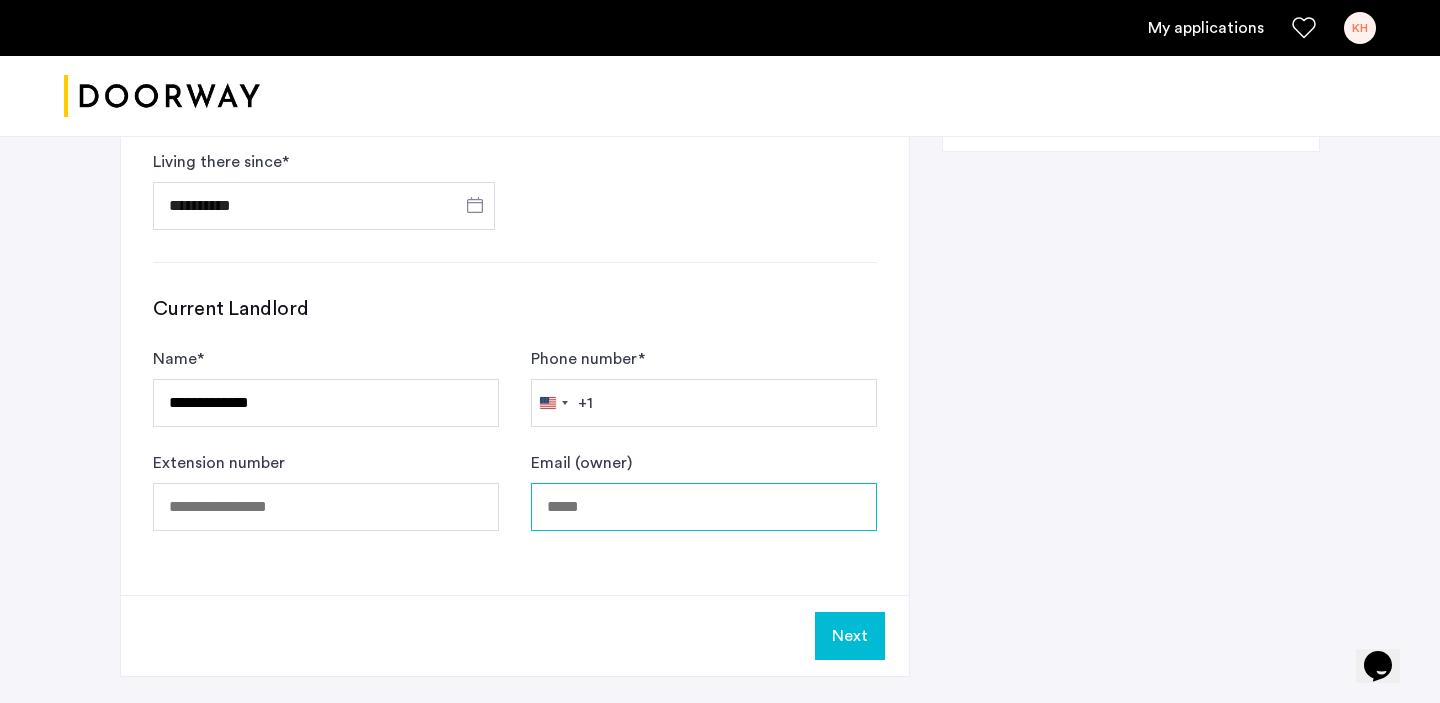 click on "Email (owner)" at bounding box center (704, 507) 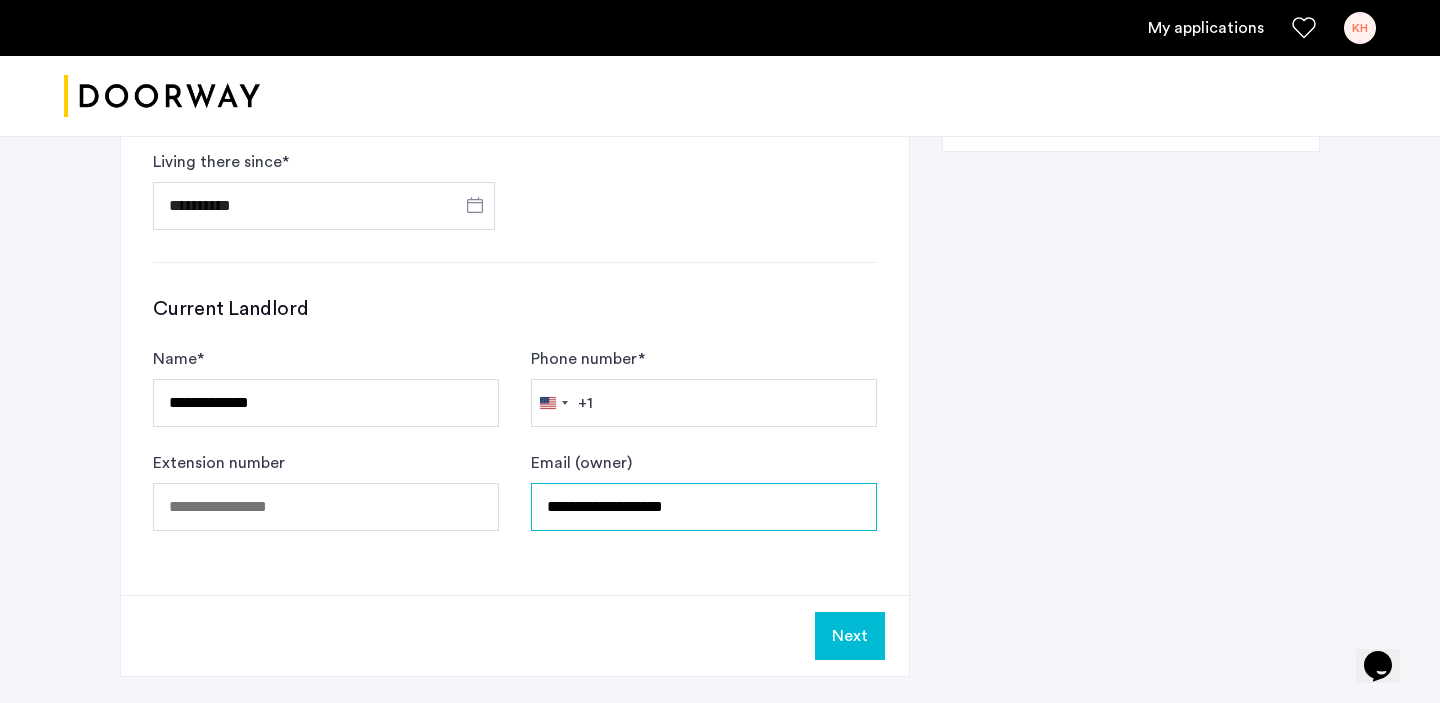 type on "**********" 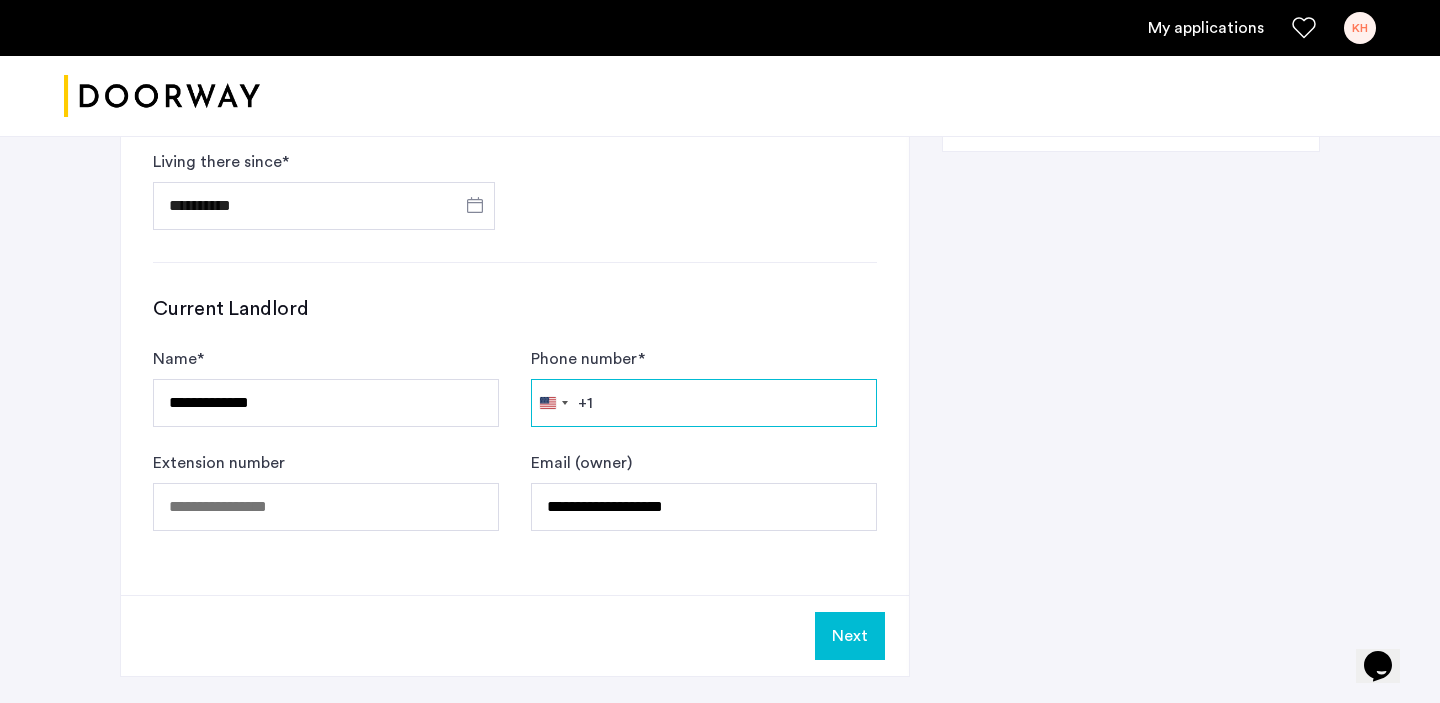 click on "Phone number  *" at bounding box center [704, 403] 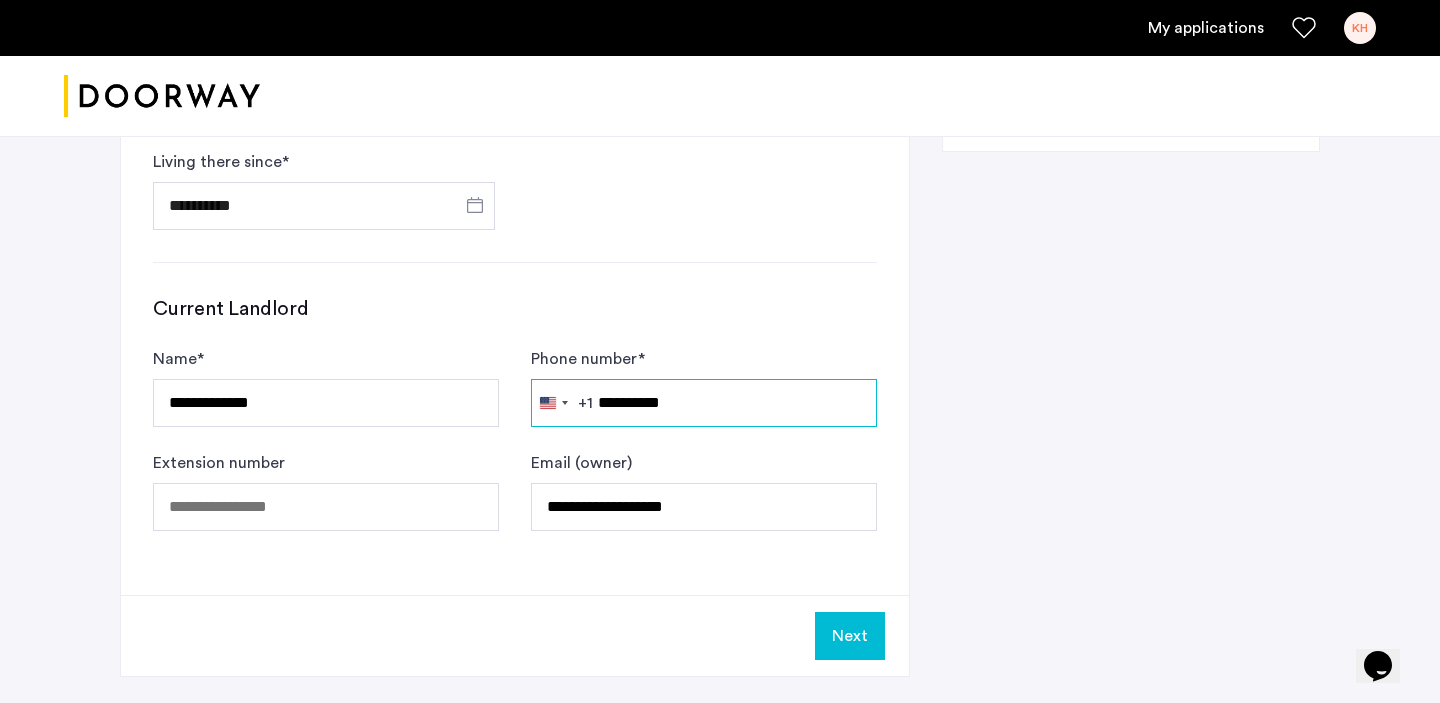 type on "**********" 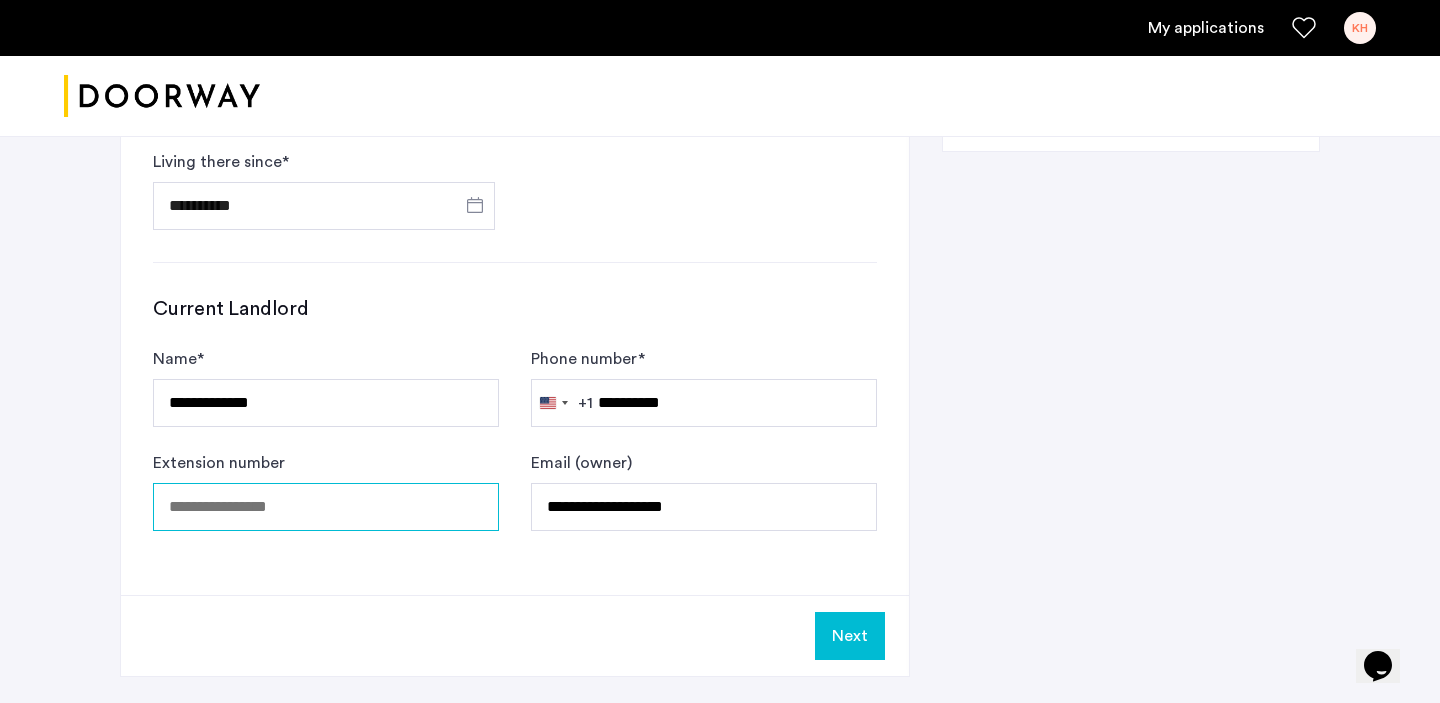click on "Extension number" at bounding box center [326, 507] 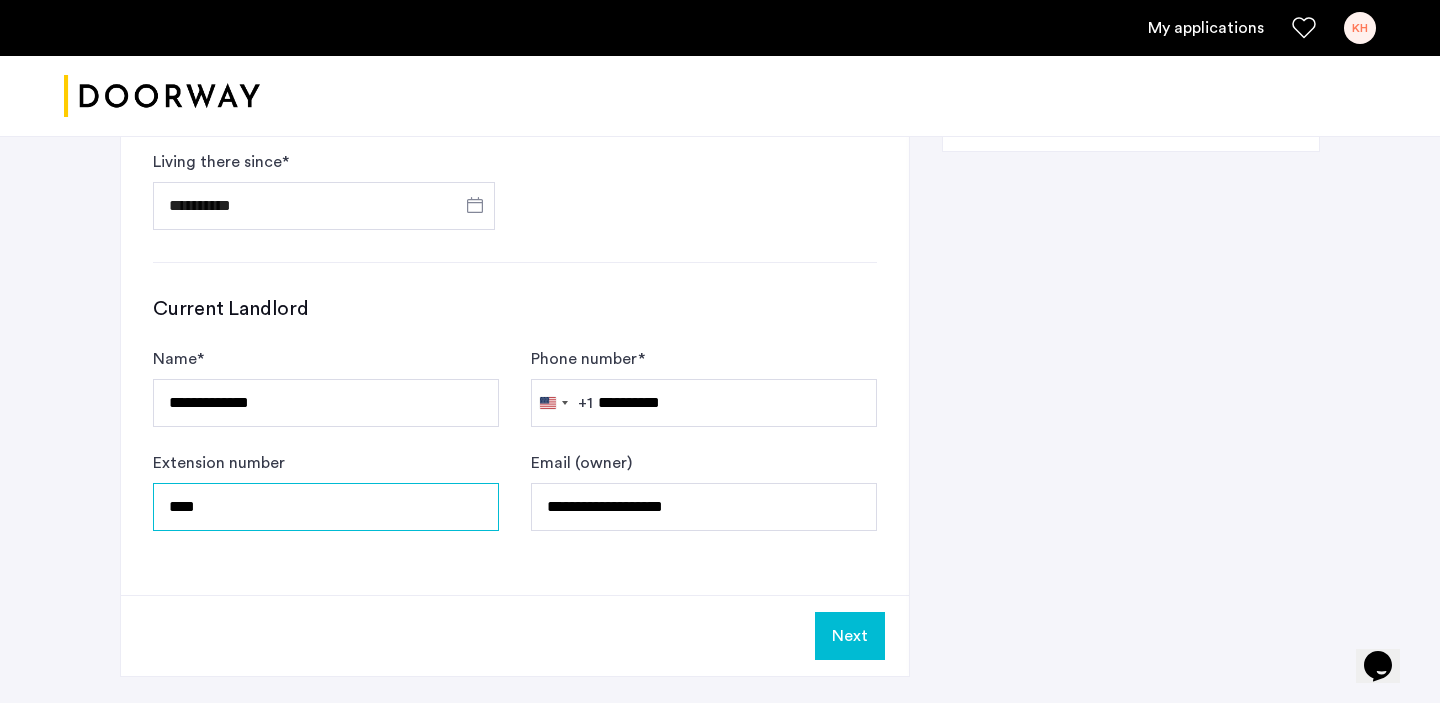 type on "****" 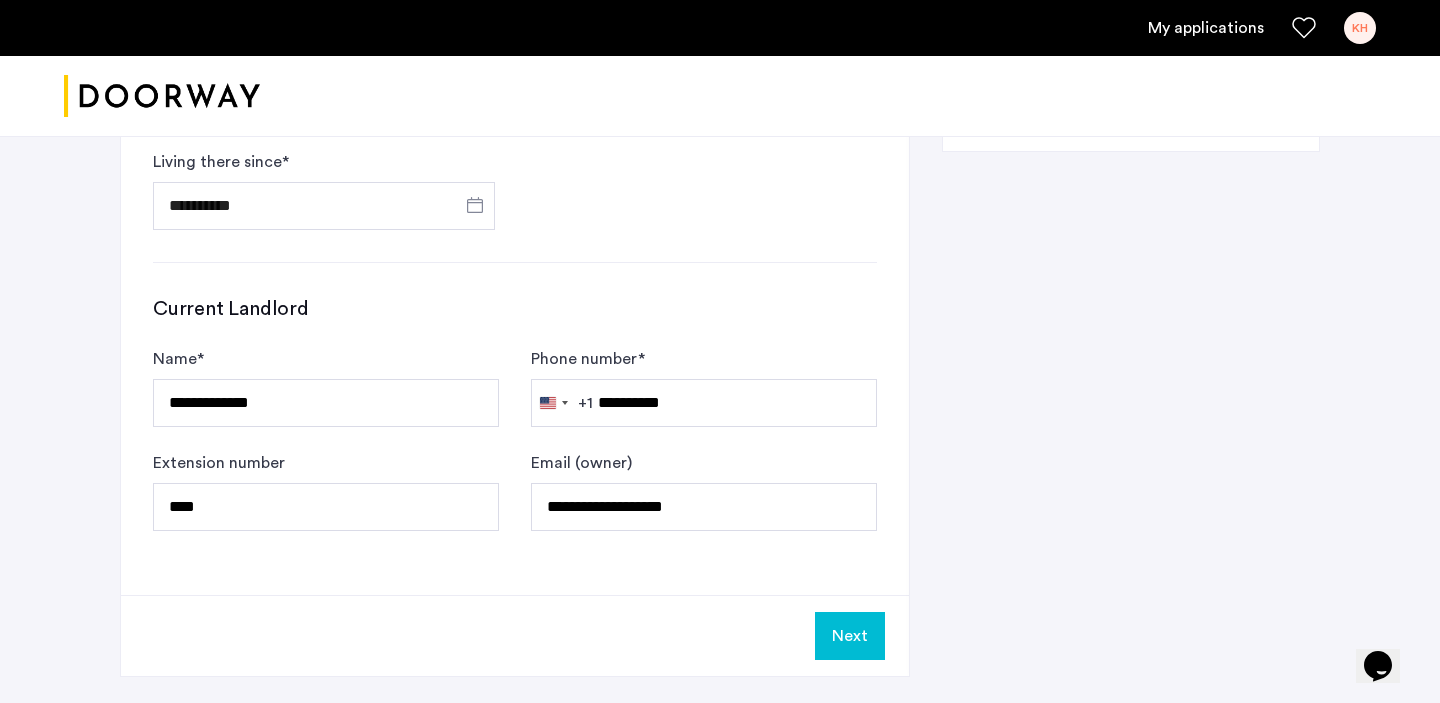 click on "Next" 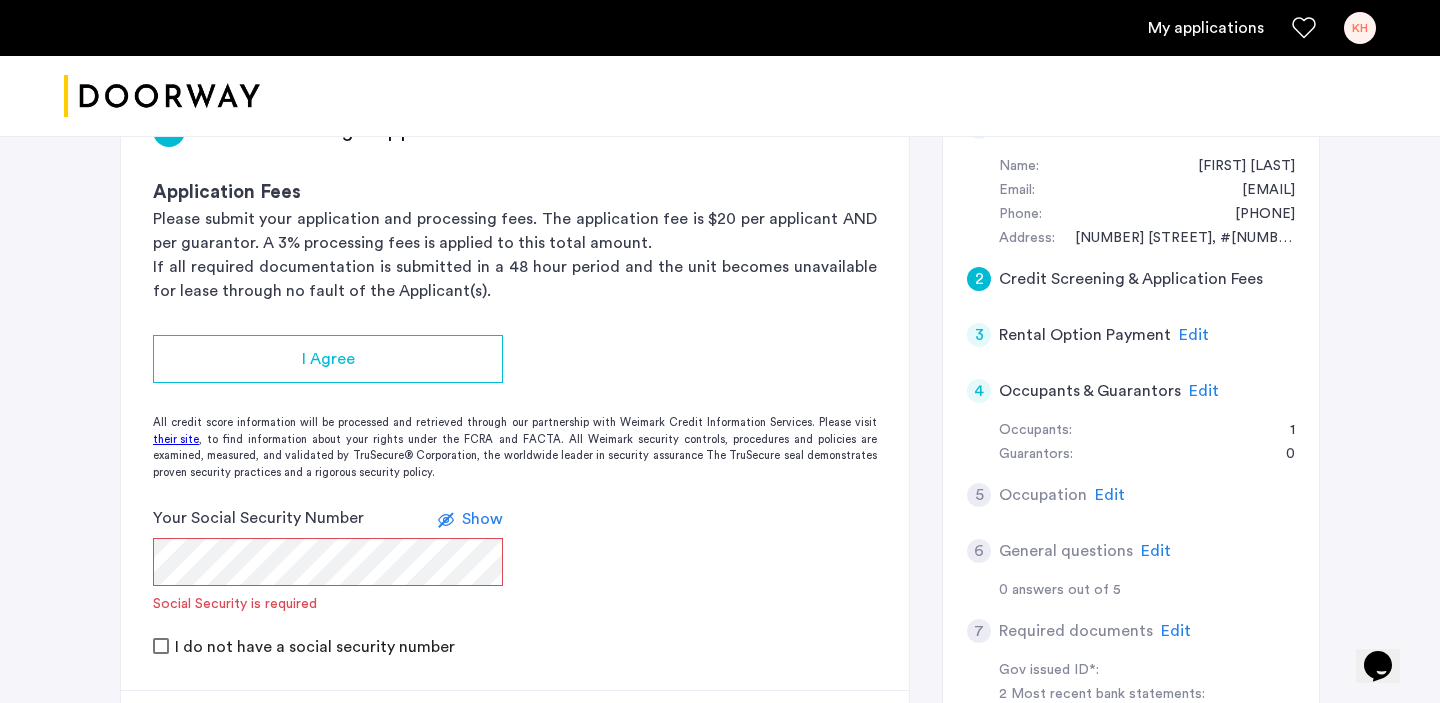 scroll, scrollTop: 360, scrollLeft: 0, axis: vertical 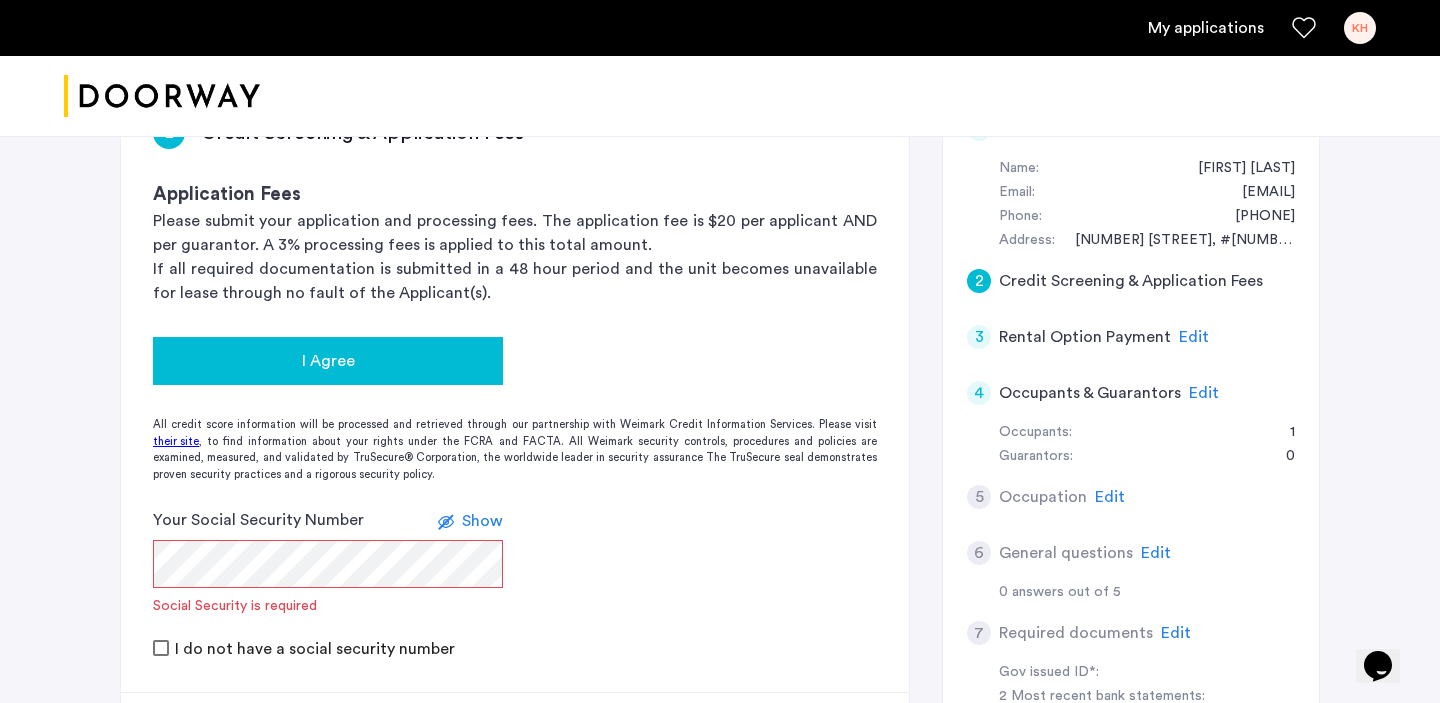click on "I Agree" 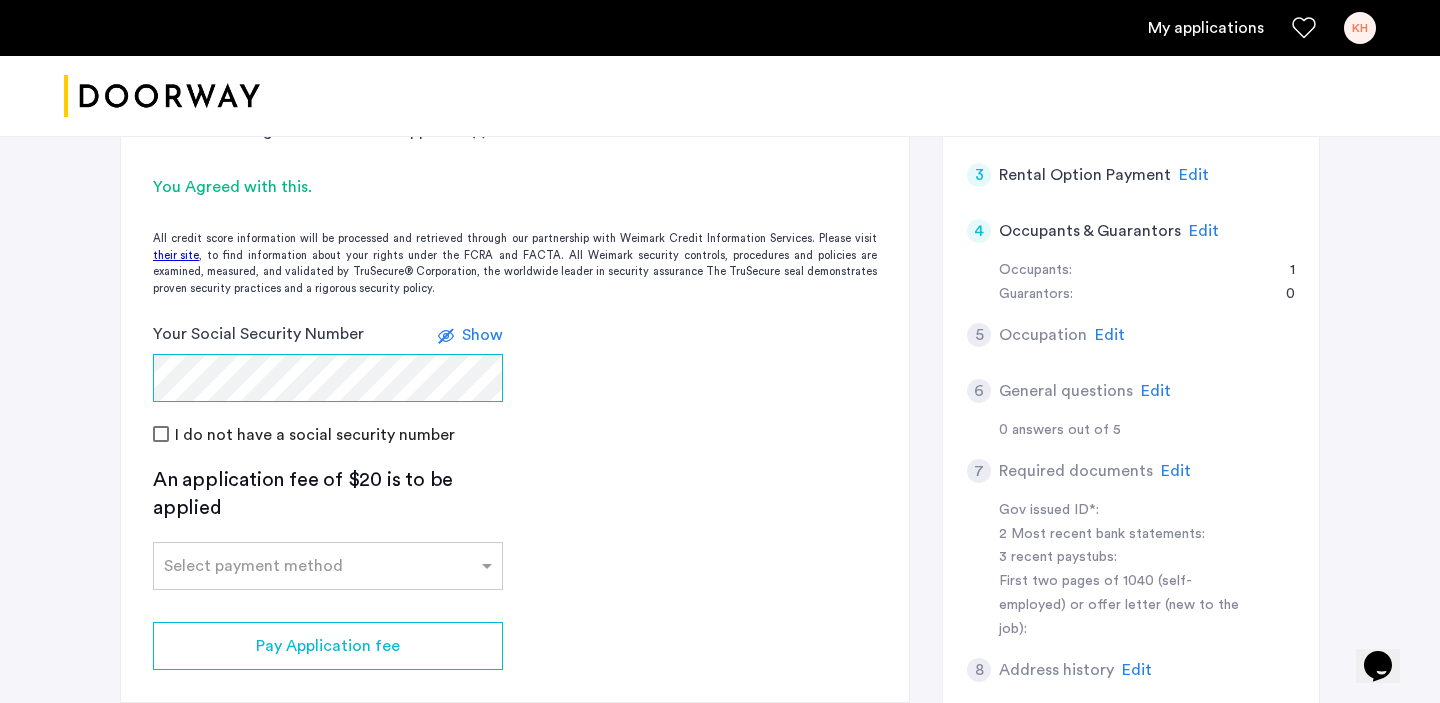 scroll, scrollTop: 547, scrollLeft: 0, axis: vertical 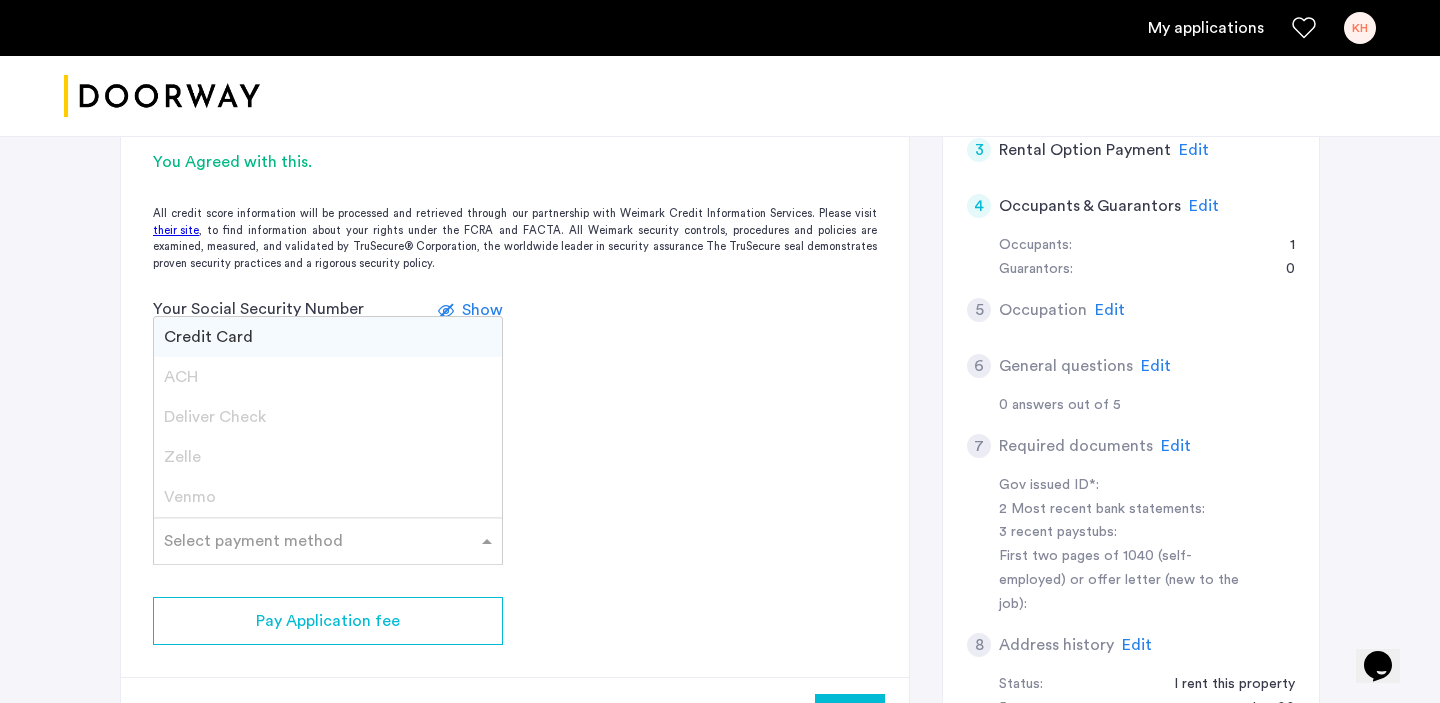 click on "Select payment method" 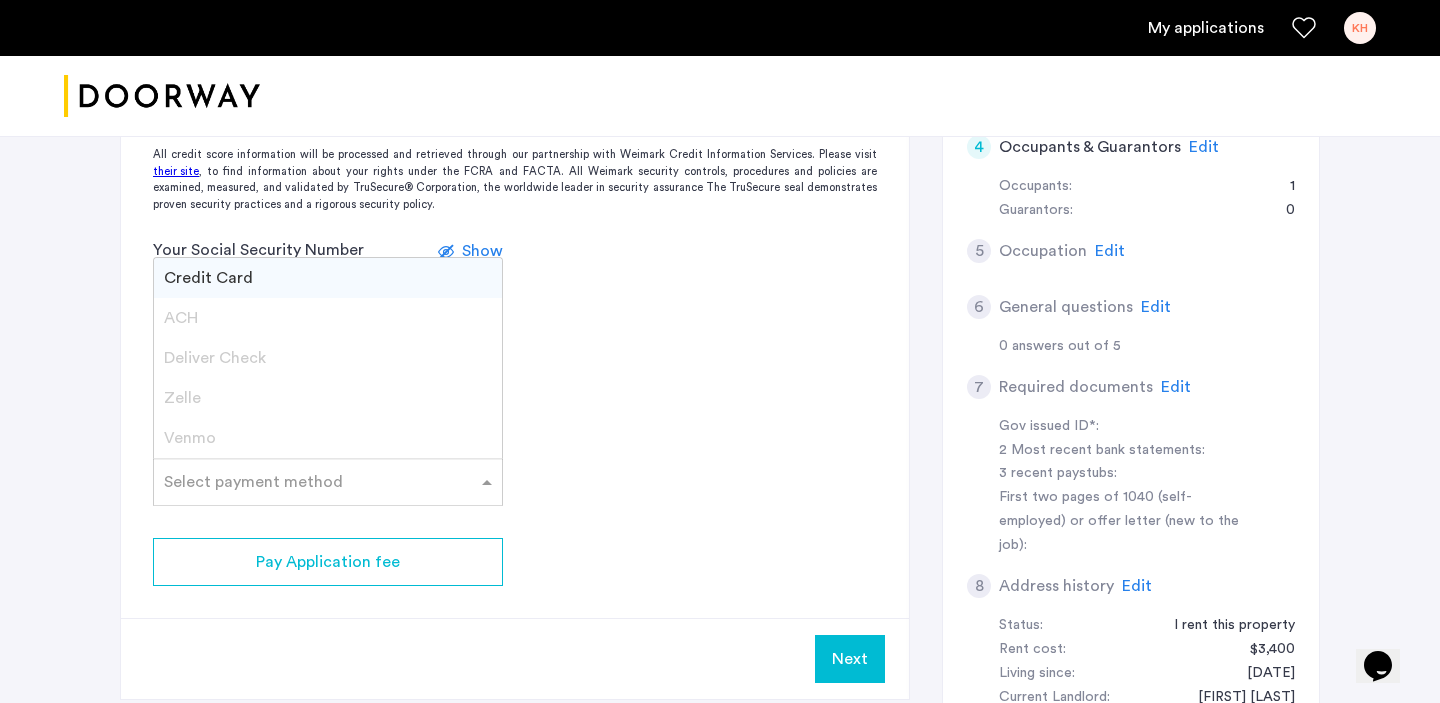 scroll, scrollTop: 609, scrollLeft: 0, axis: vertical 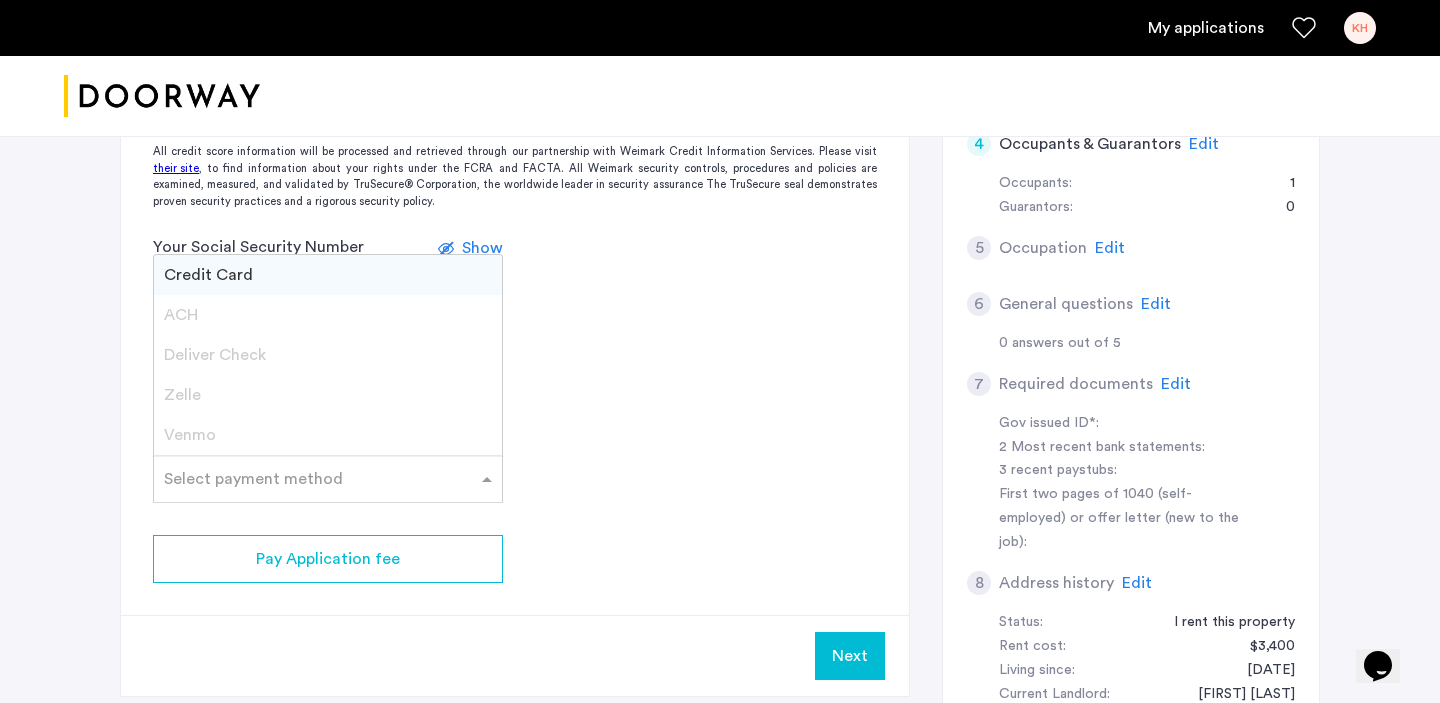 click on "Credit Card" at bounding box center (208, 275) 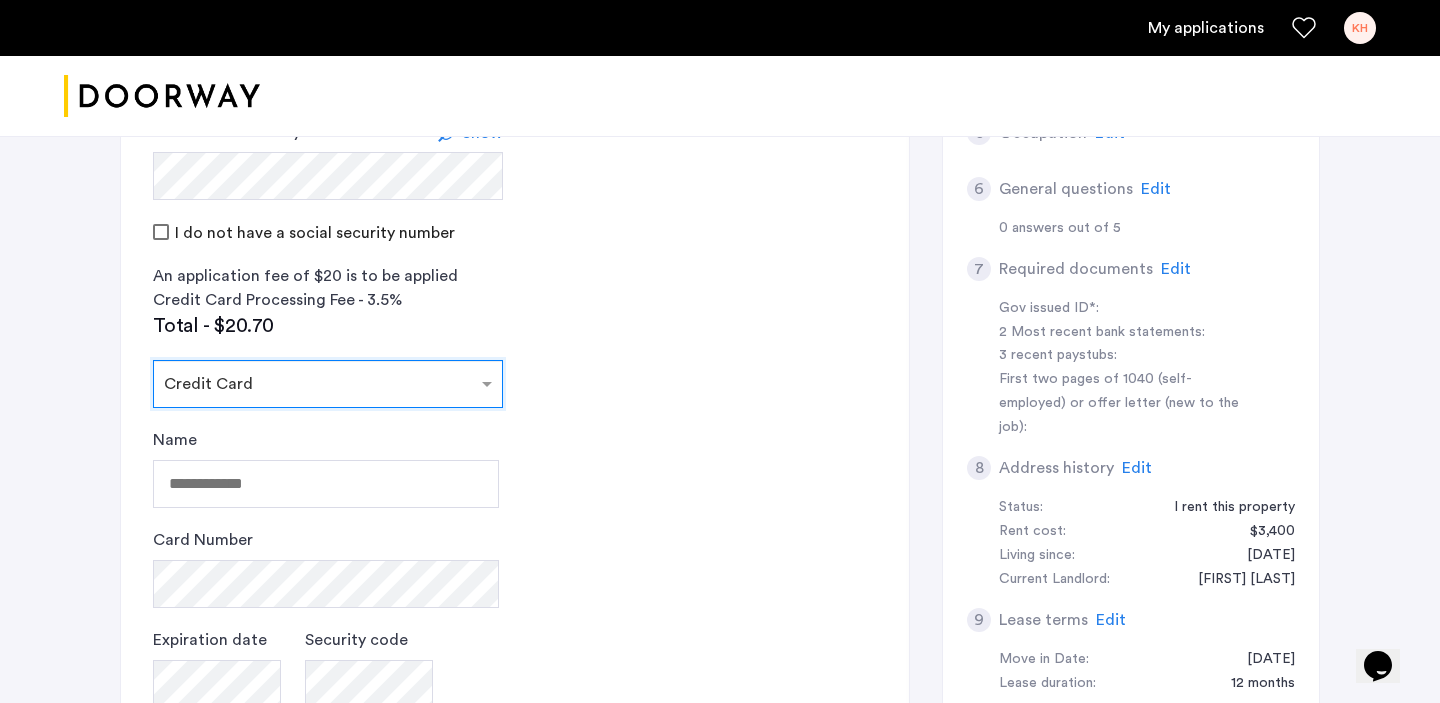scroll, scrollTop: 730, scrollLeft: 0, axis: vertical 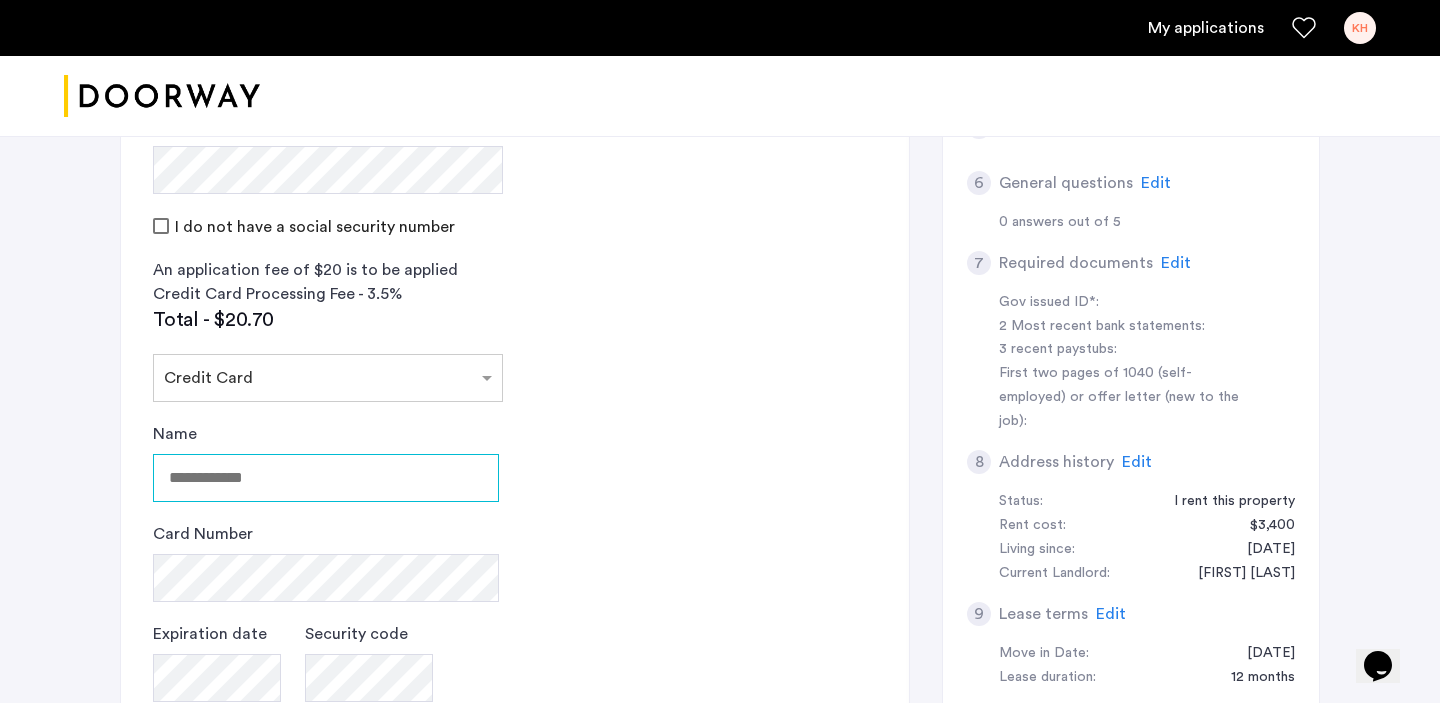 click on "Name" at bounding box center (326, 478) 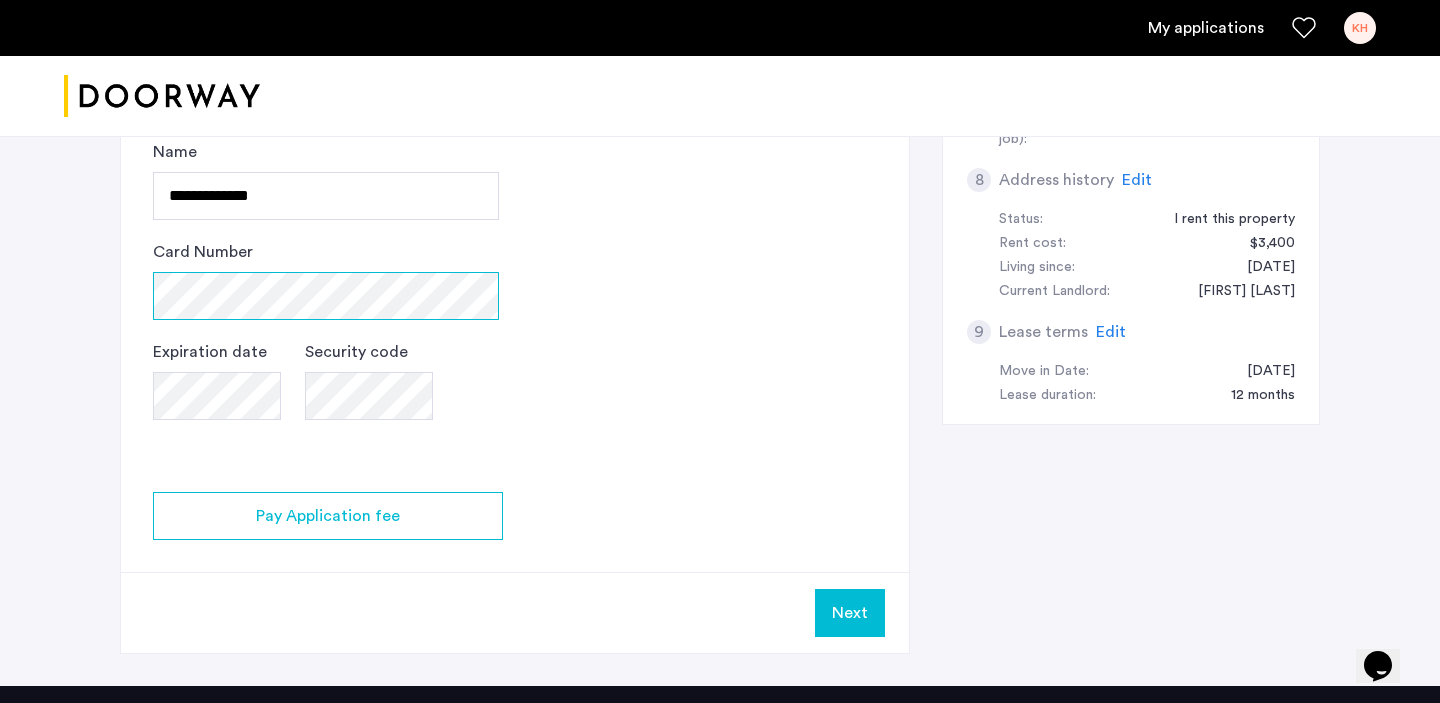 scroll, scrollTop: 1050, scrollLeft: 0, axis: vertical 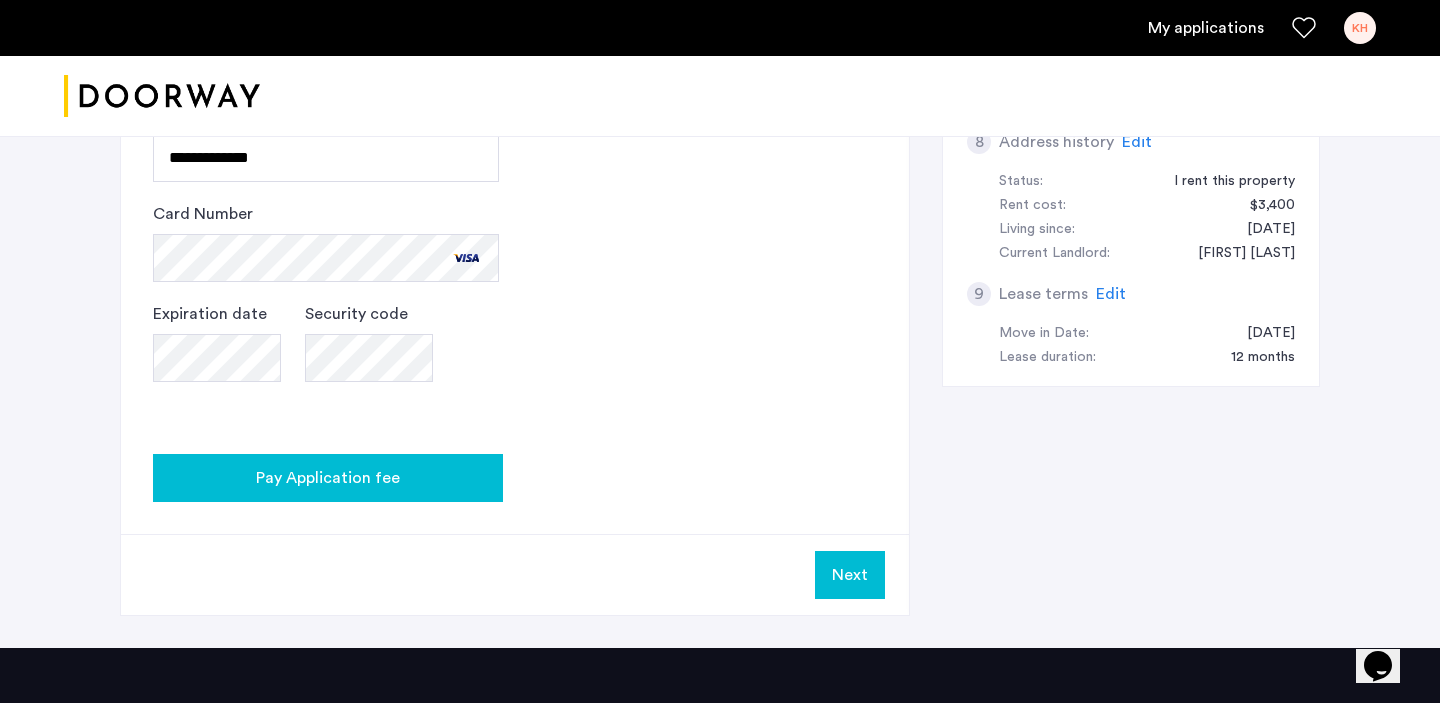 click on "Pay Application fee" 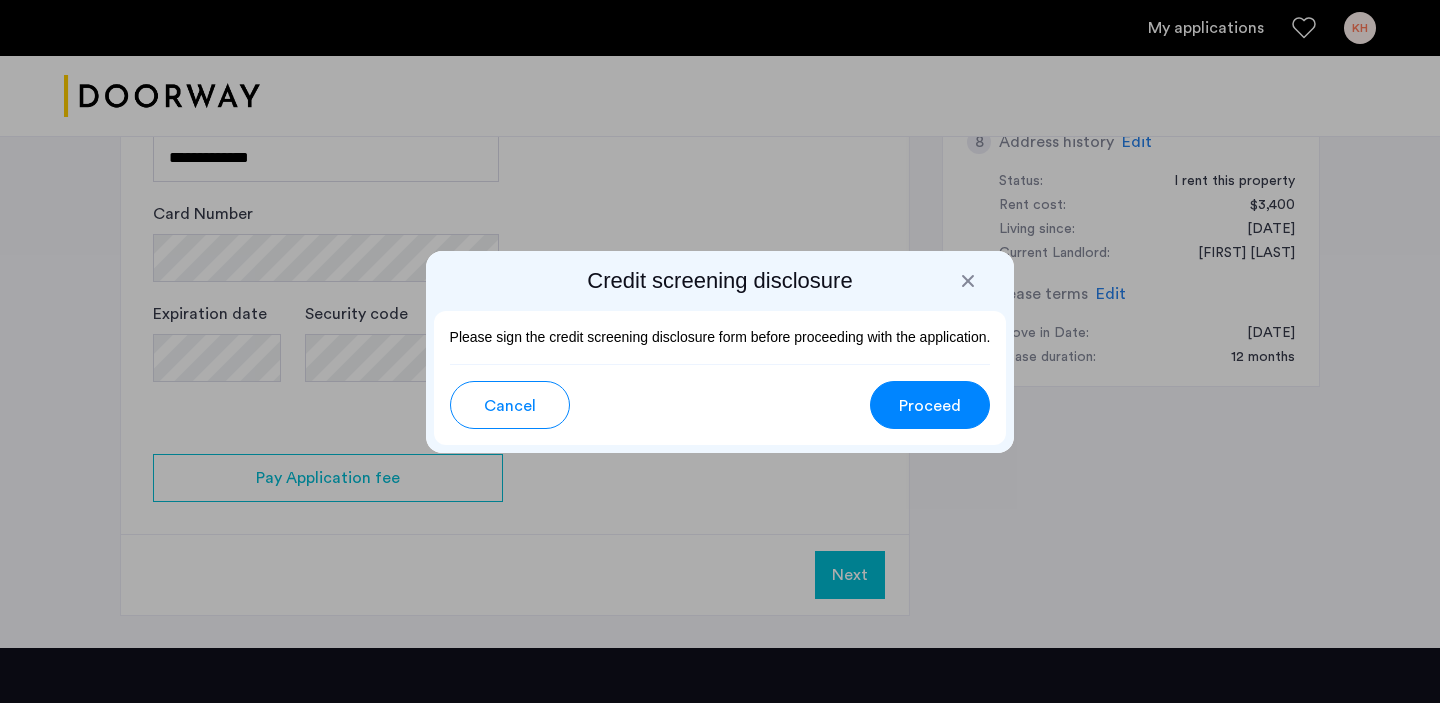 click at bounding box center (968, 281) 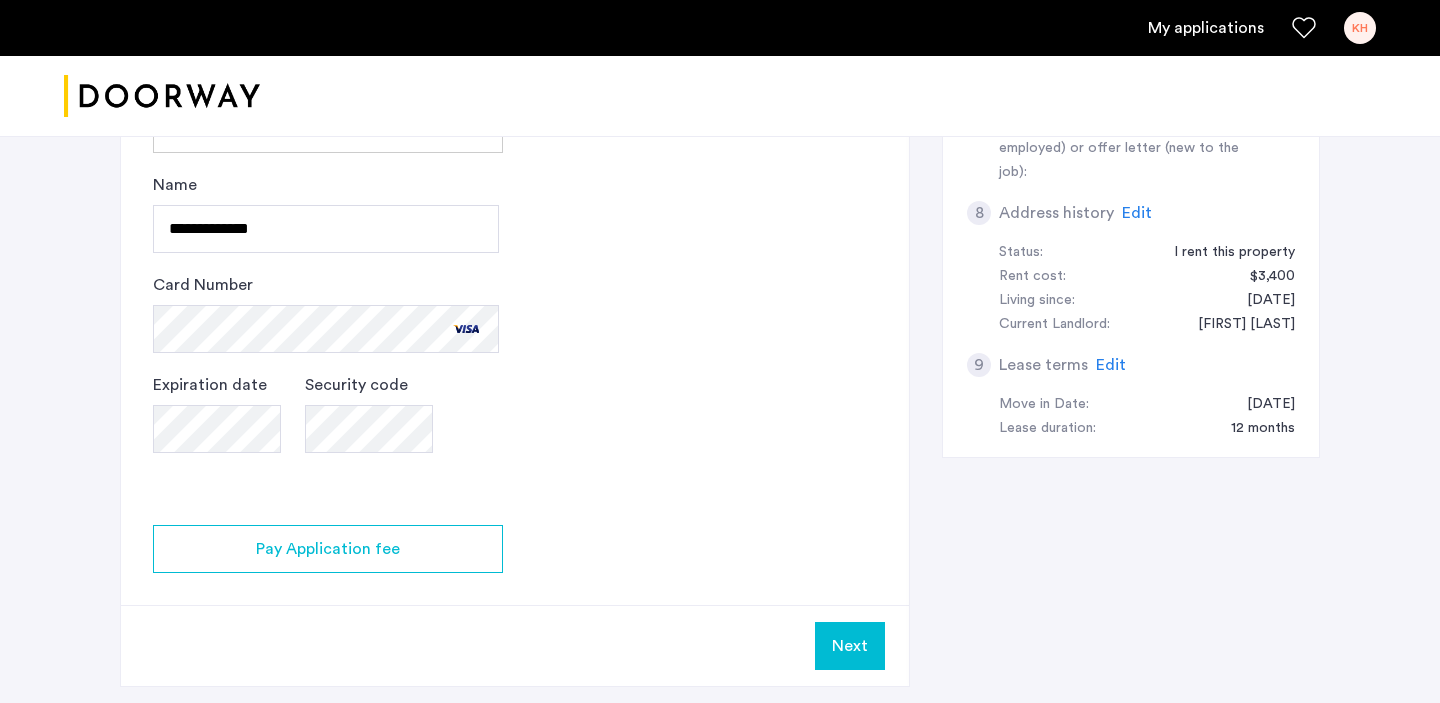 scroll, scrollTop: 996, scrollLeft: 0, axis: vertical 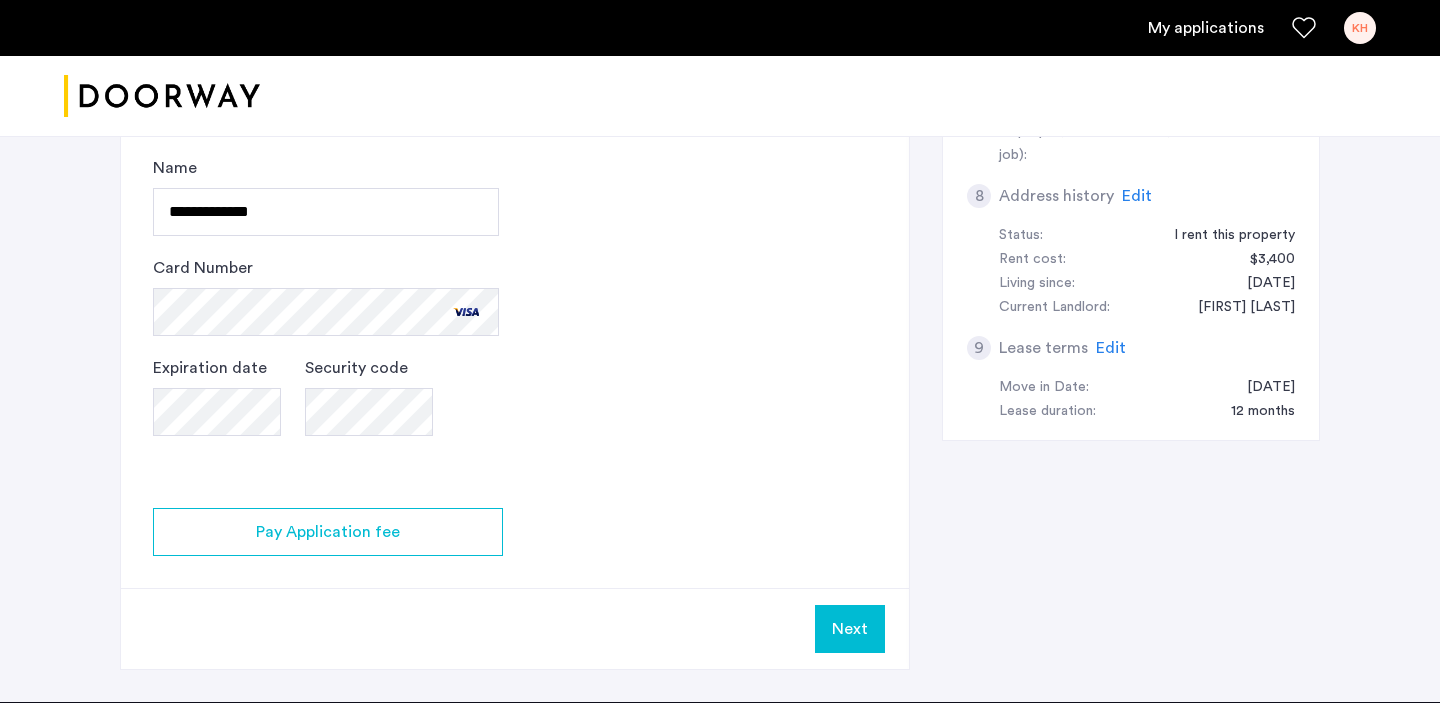 click on "2 Credit Screening & Application Fees Application Fees Please submit your application and processing fees. The application fee is $20 per applicant AND per guarantor. A 3% processing fees is applied to this total amount. If all required documentation is submitted in a 48 hour period and the unit becomes unavailable for lease through no fault of the Applicant(s).  You Agreed with this.  All credit score information will be processed and retrieved through our partnership with Weimark Credit Information Services. Please visit  their site , to find information about your rights under the FCRA and FACTA. All Weimark security controls, procedures and policies are examined, measured, and validated by TruSecure® Corporation, the worldwide leader in security assurance The TruSecure seal demonstrates proven security practices and a rigorous security policy. Your Social Security Number Show I do not have a social security number An application fee of $20 is to be applied Credit Card Processing Fee - 3.5% Total - $20.70" 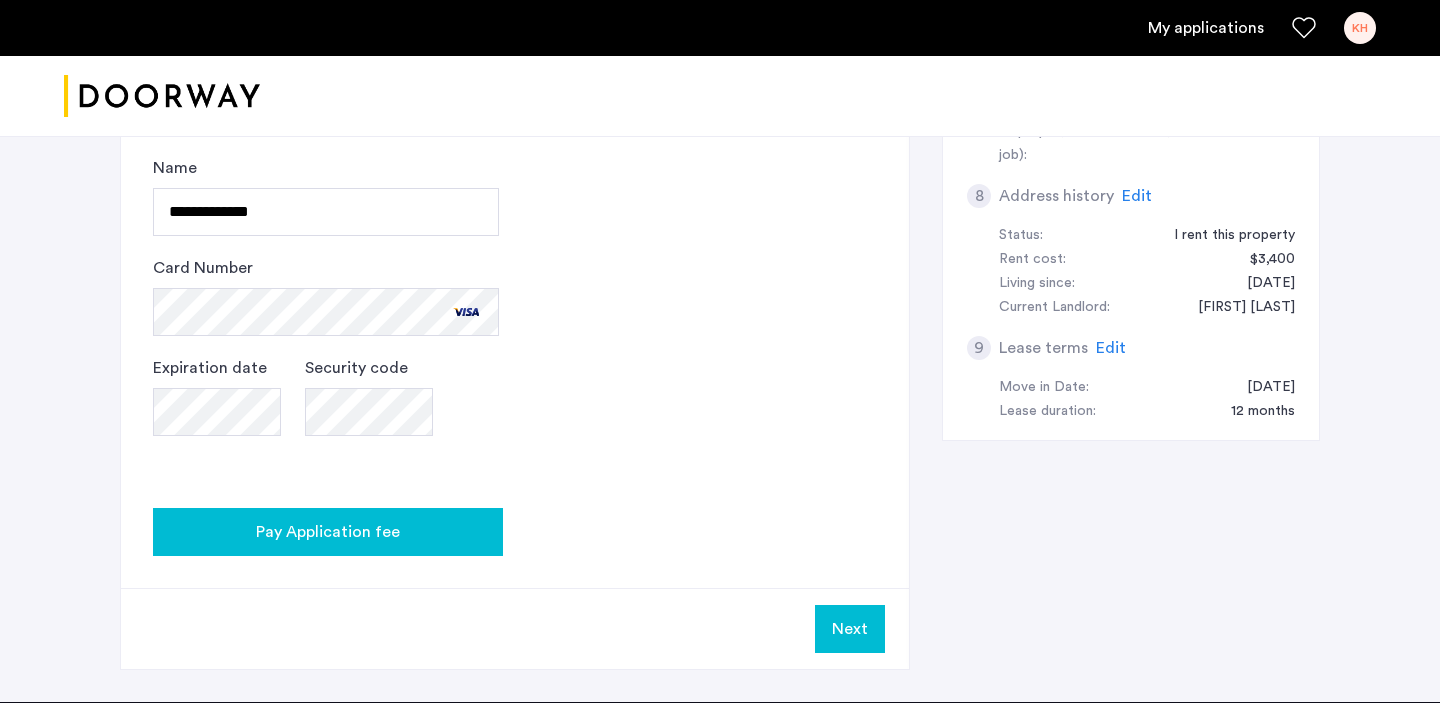 click on "Pay Application fee" 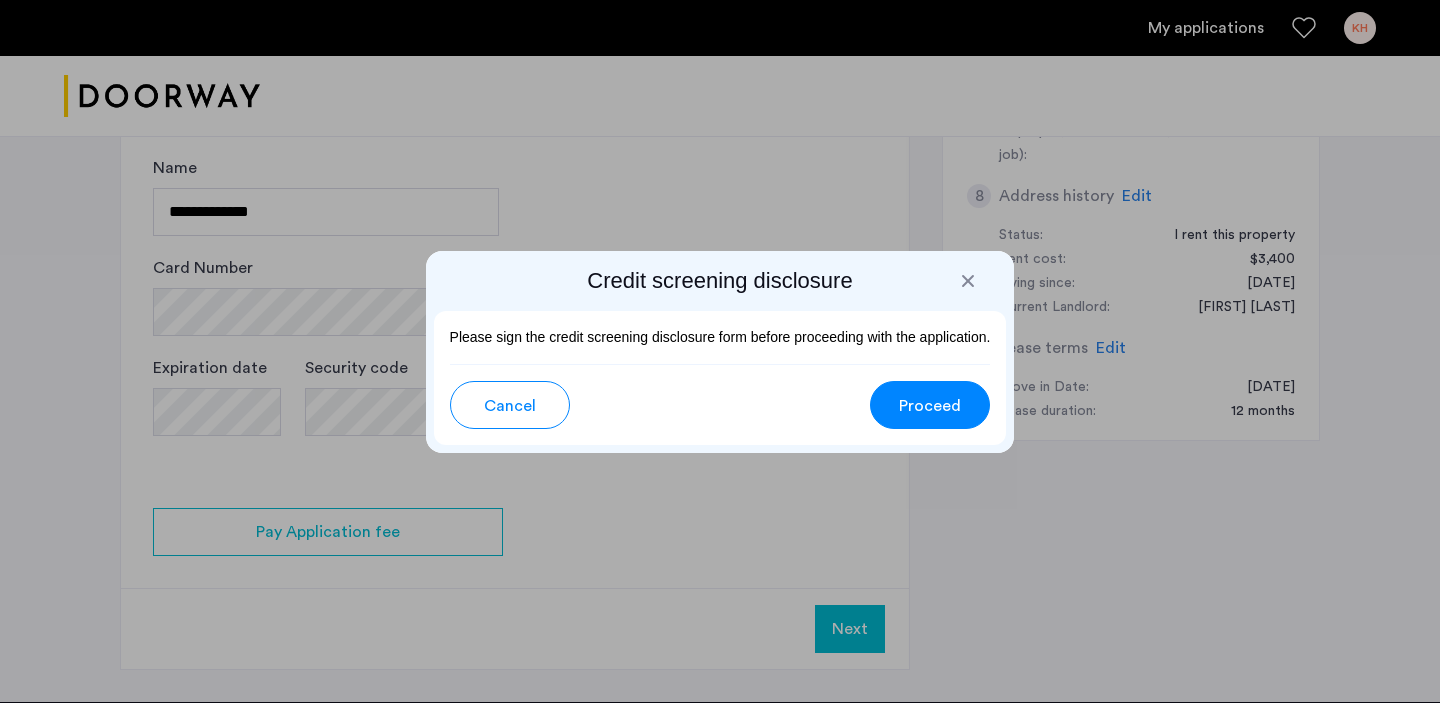 click on "Proceed" at bounding box center (930, 406) 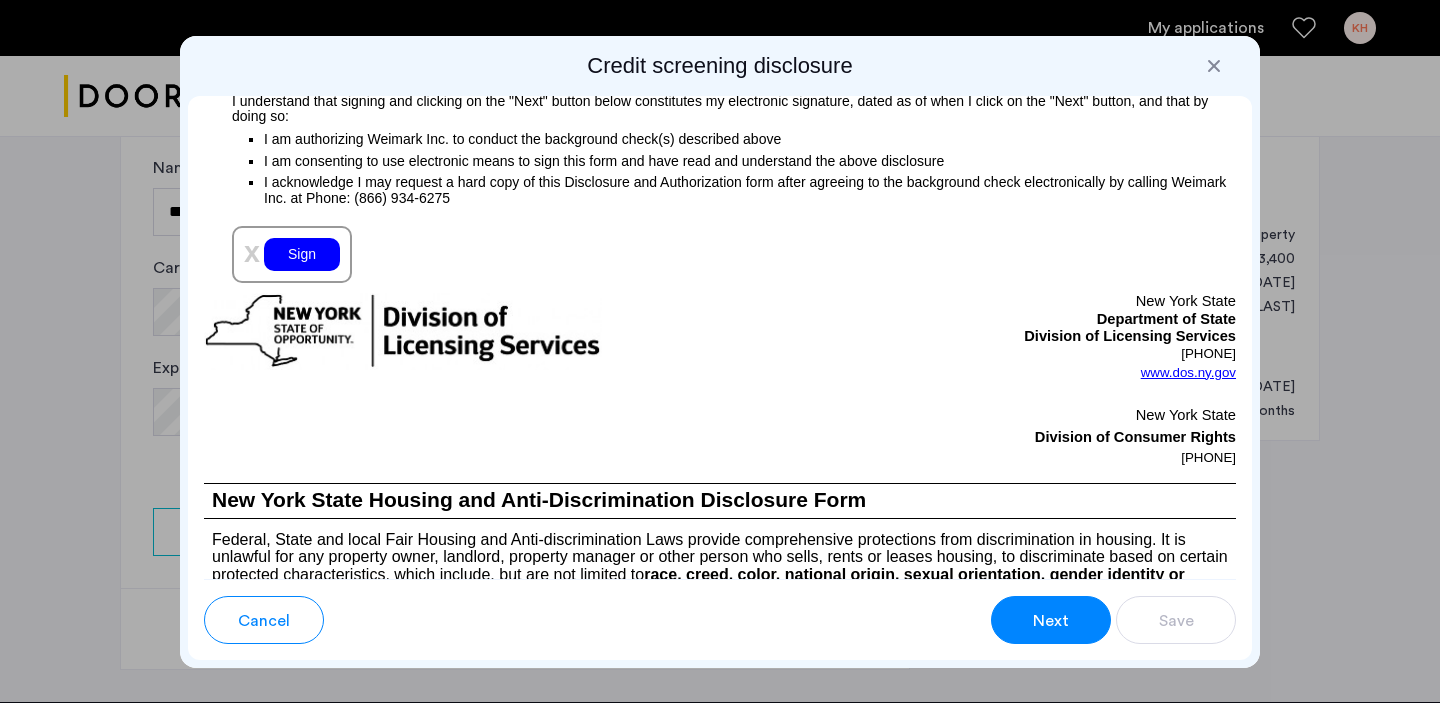 scroll, scrollTop: 2352, scrollLeft: 0, axis: vertical 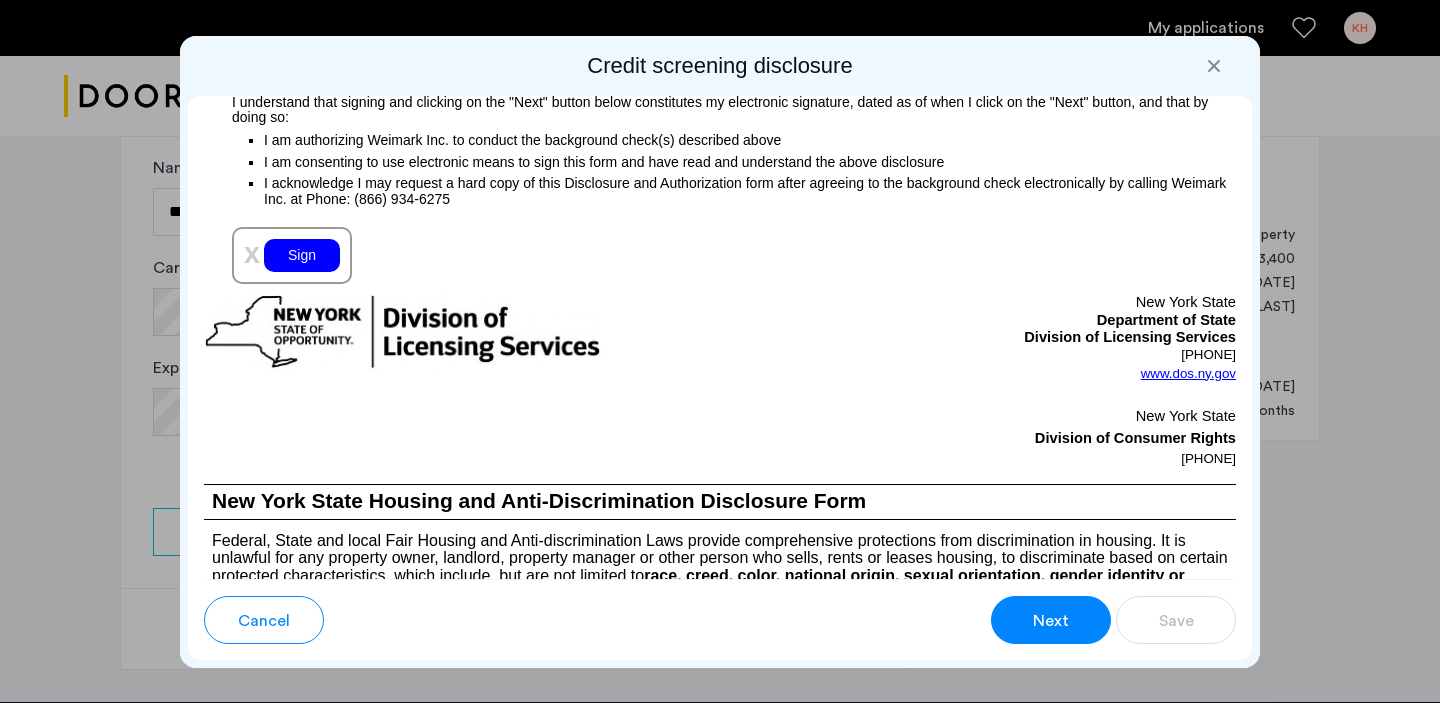 click on "Sign" at bounding box center (302, 255) 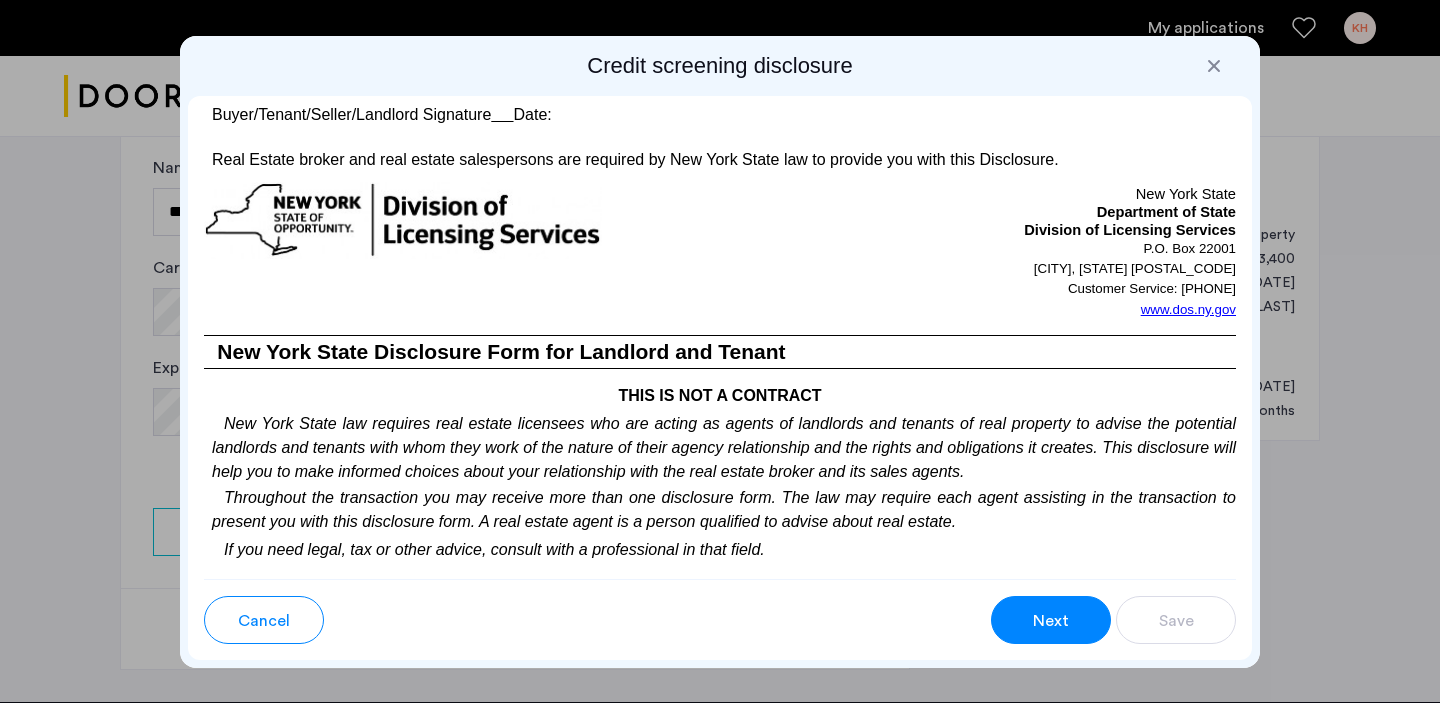 scroll, scrollTop: 3836, scrollLeft: 0, axis: vertical 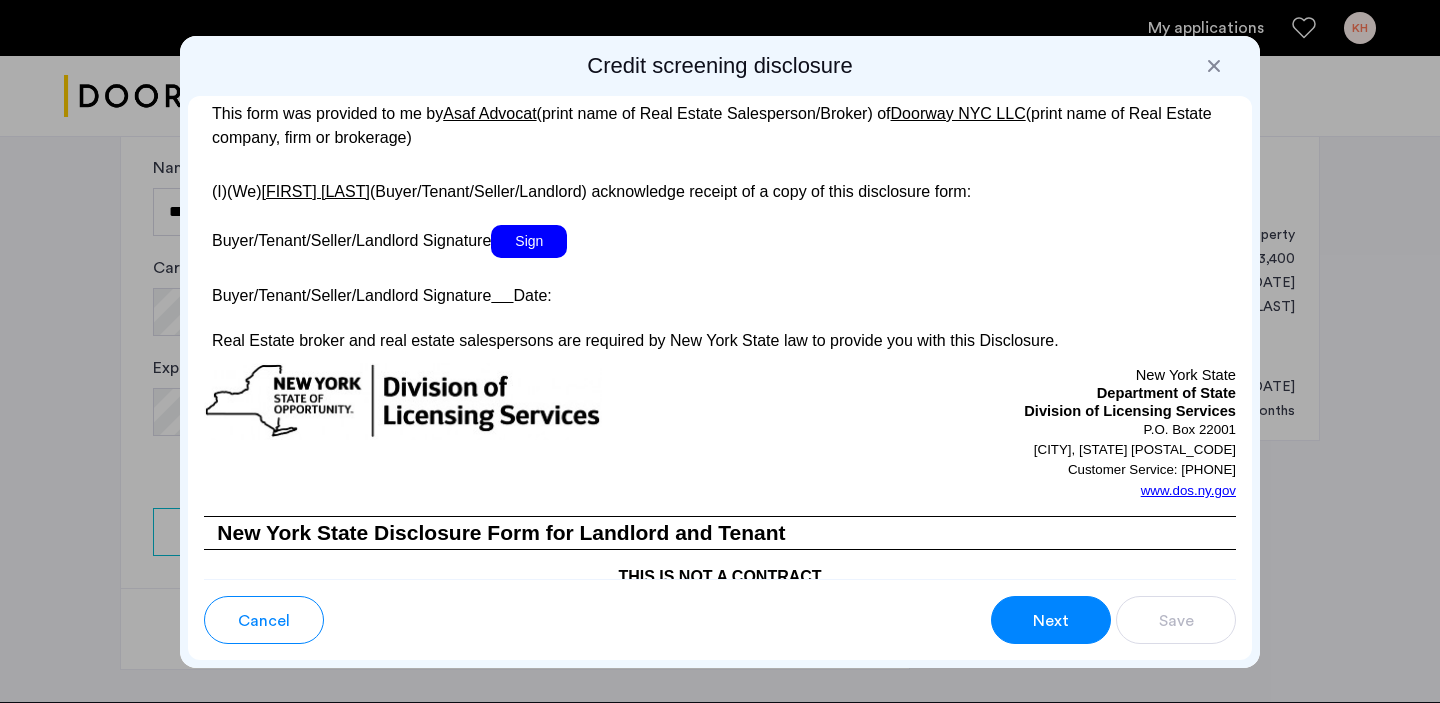 click on "Sign" at bounding box center (529, 241) 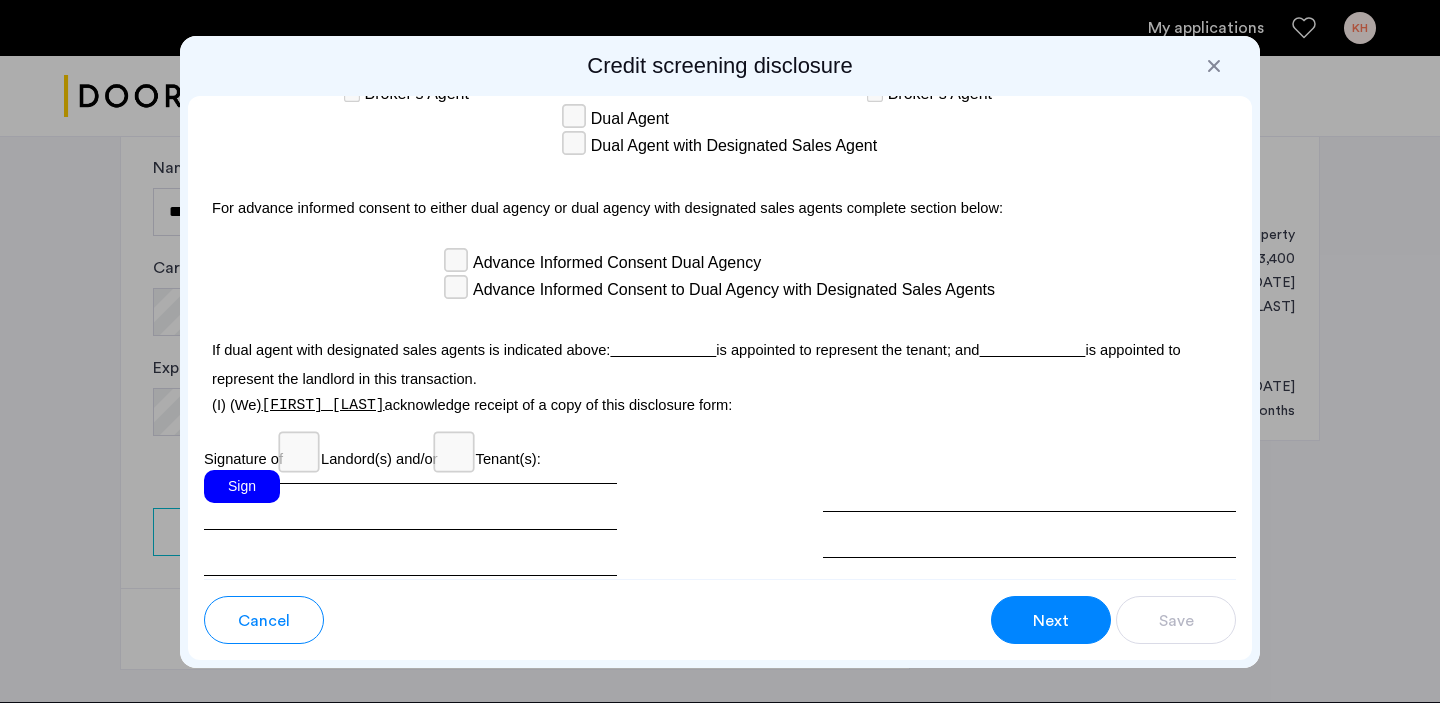 scroll, scrollTop: 5900, scrollLeft: 0, axis: vertical 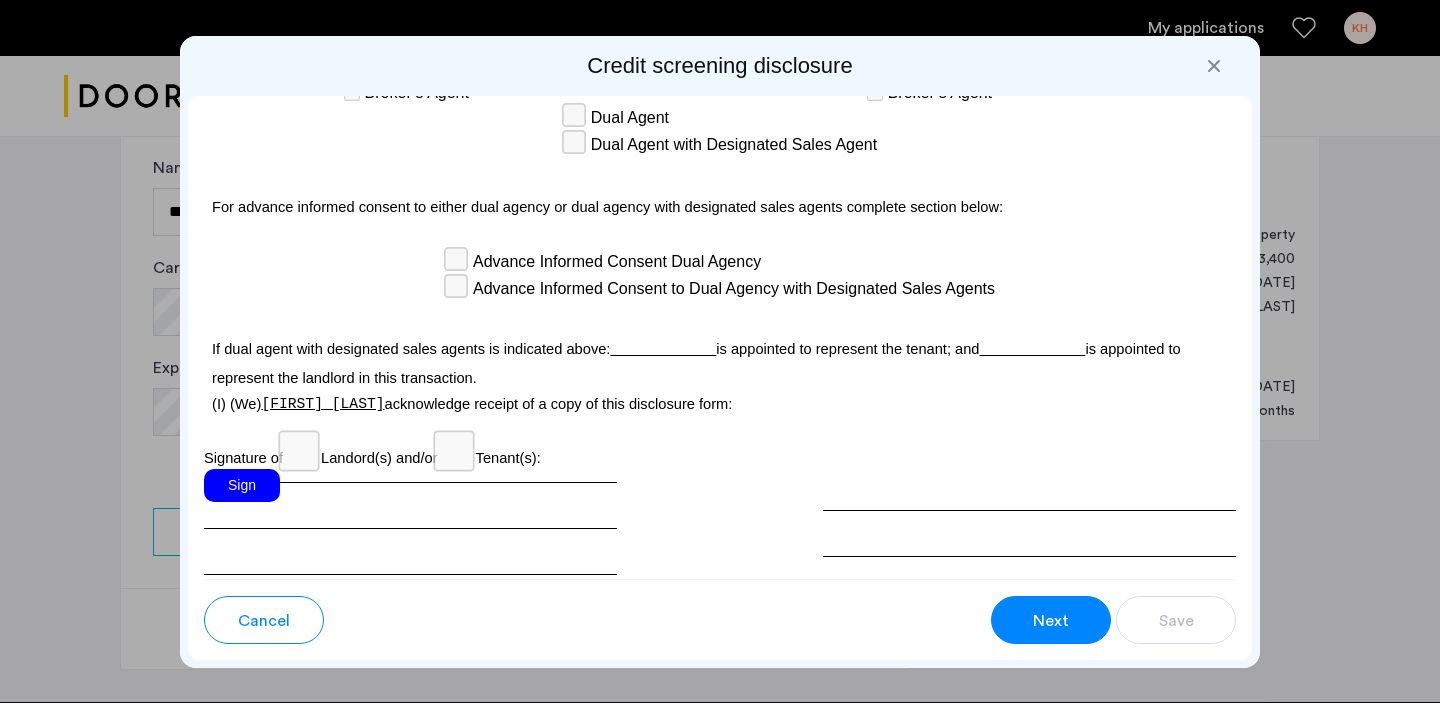 click on "Sign" at bounding box center [242, 485] 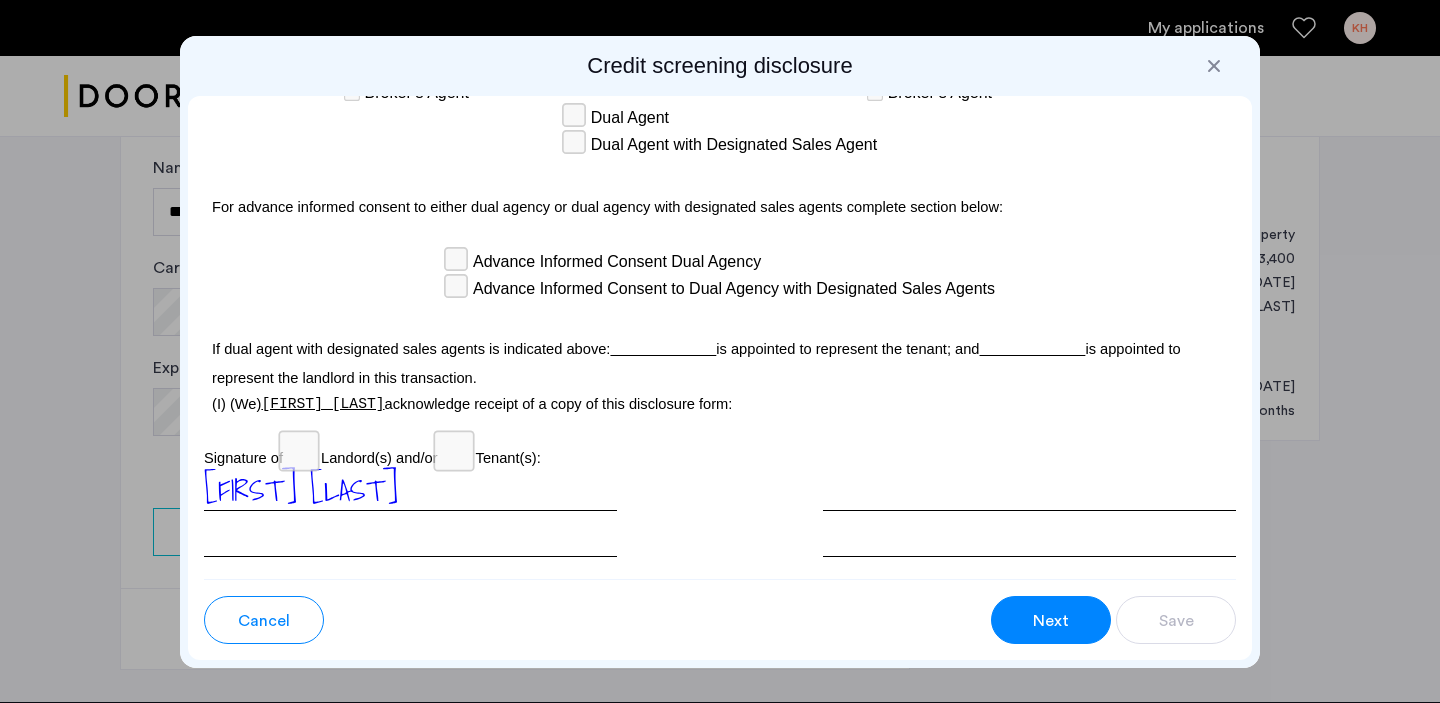 scroll, scrollTop: 5959, scrollLeft: 0, axis: vertical 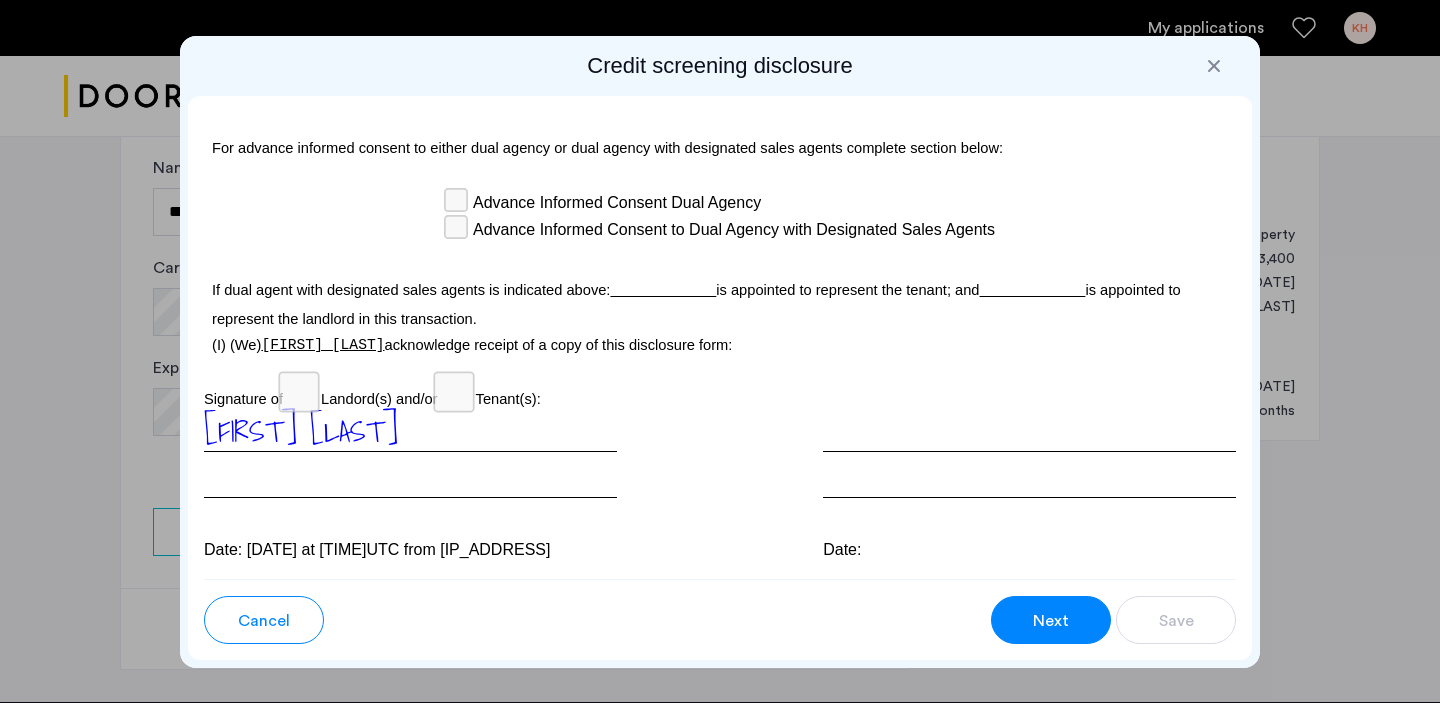 click on "Next" at bounding box center [1051, 621] 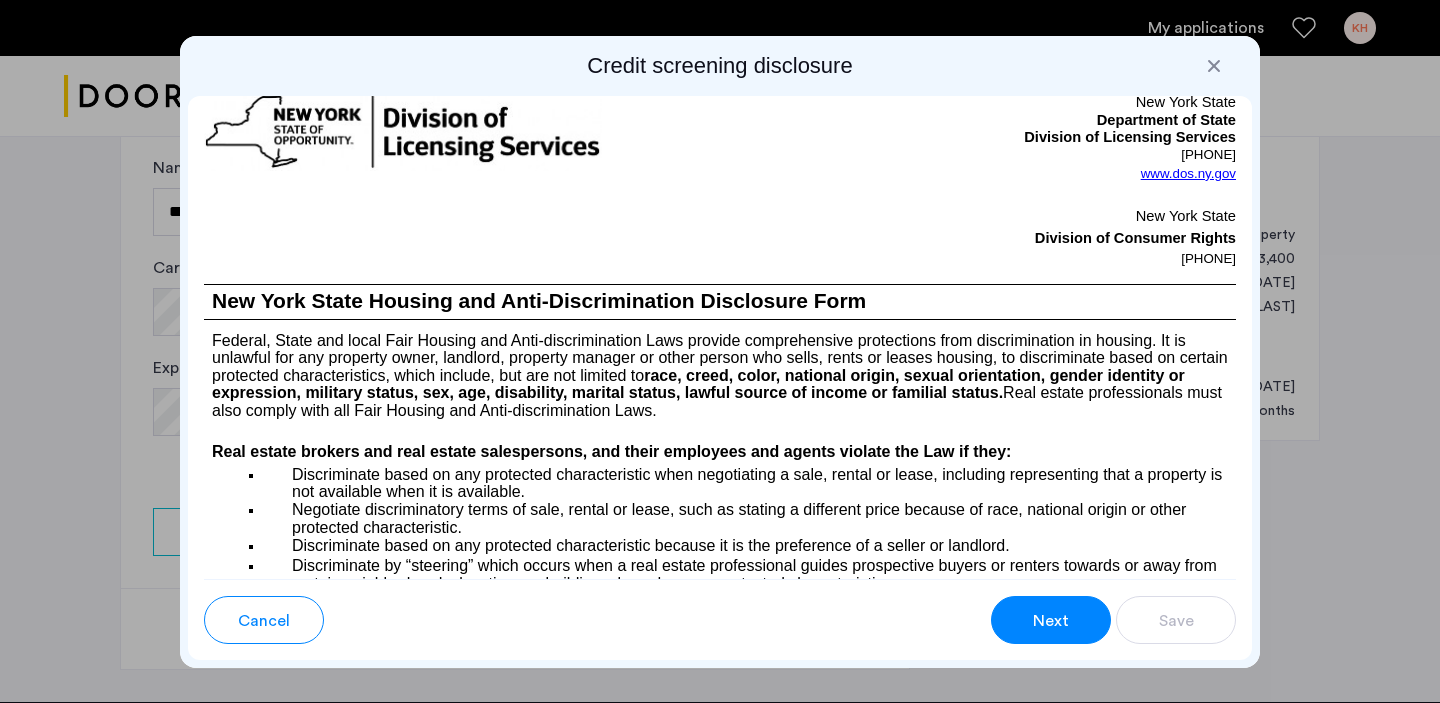 scroll, scrollTop: 1561, scrollLeft: 0, axis: vertical 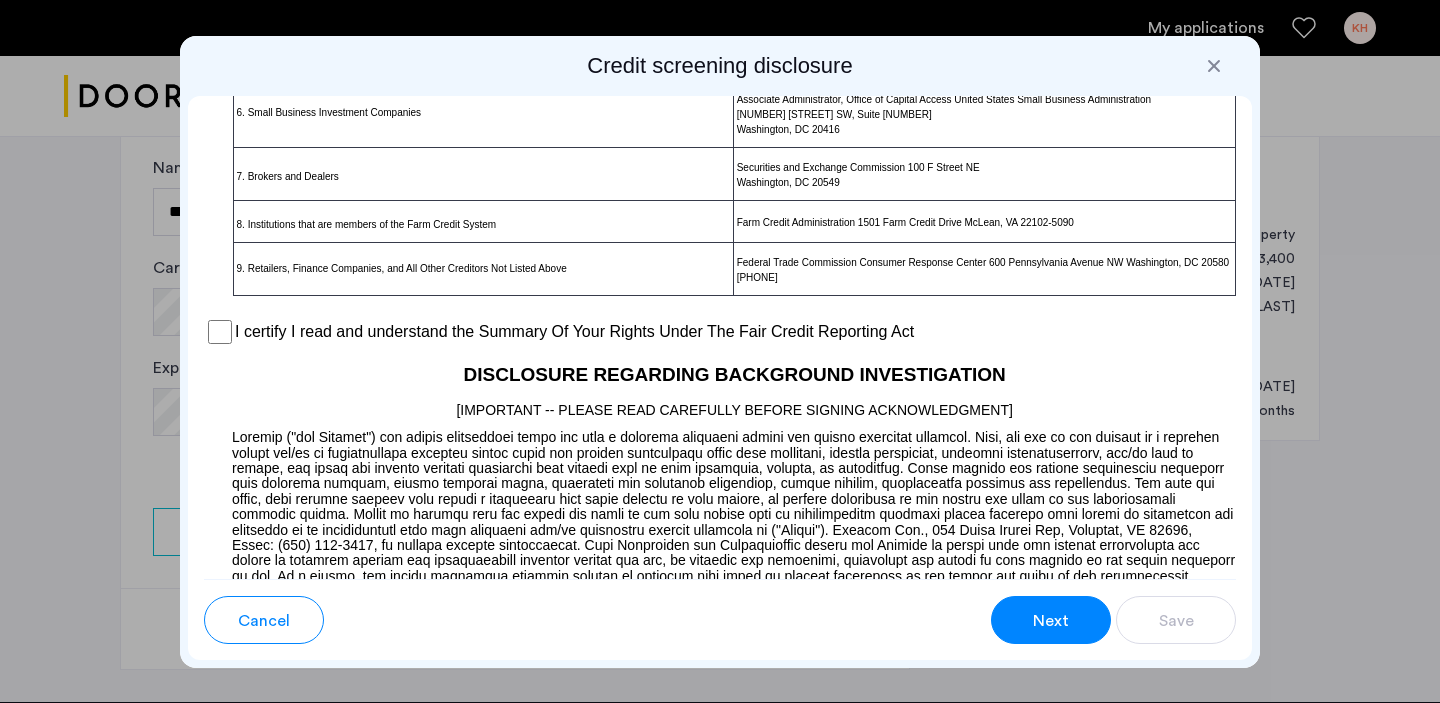 click on "Next" at bounding box center (1051, 621) 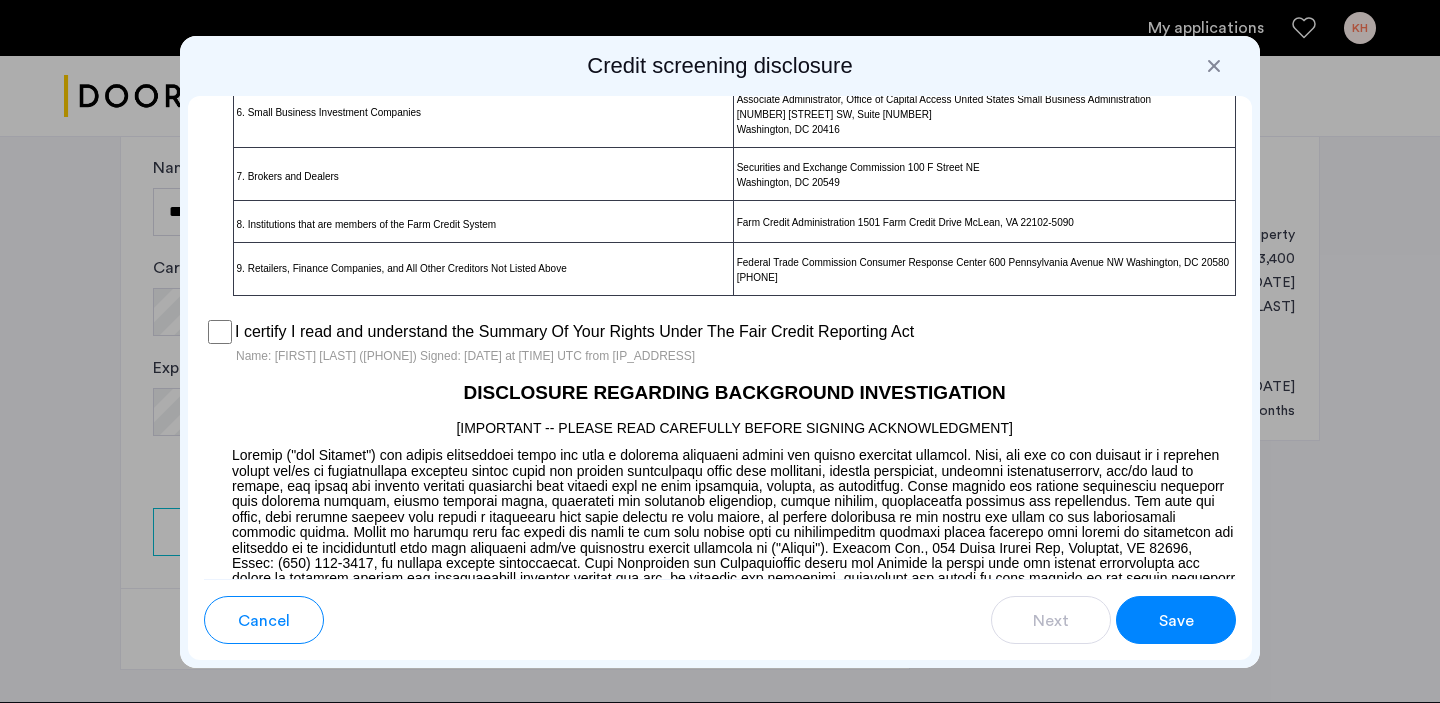 click on "Save" at bounding box center (1176, 620) 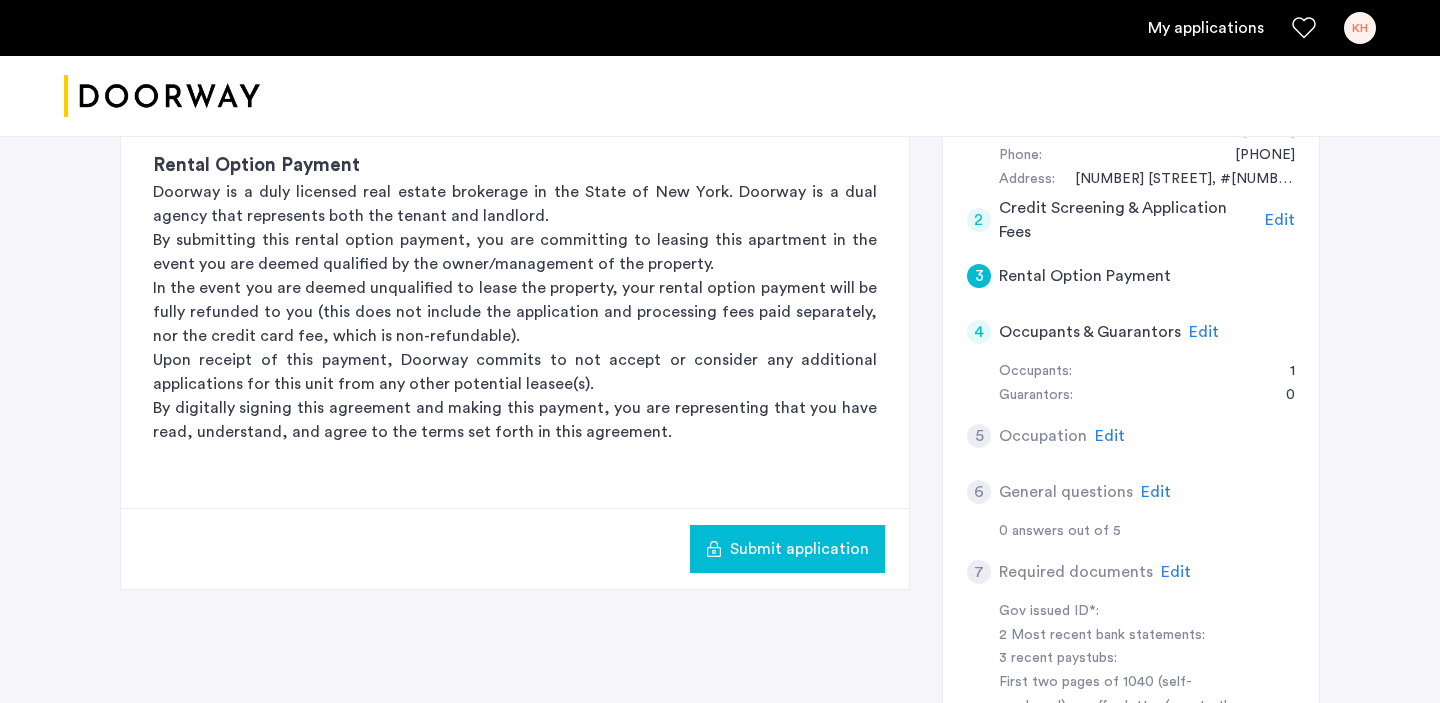 scroll, scrollTop: 382, scrollLeft: 0, axis: vertical 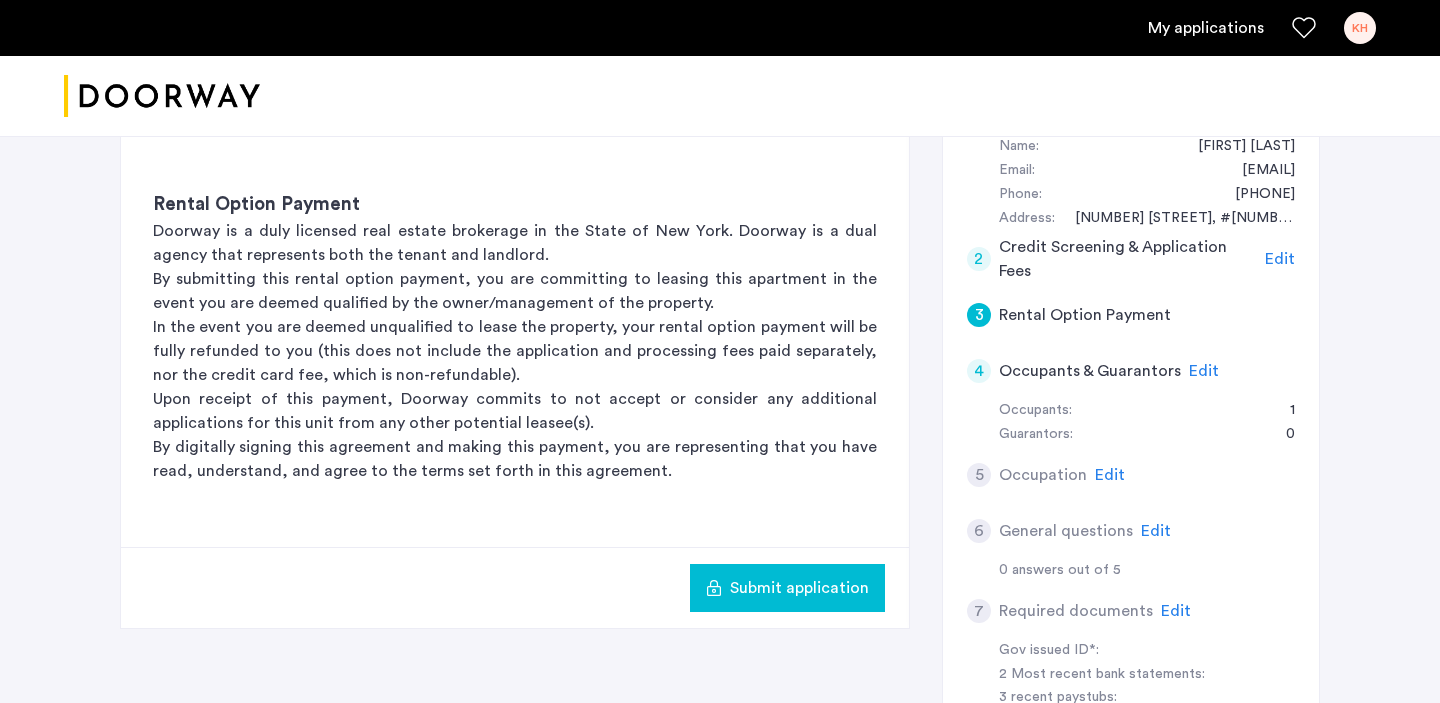click on "Submit application" 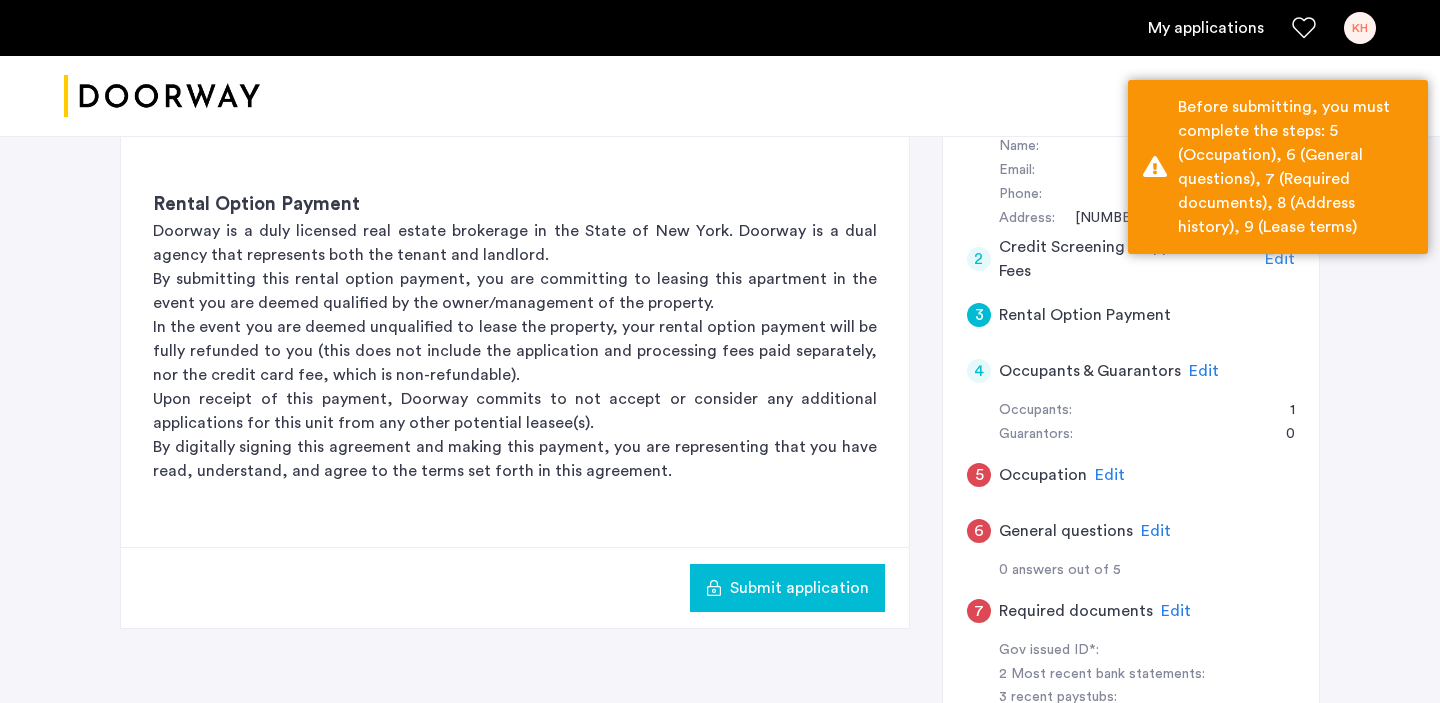 click on "Edit" 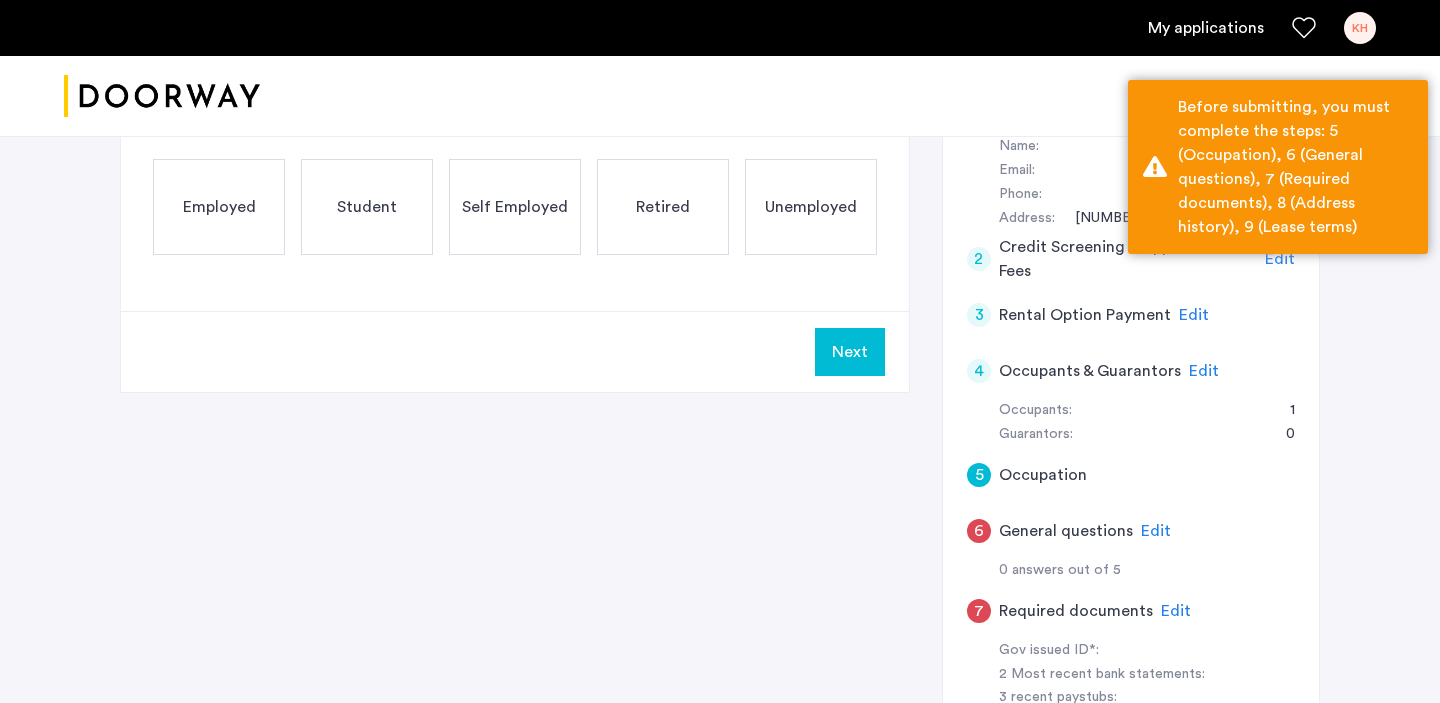 click on "Employed" 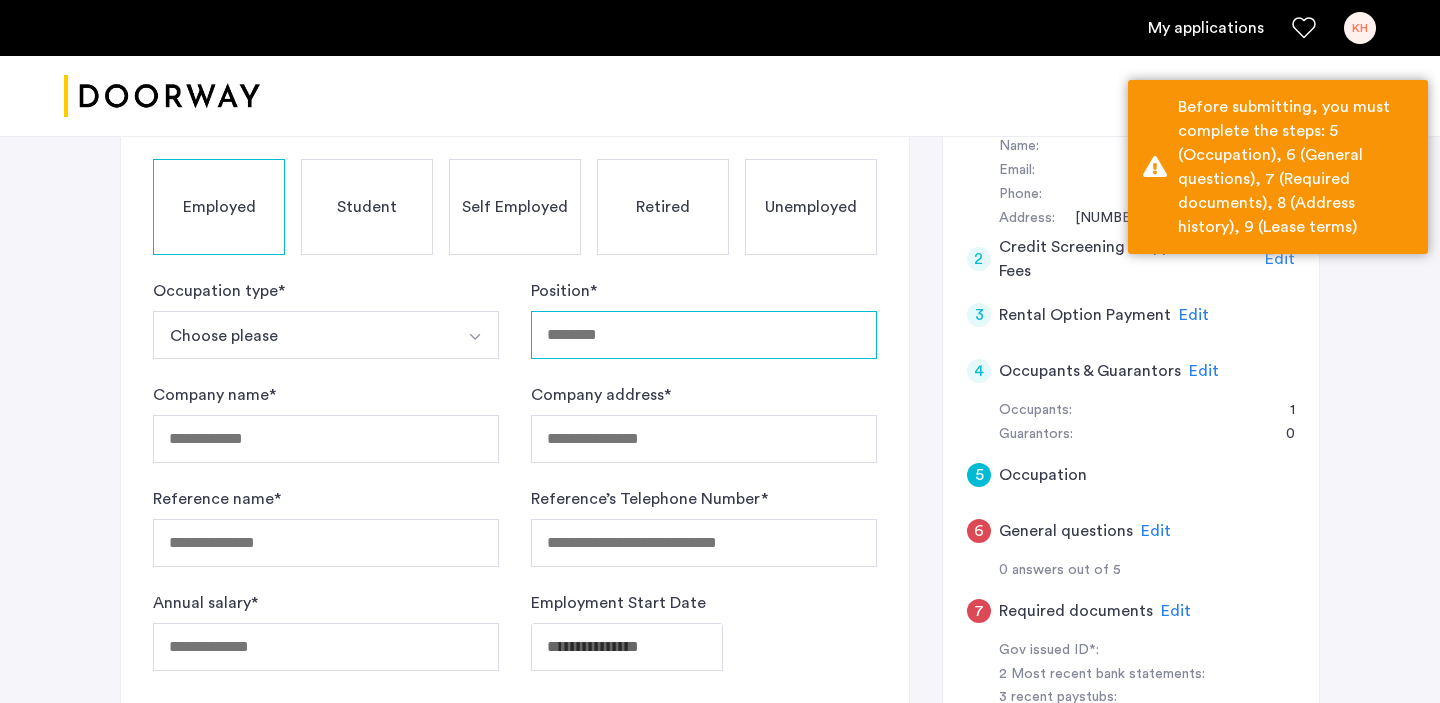 click on "Position  *" at bounding box center [704, 335] 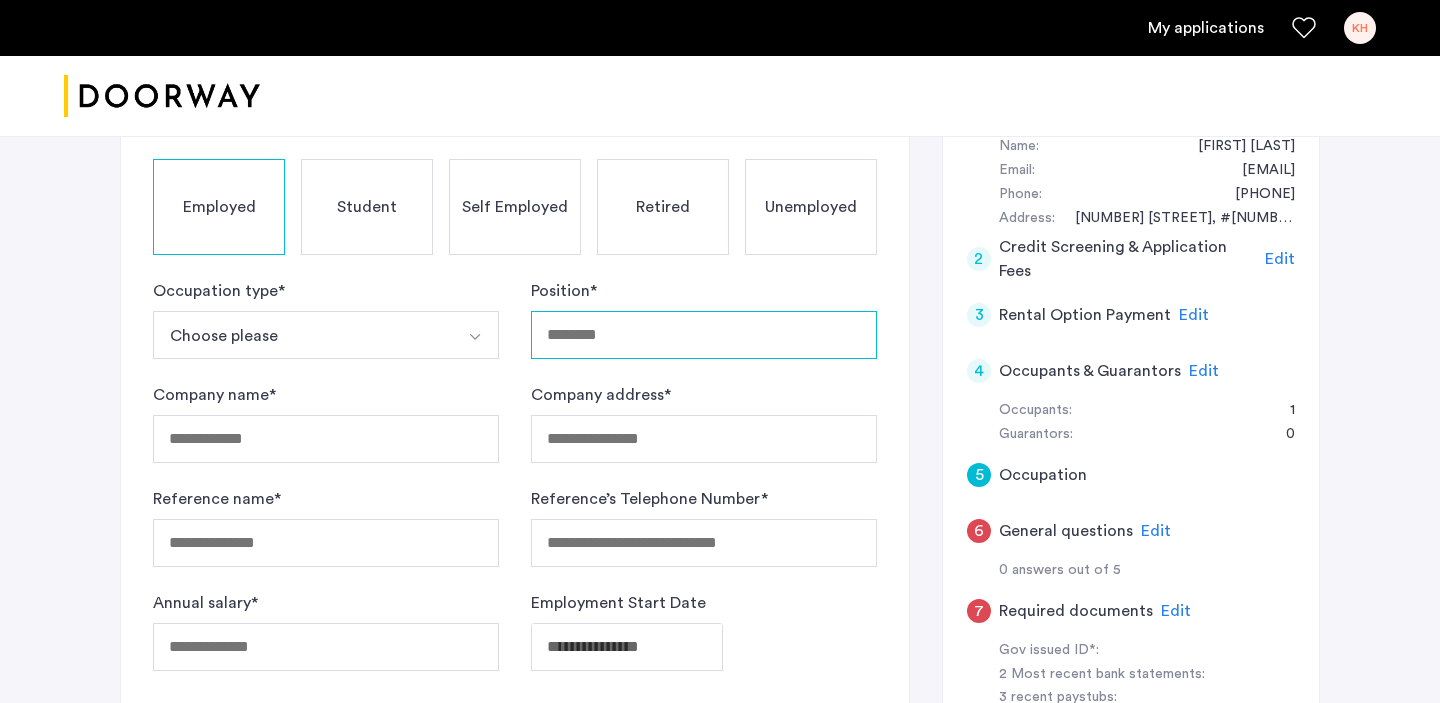 type on "*" 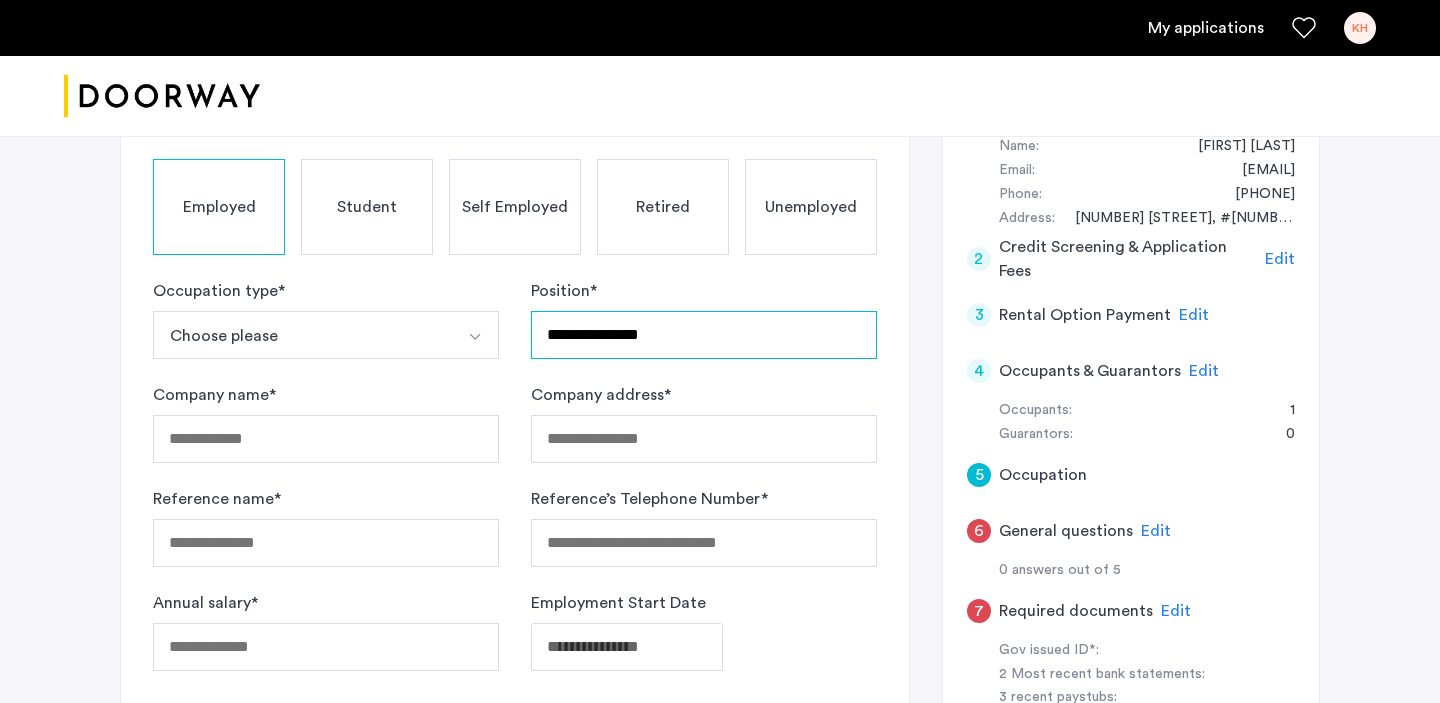 type on "**********" 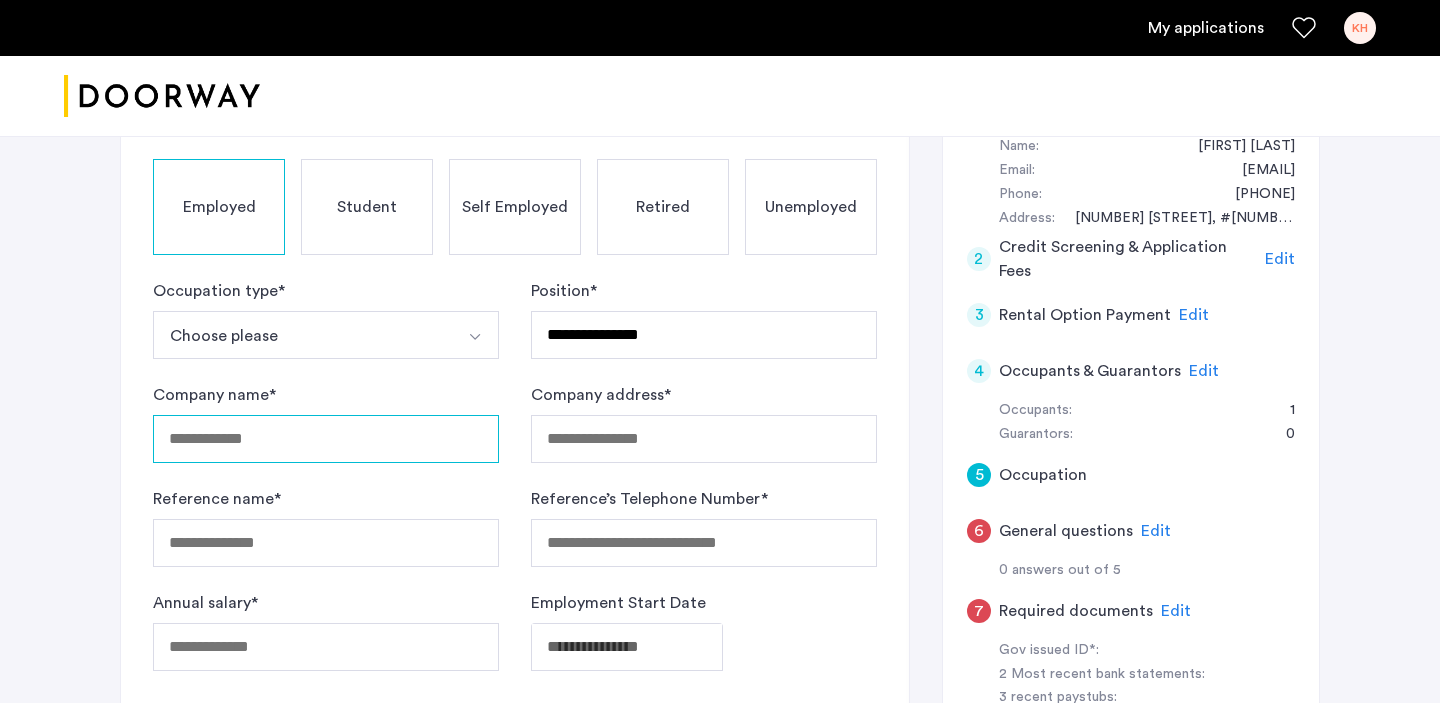 click on "Company name  *" at bounding box center [326, 439] 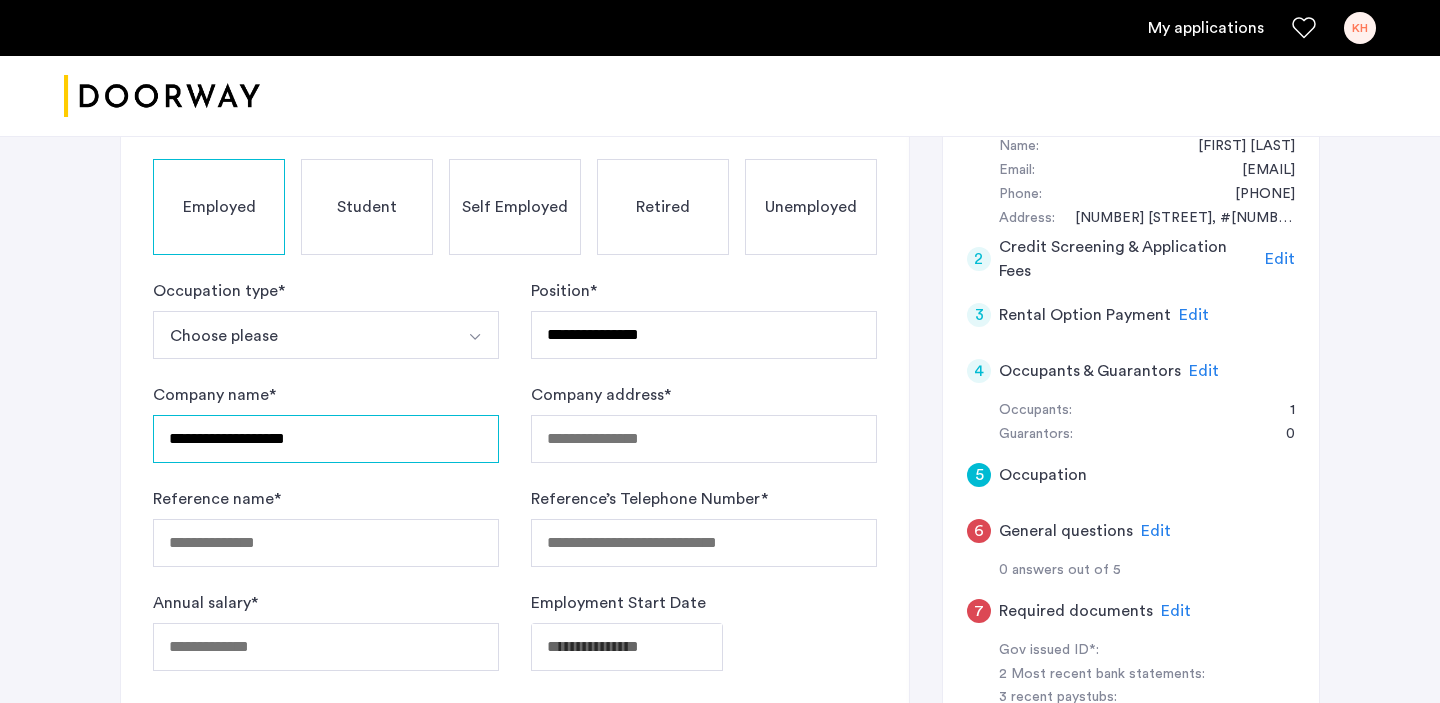 type on "**********" 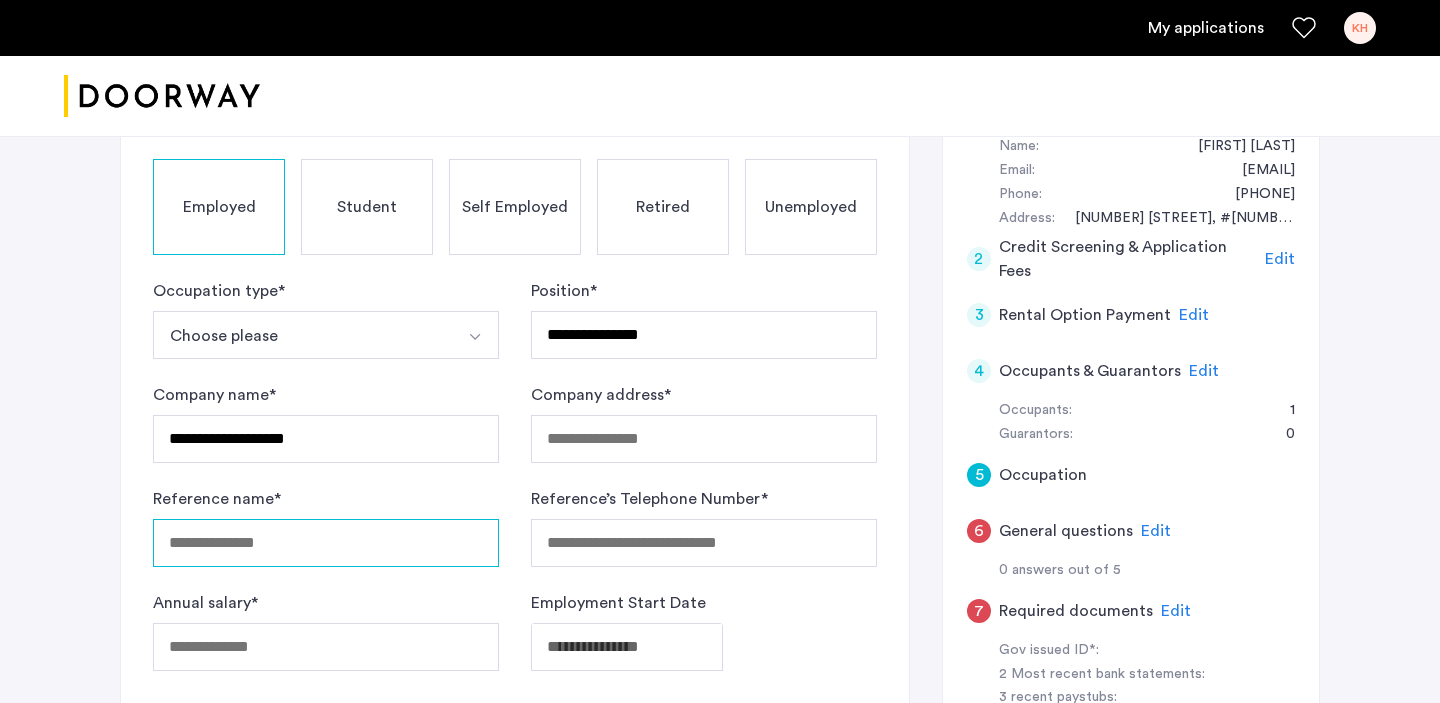 click on "Reference name  *" 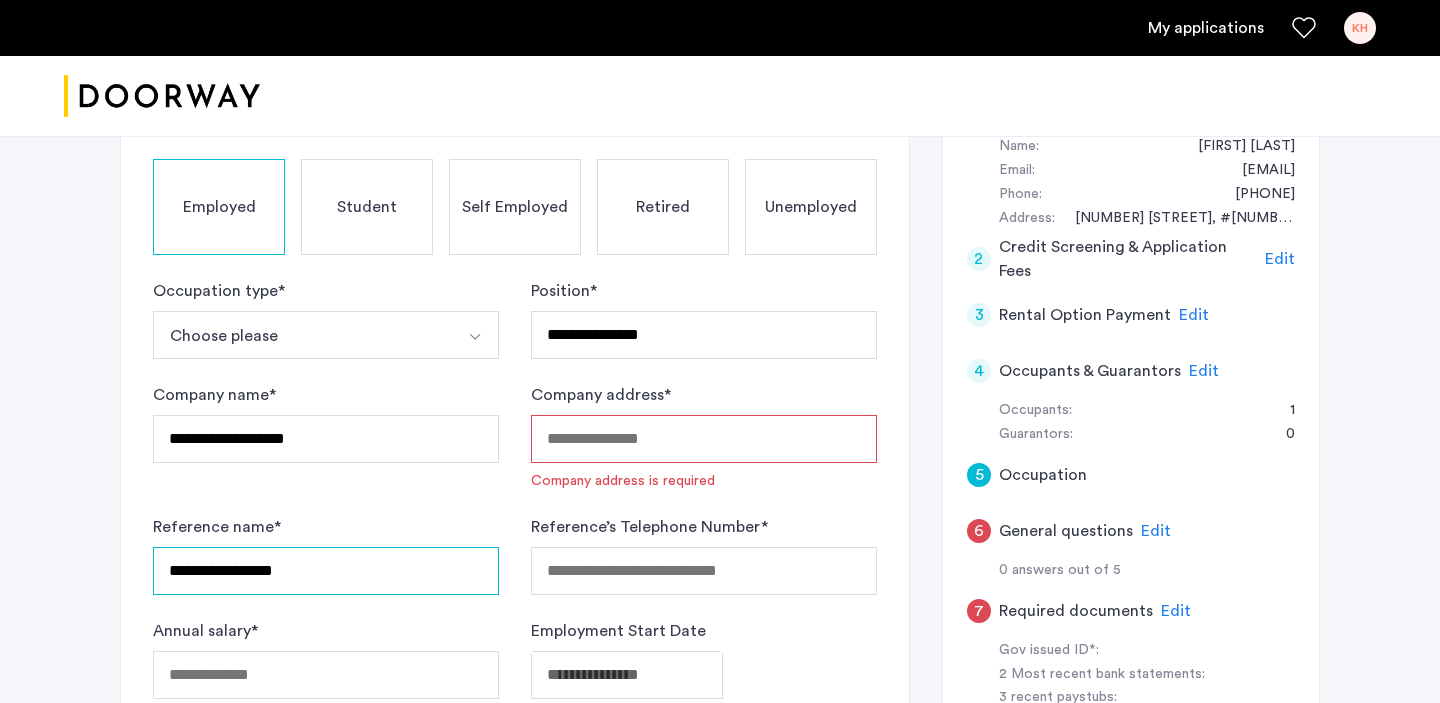 type on "**********" 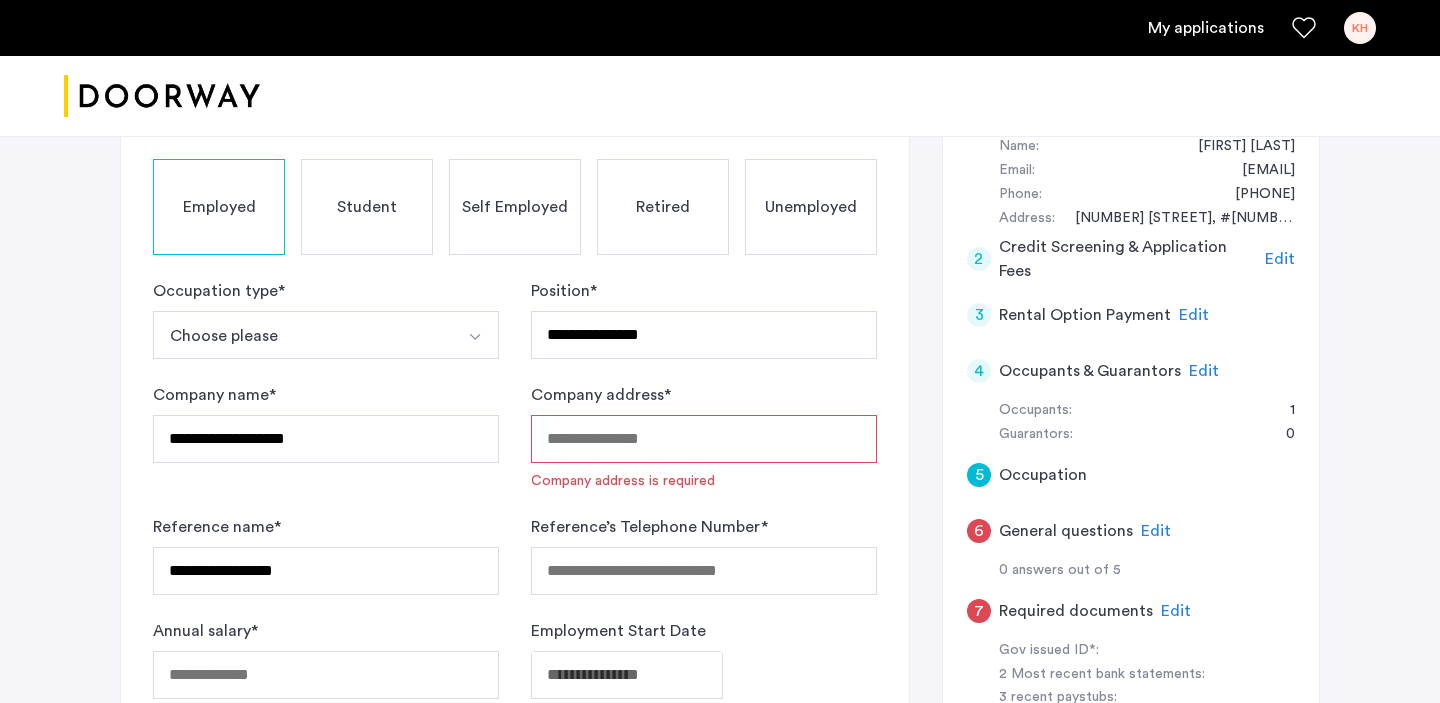 click on "Company address  *" at bounding box center [704, 439] 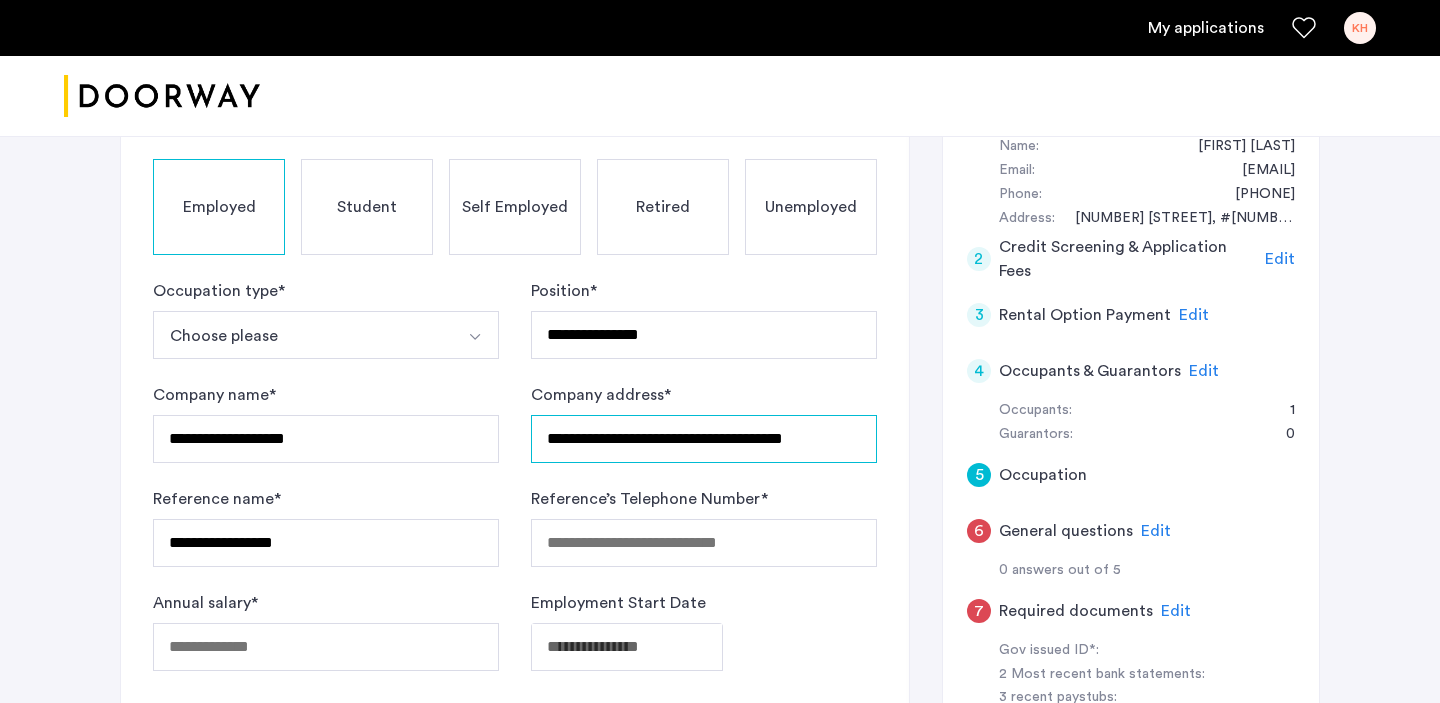 type on "**********" 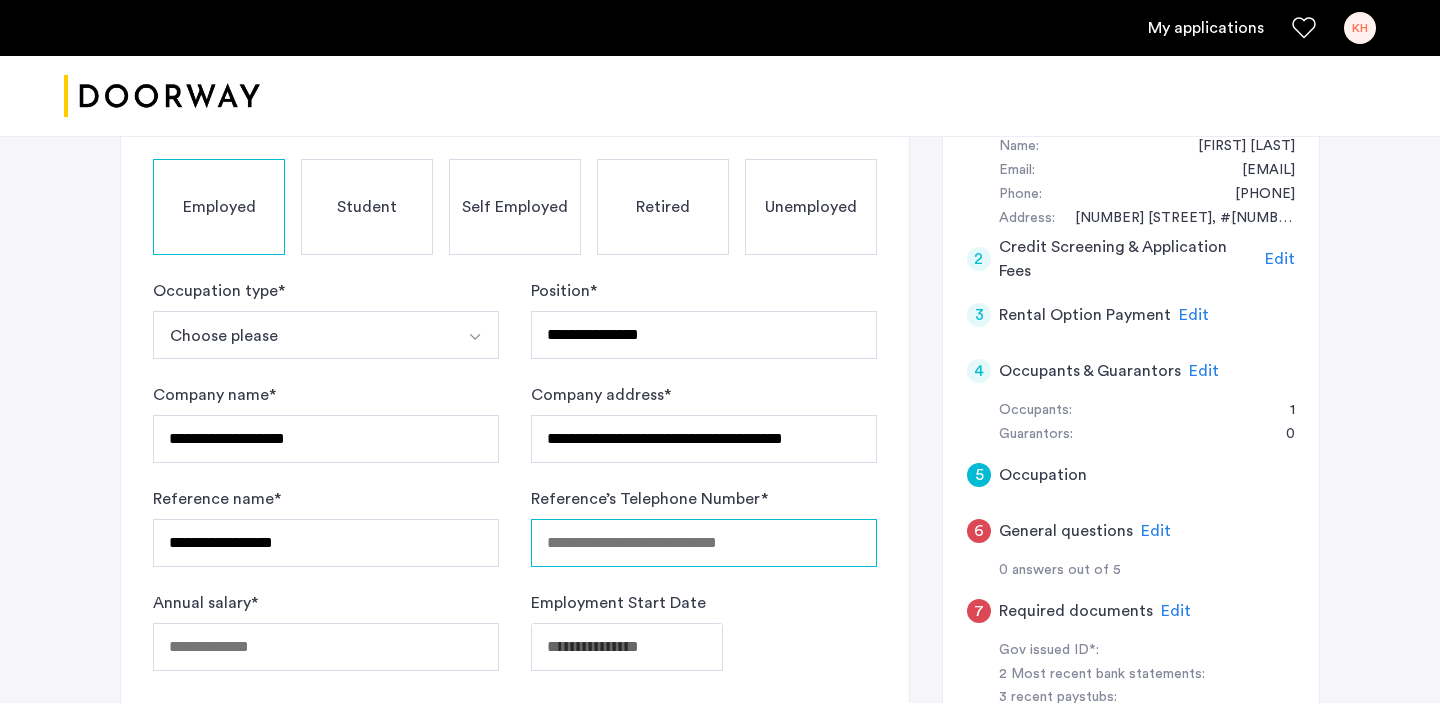 click on "Reference’s Telephone Number  *" at bounding box center [704, 543] 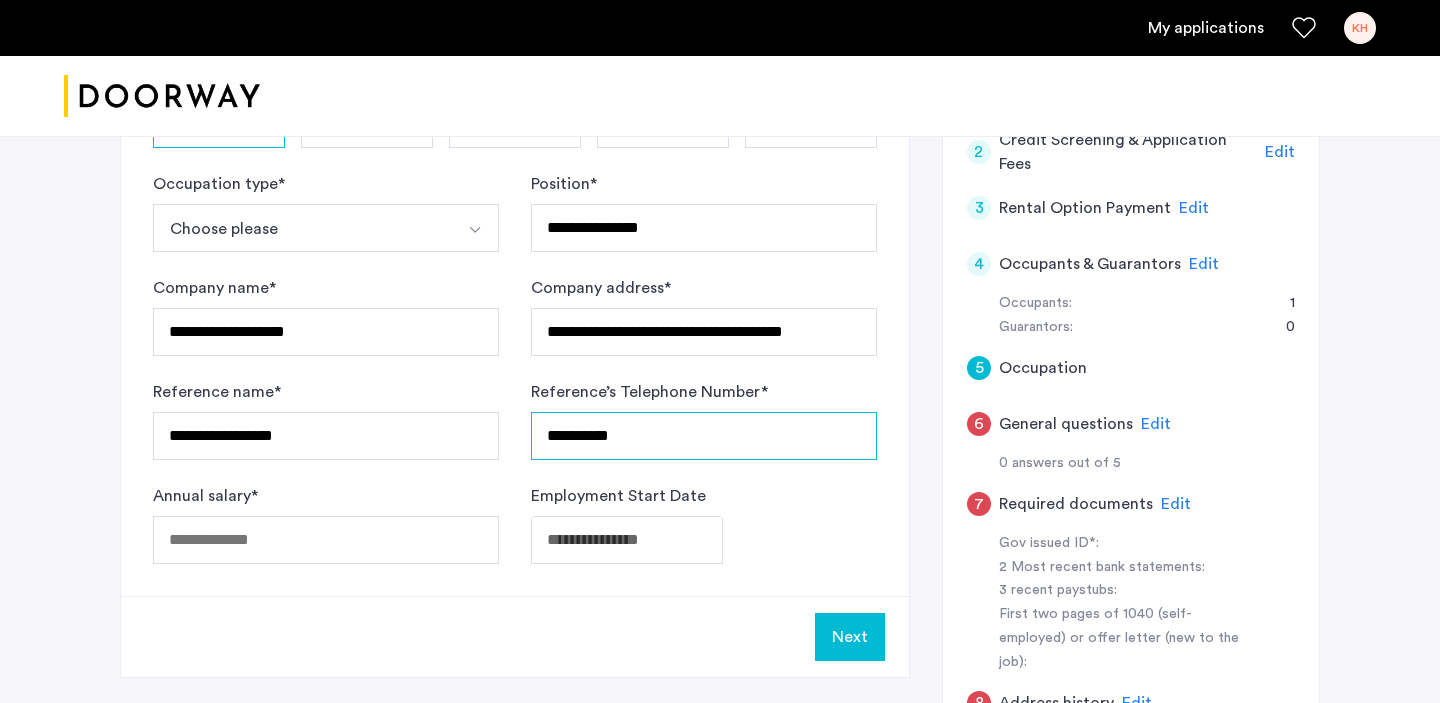scroll, scrollTop: 508, scrollLeft: 0, axis: vertical 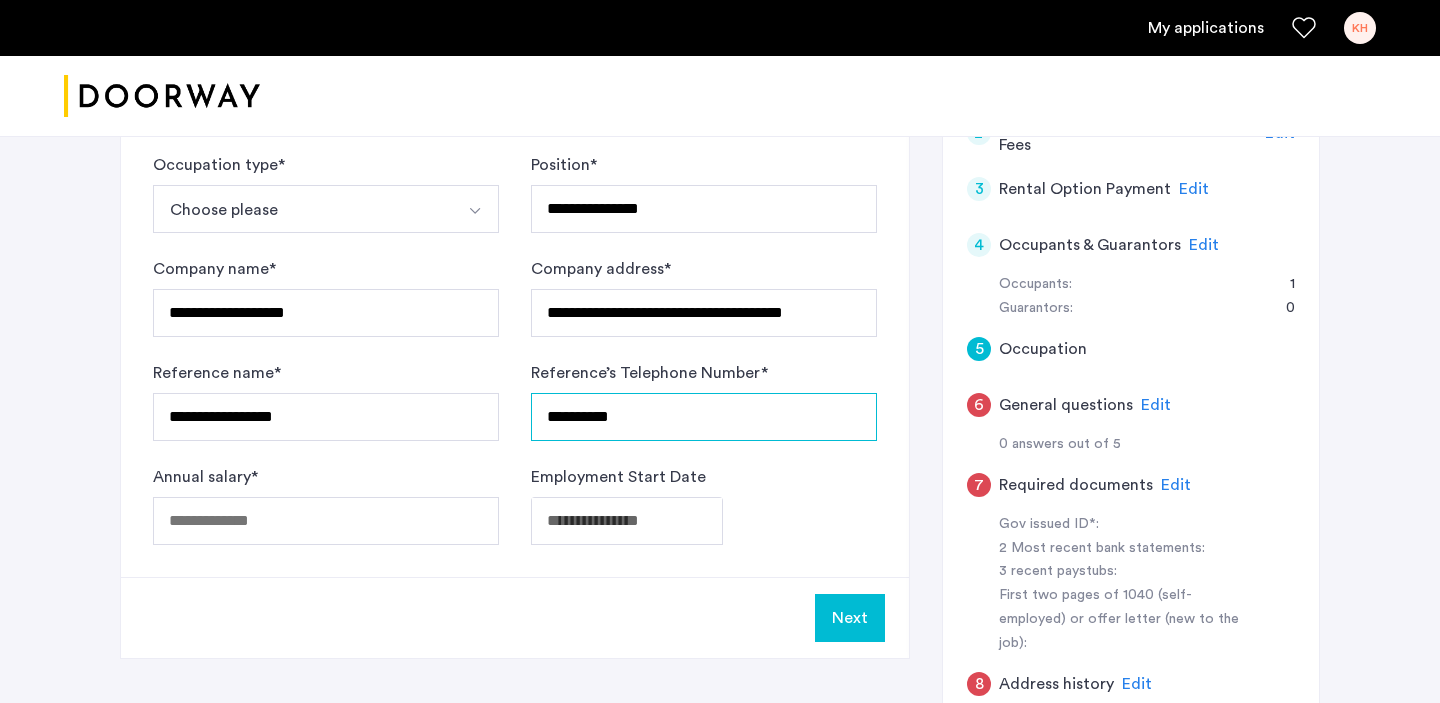 type on "**********" 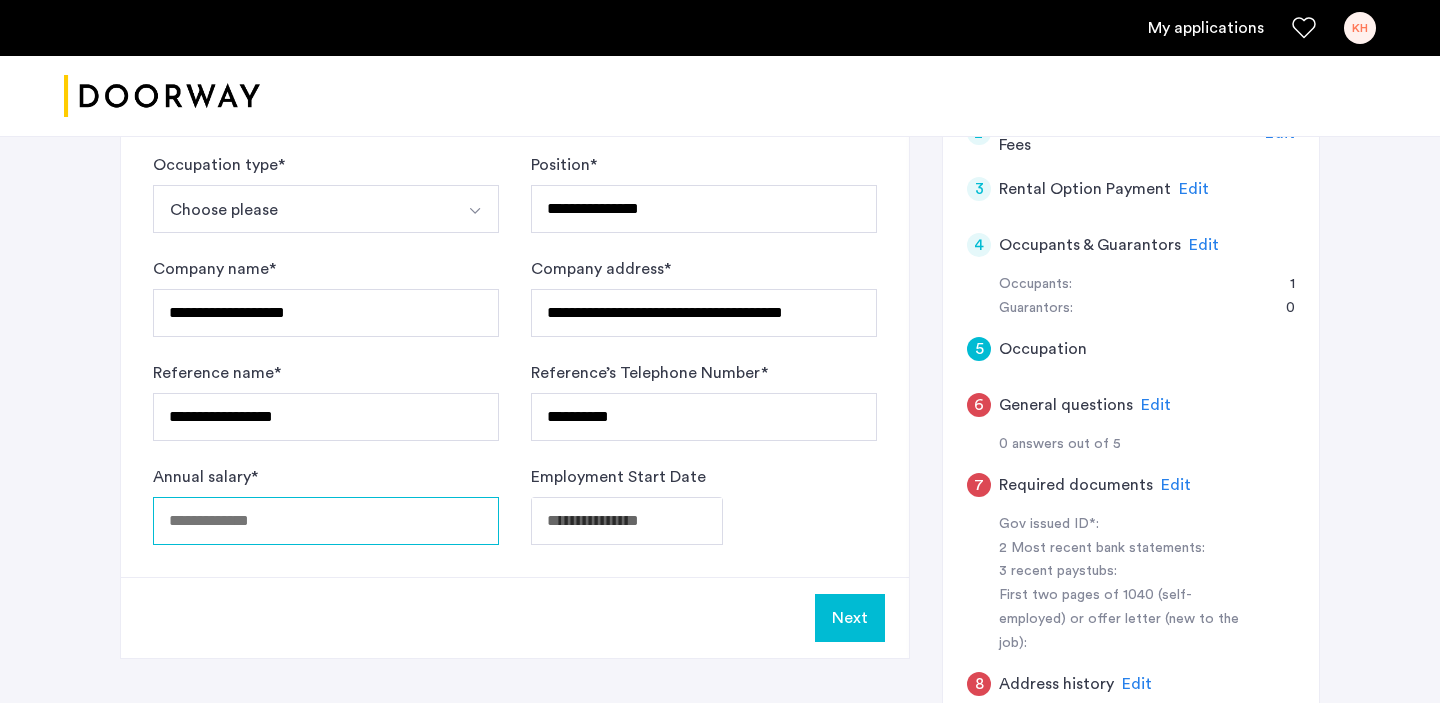 click on "Annual salary  *" at bounding box center [326, 521] 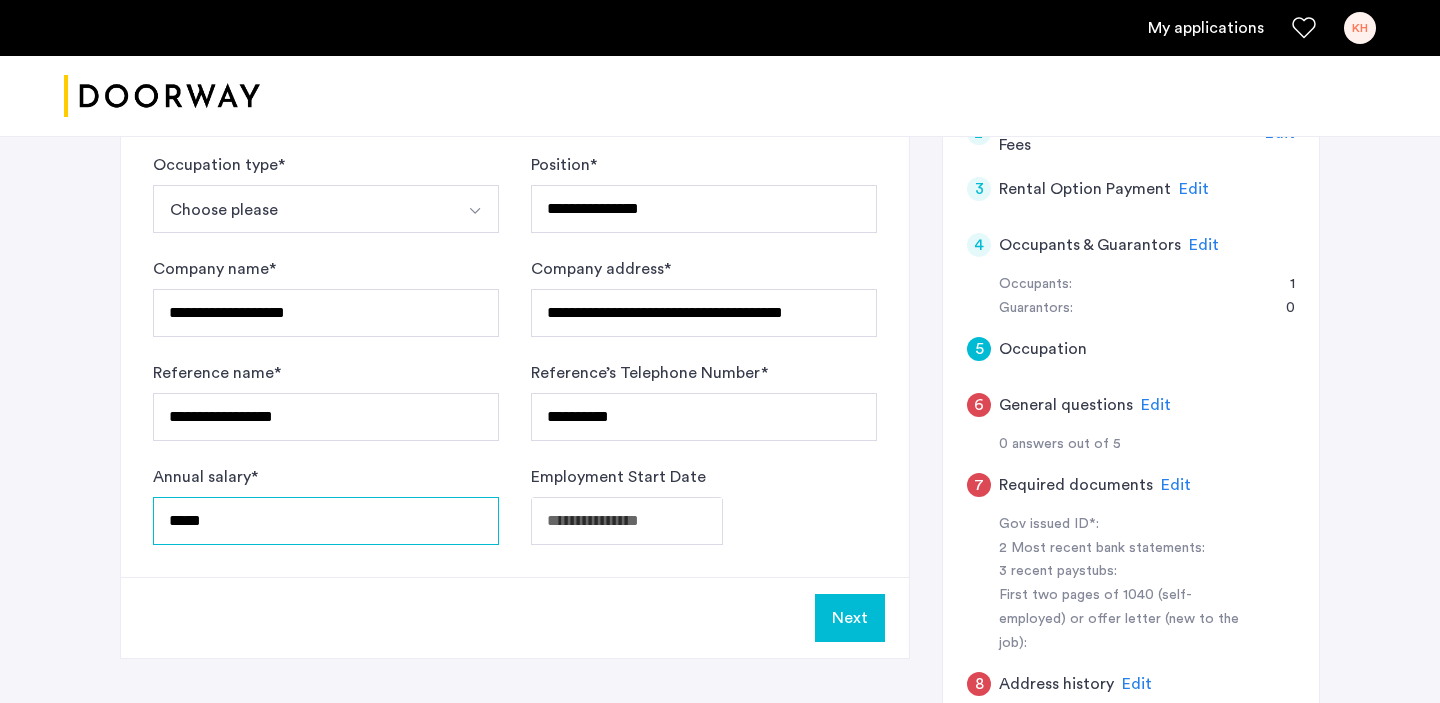 type on "*****" 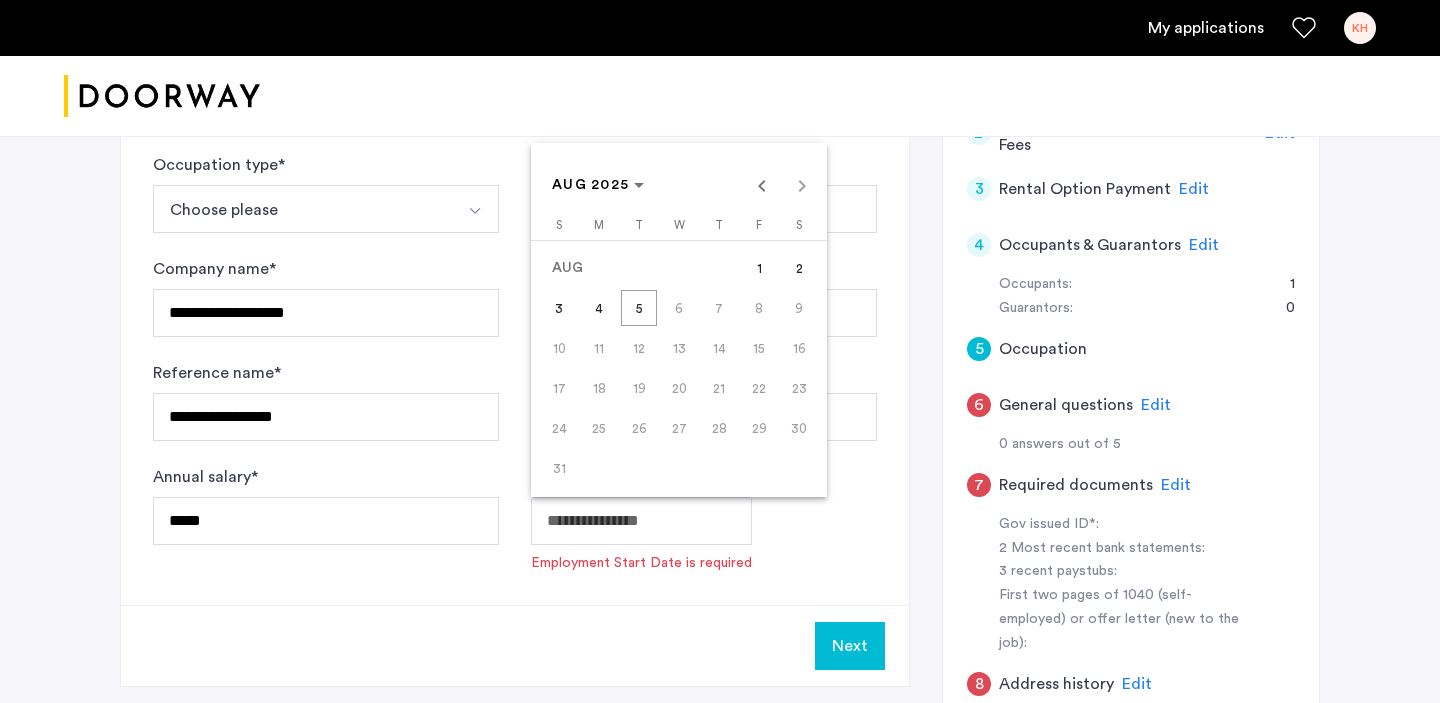 click on "**********" at bounding box center (720, -157) 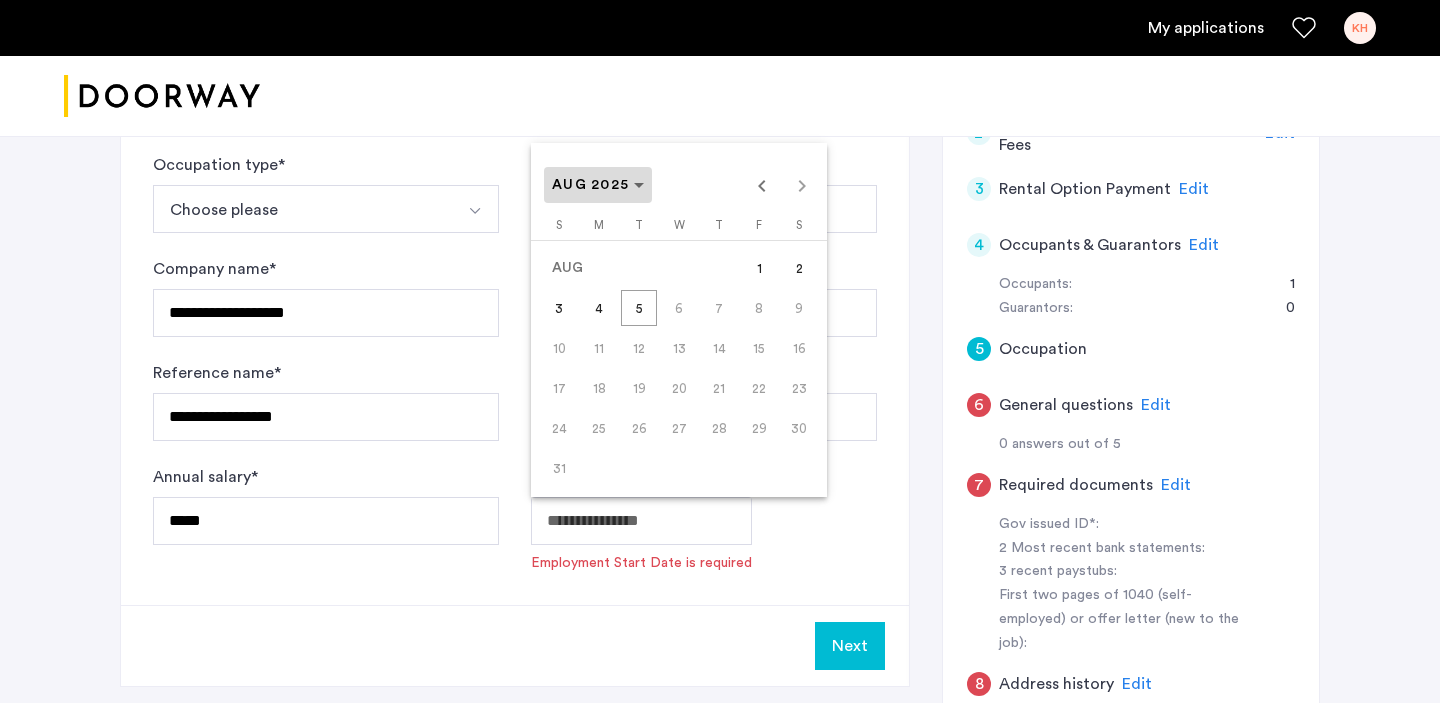 click on "AUG 2025" at bounding box center [590, 185] 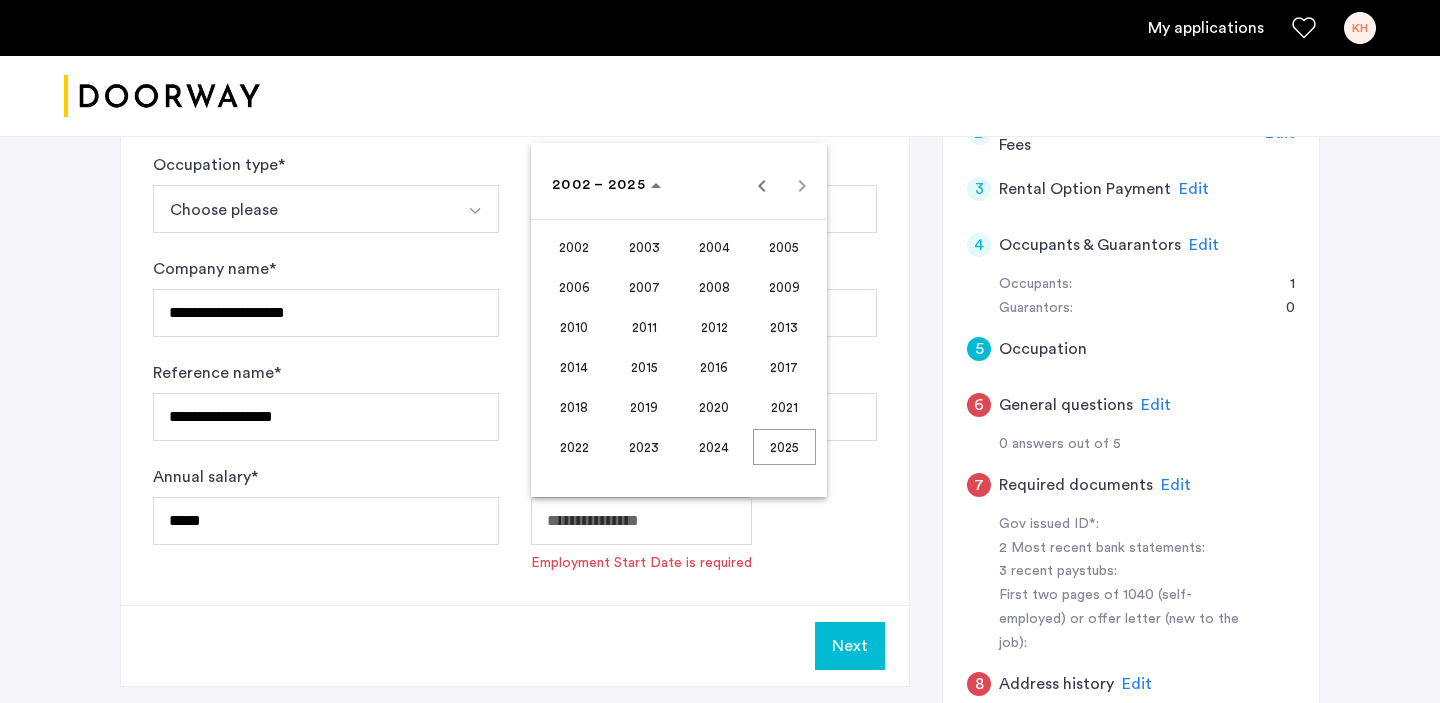 click on "2021" at bounding box center (784, 407) 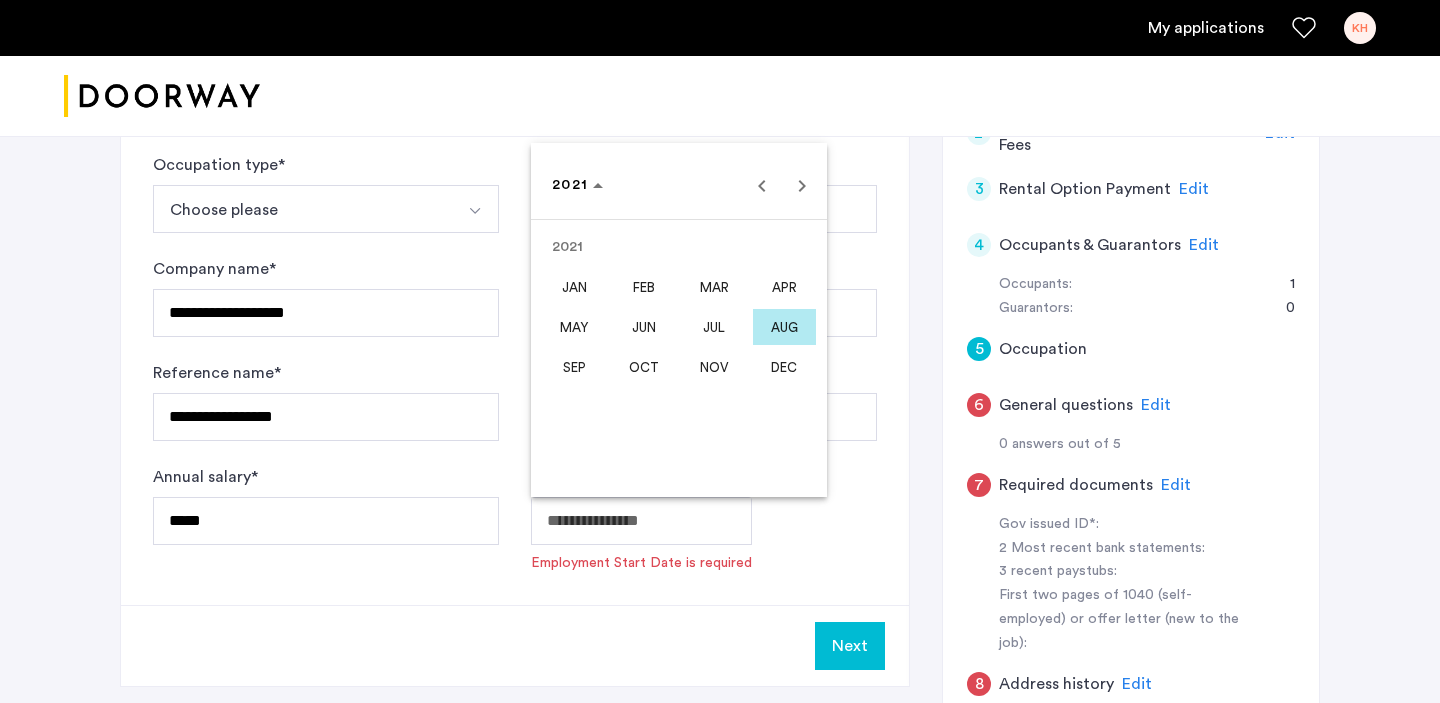 click on "DEC" at bounding box center (784, 367) 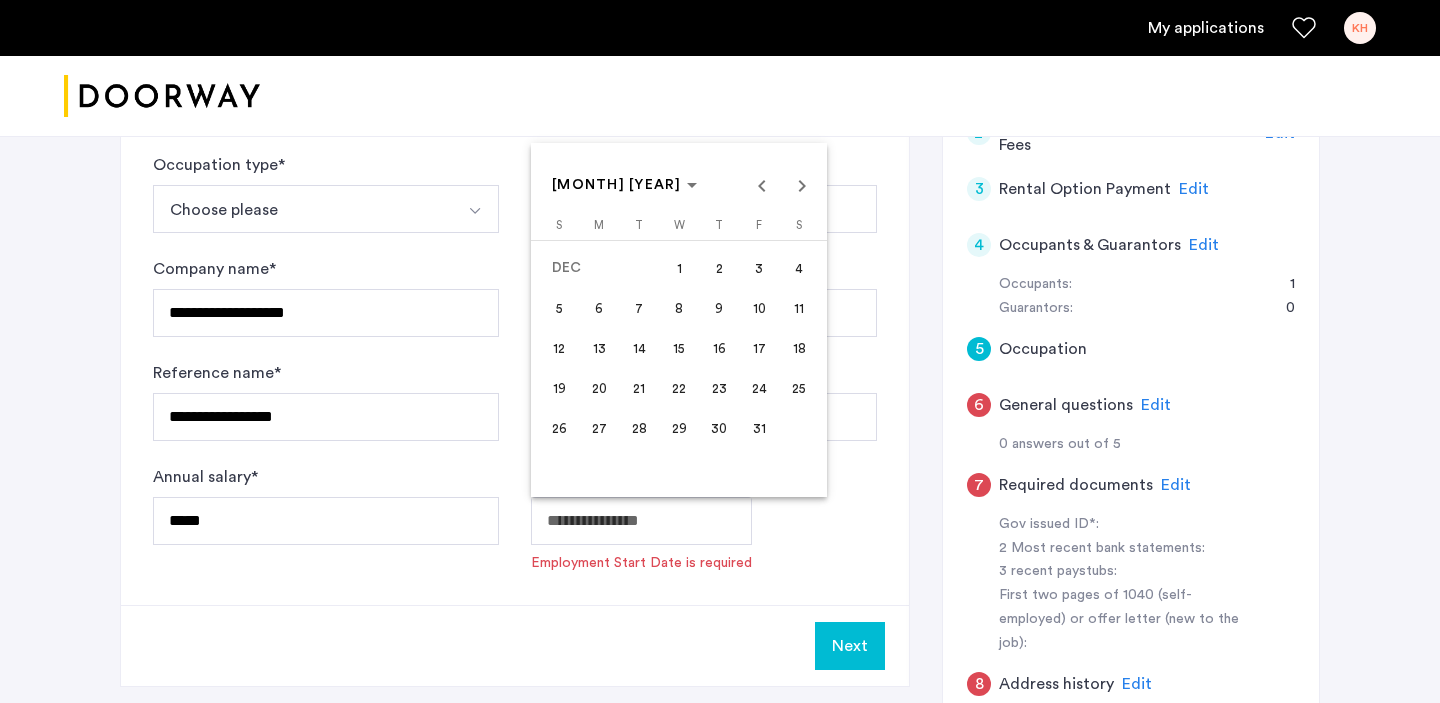 click on "1" at bounding box center (679, 268) 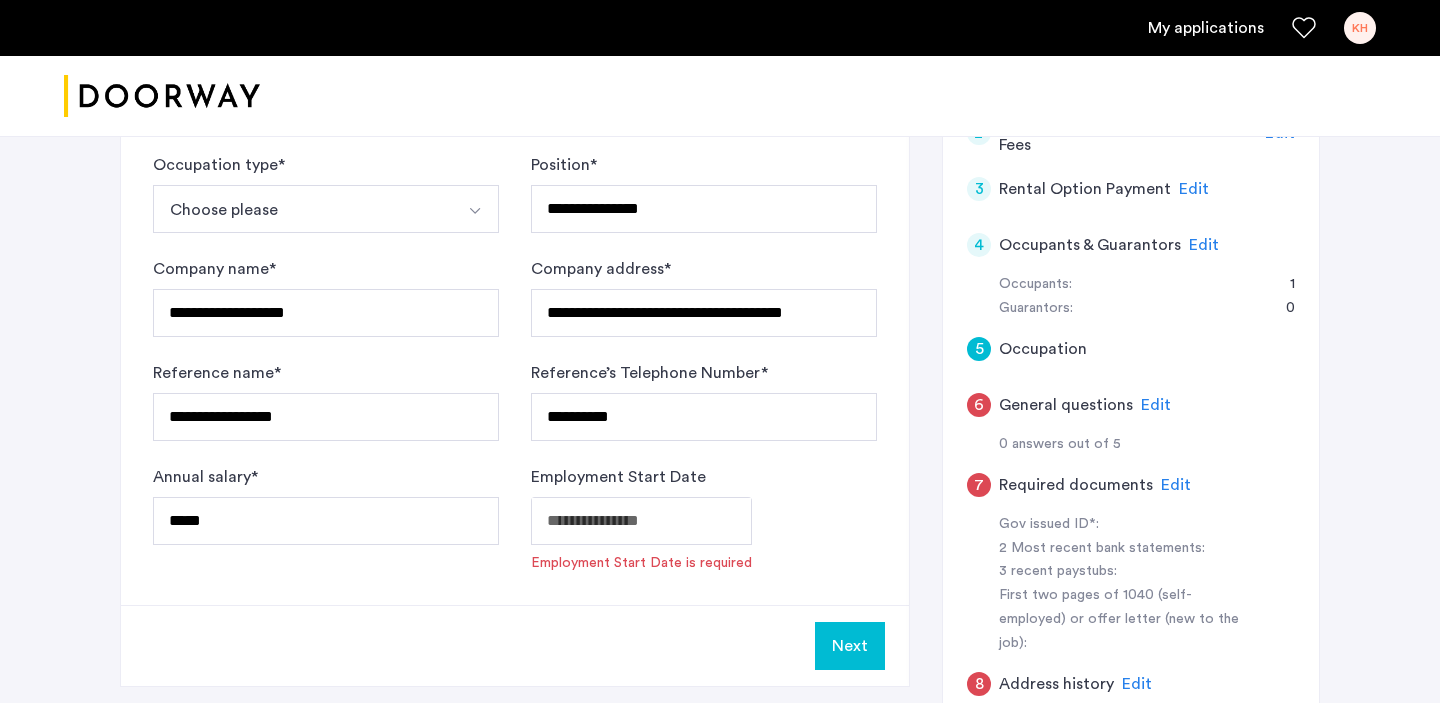 type on "**********" 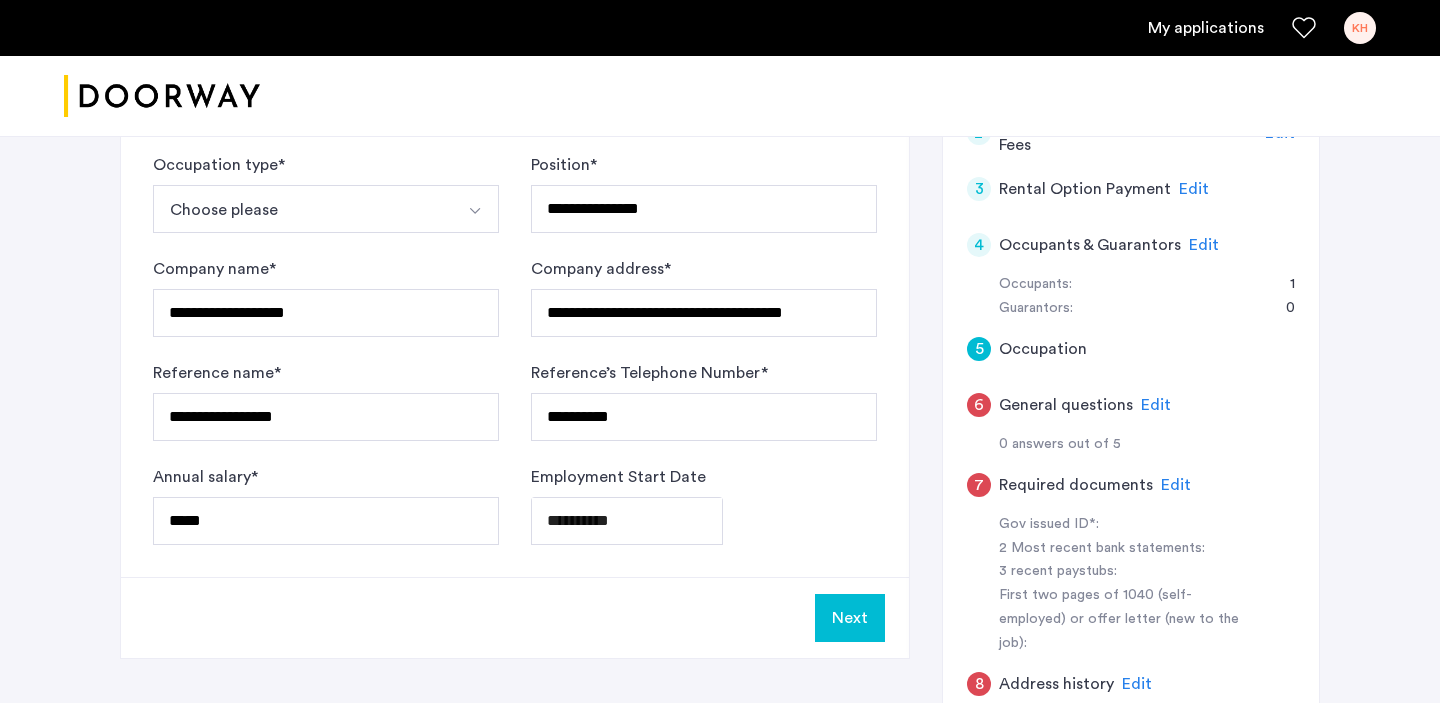 click on "Next" 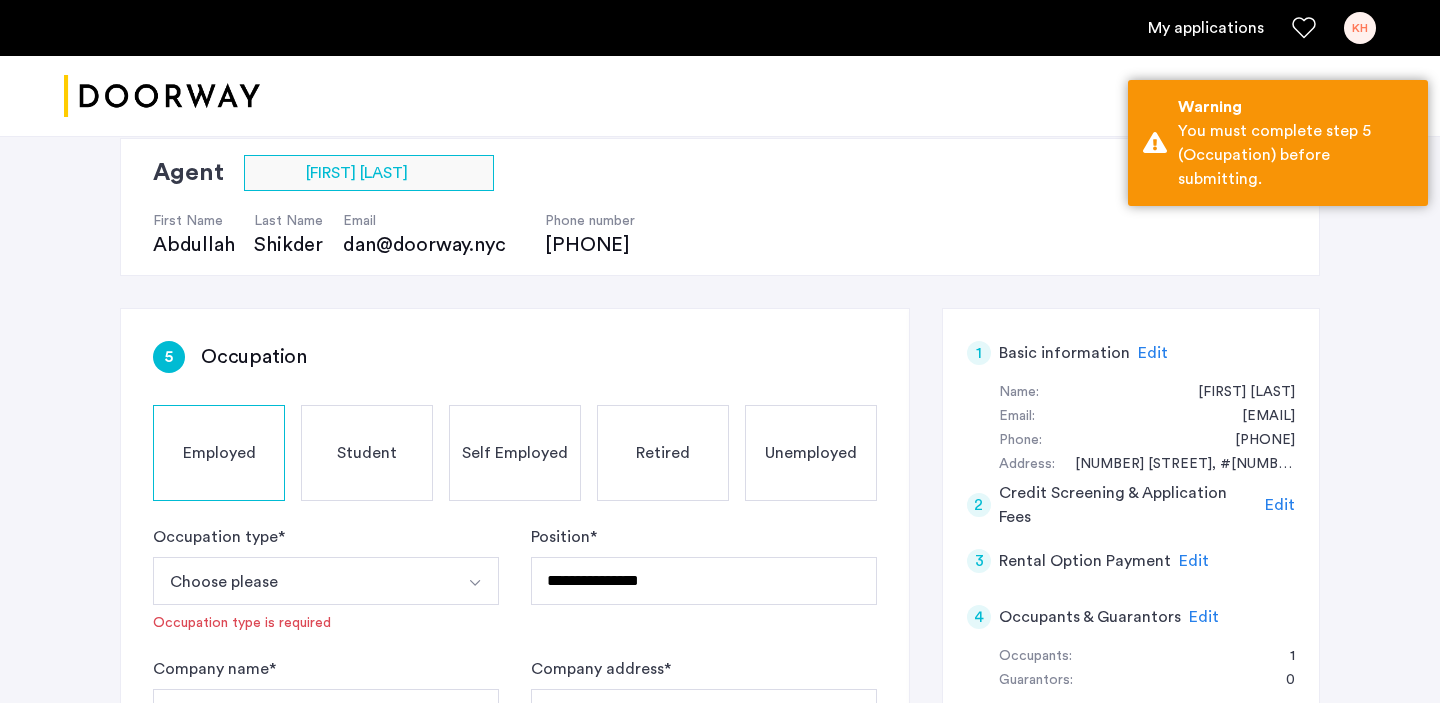 scroll, scrollTop: 97, scrollLeft: 0, axis: vertical 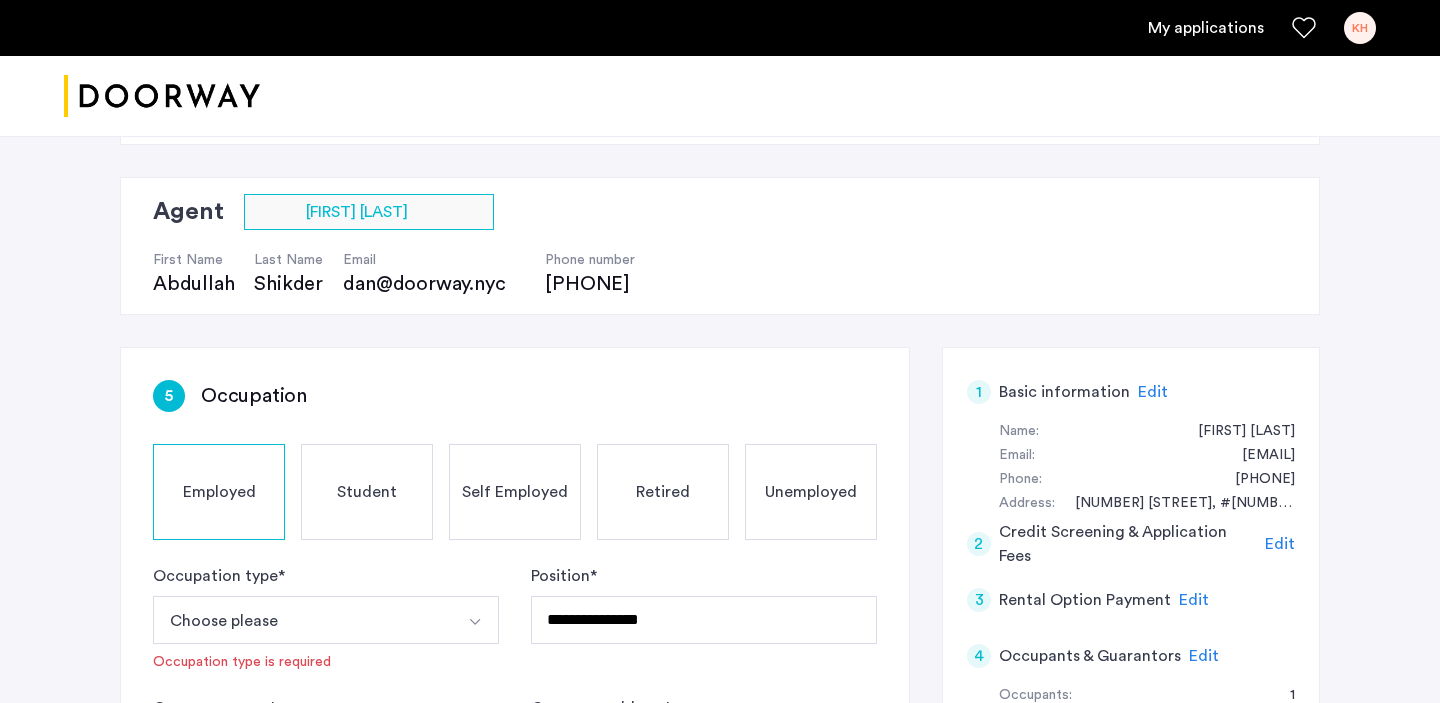 click on "Choose please" at bounding box center (302, 620) 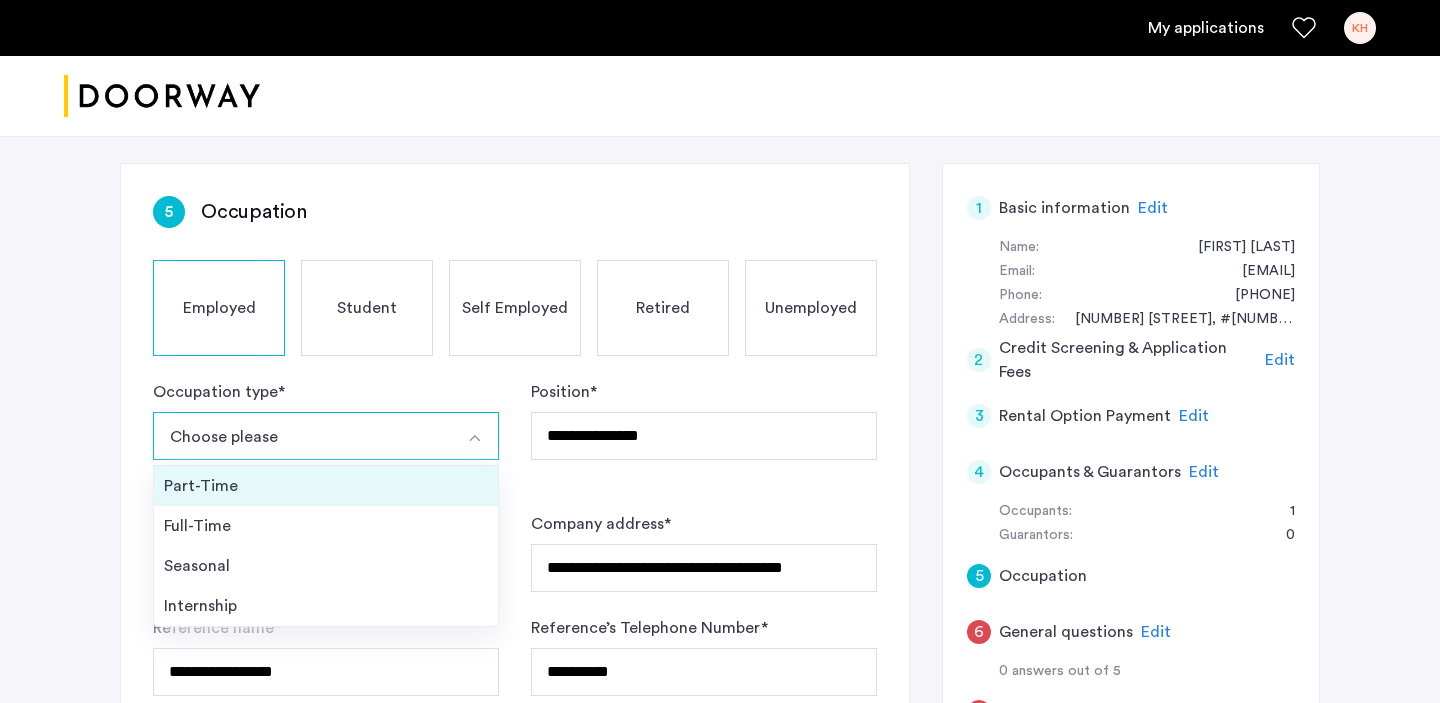 scroll, scrollTop: 343, scrollLeft: 0, axis: vertical 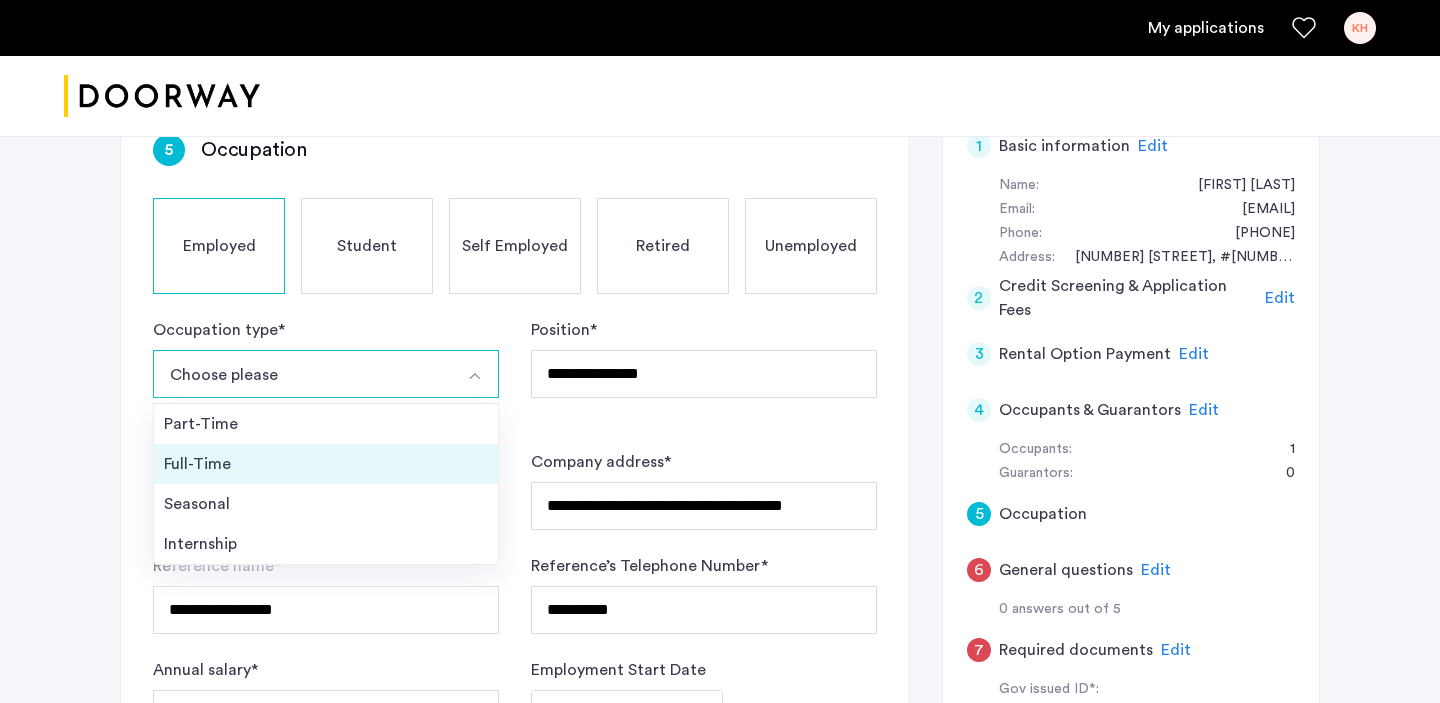 click on "Full-Time" at bounding box center (326, 464) 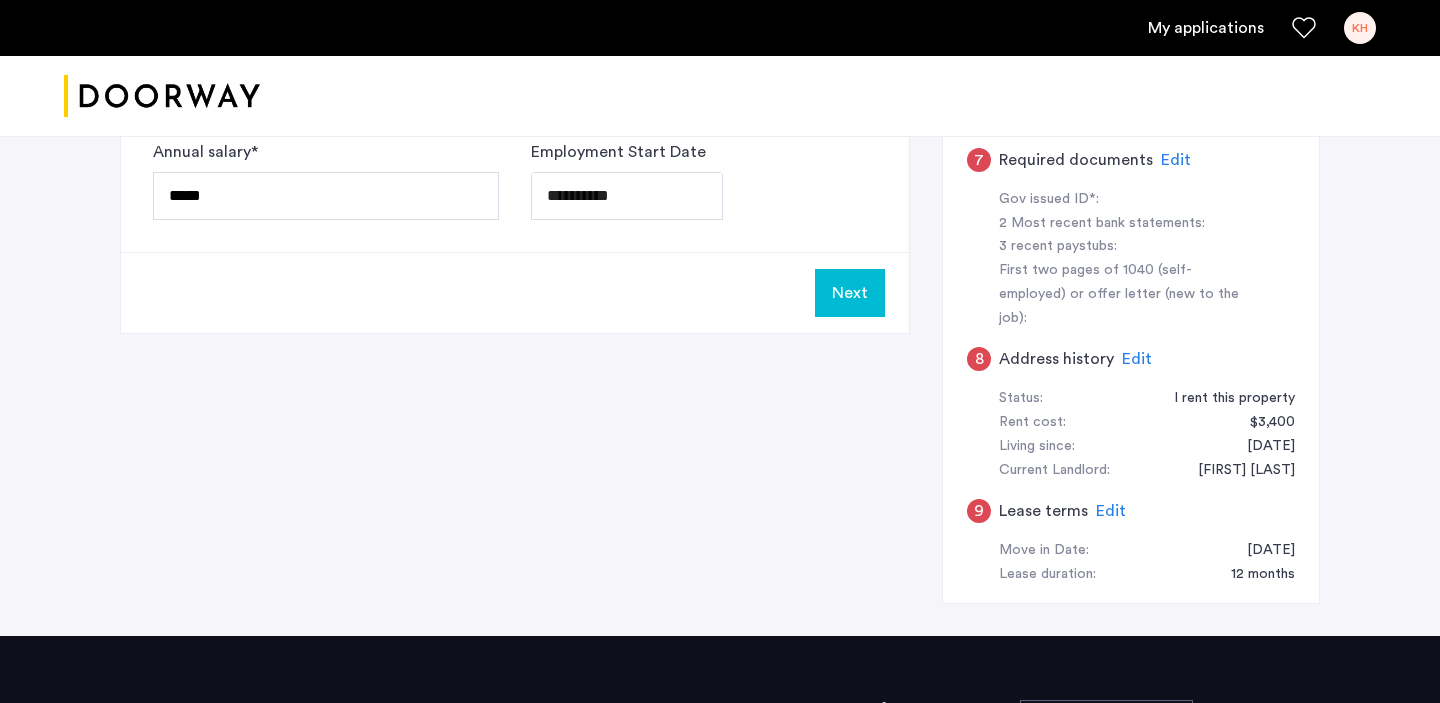 scroll, scrollTop: 834, scrollLeft: 0, axis: vertical 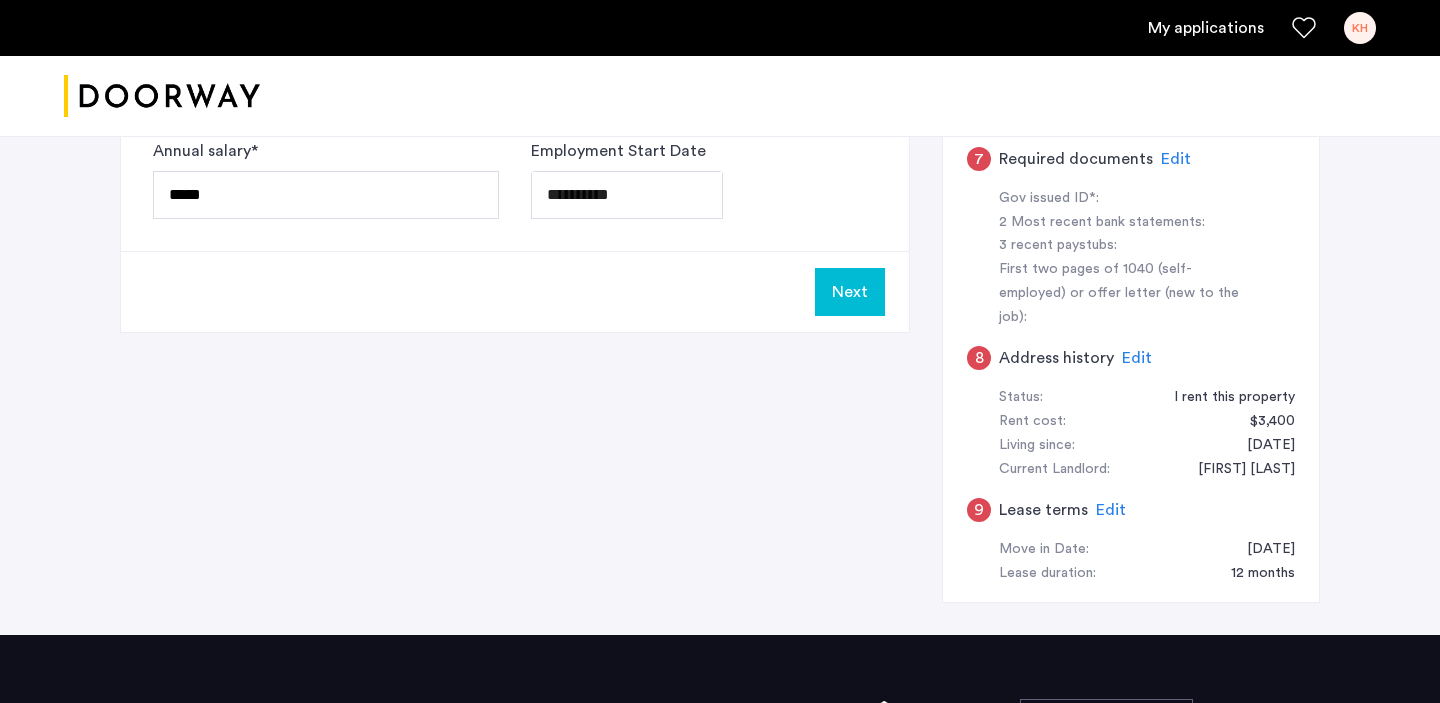 click on "Next" 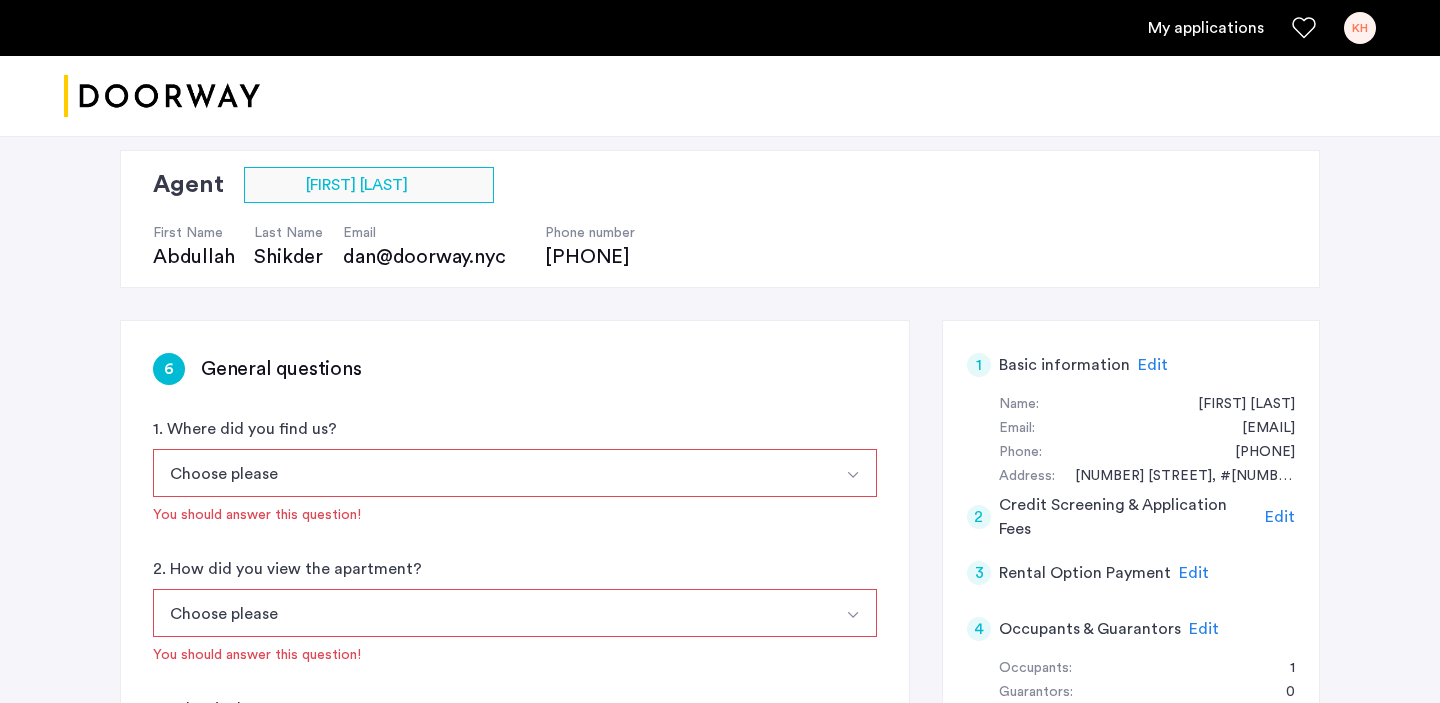 scroll, scrollTop: 143, scrollLeft: 0, axis: vertical 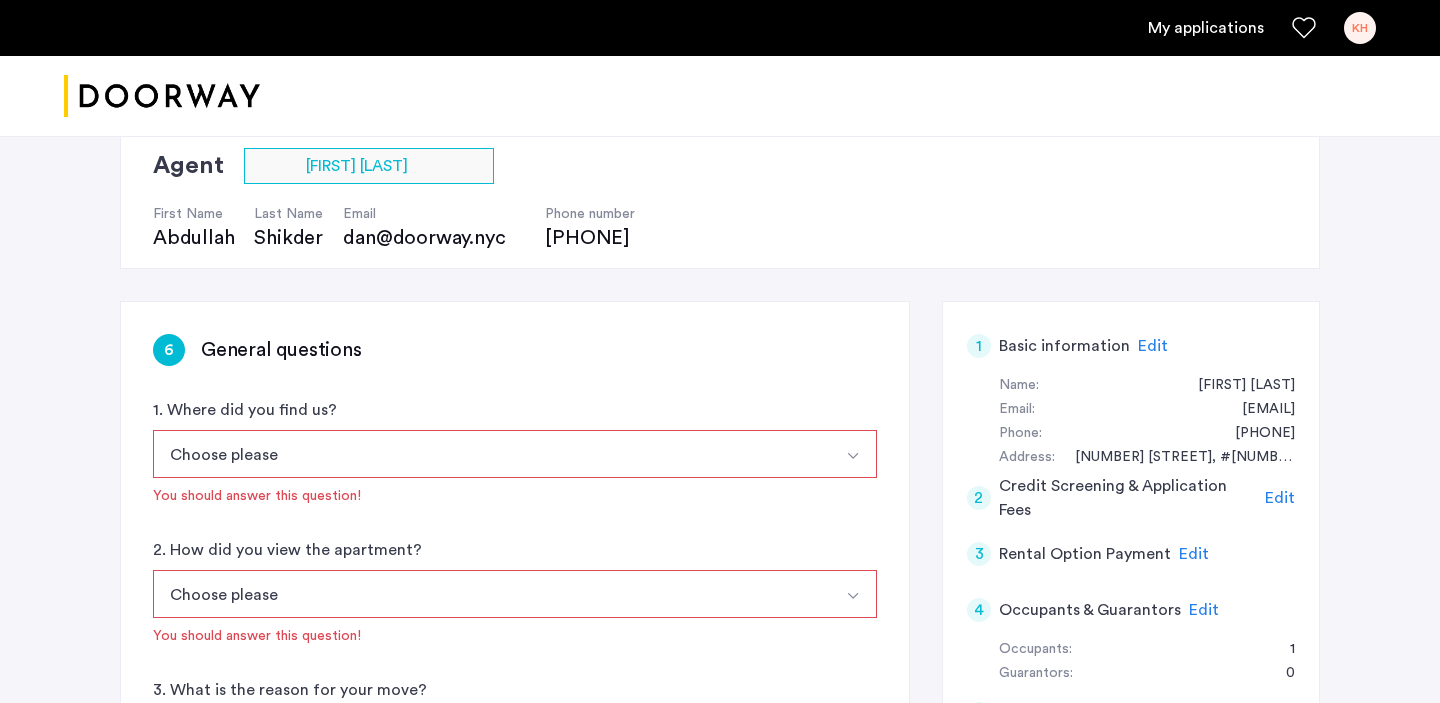 click on "Choose please" at bounding box center [491, 454] 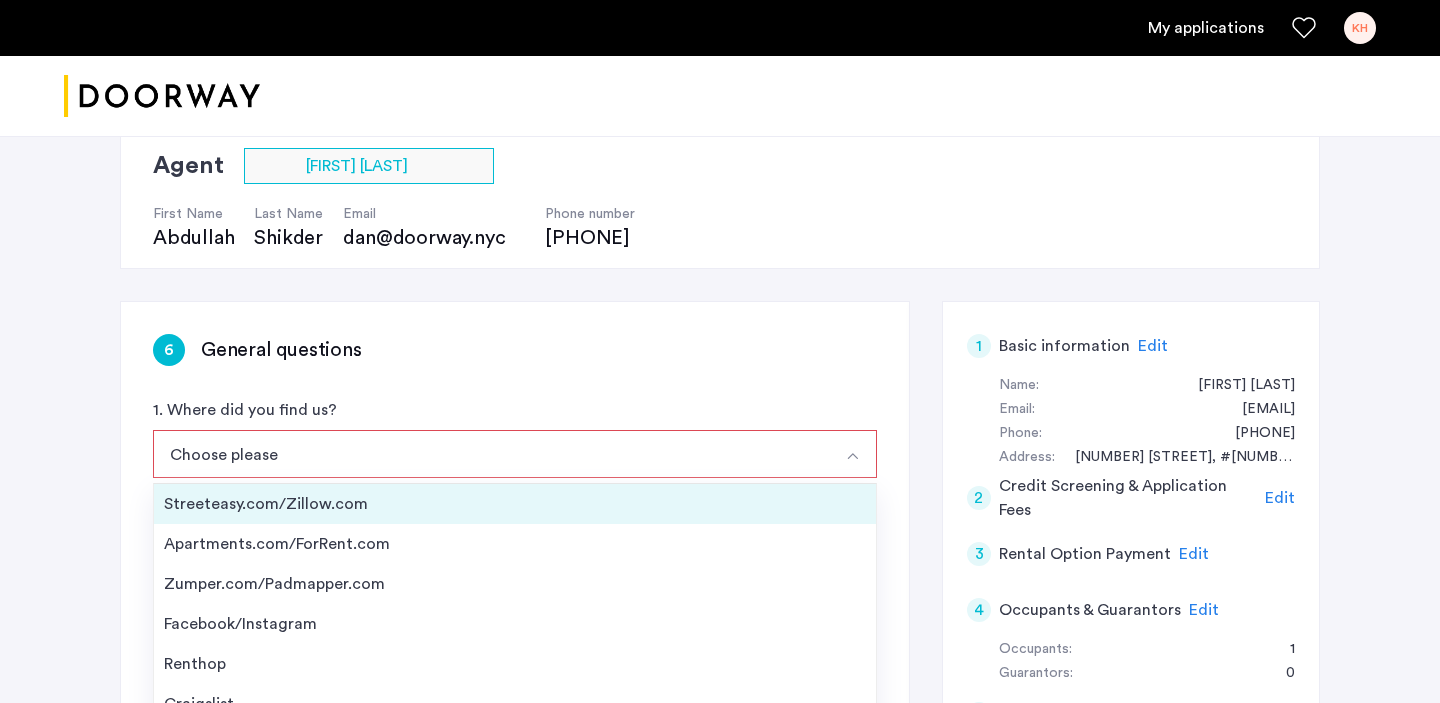 click on "Streeteasy.com/Zillow.com" at bounding box center (515, 504) 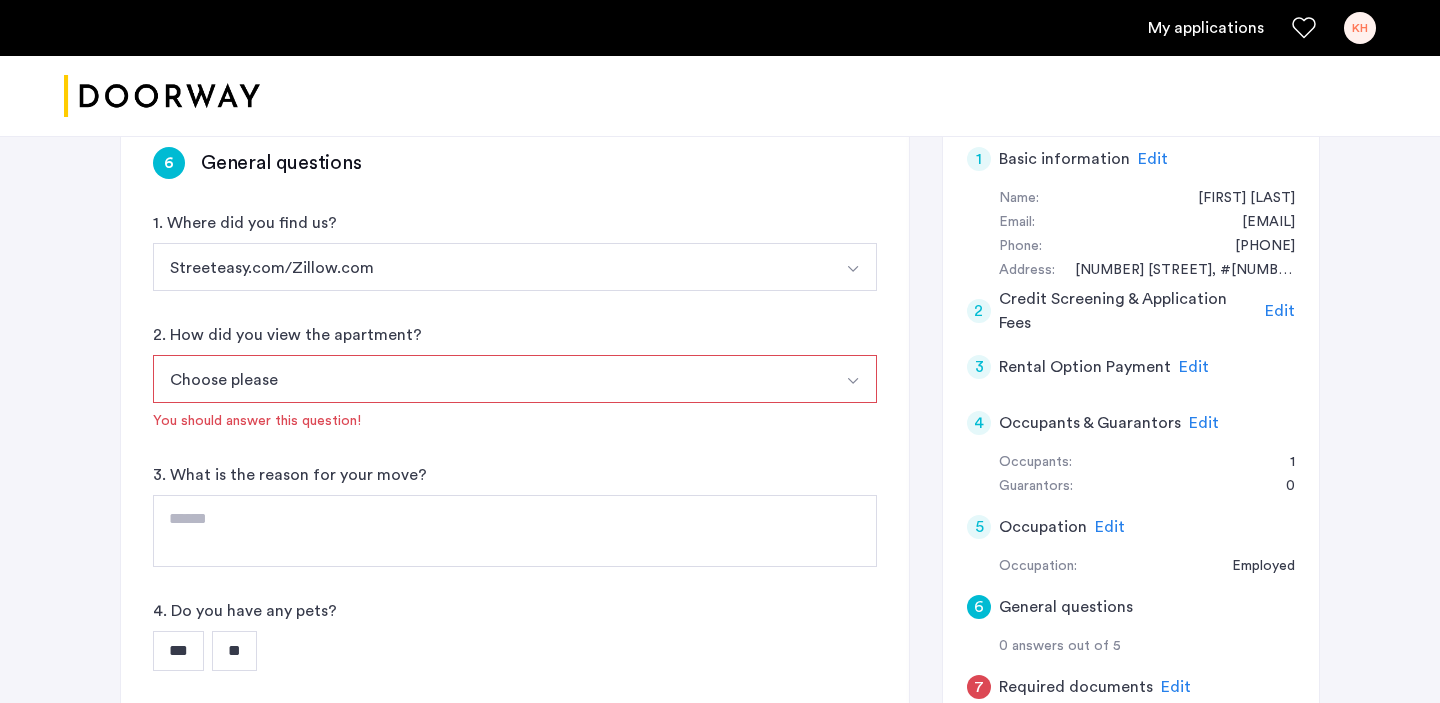 scroll, scrollTop: 331, scrollLeft: 0, axis: vertical 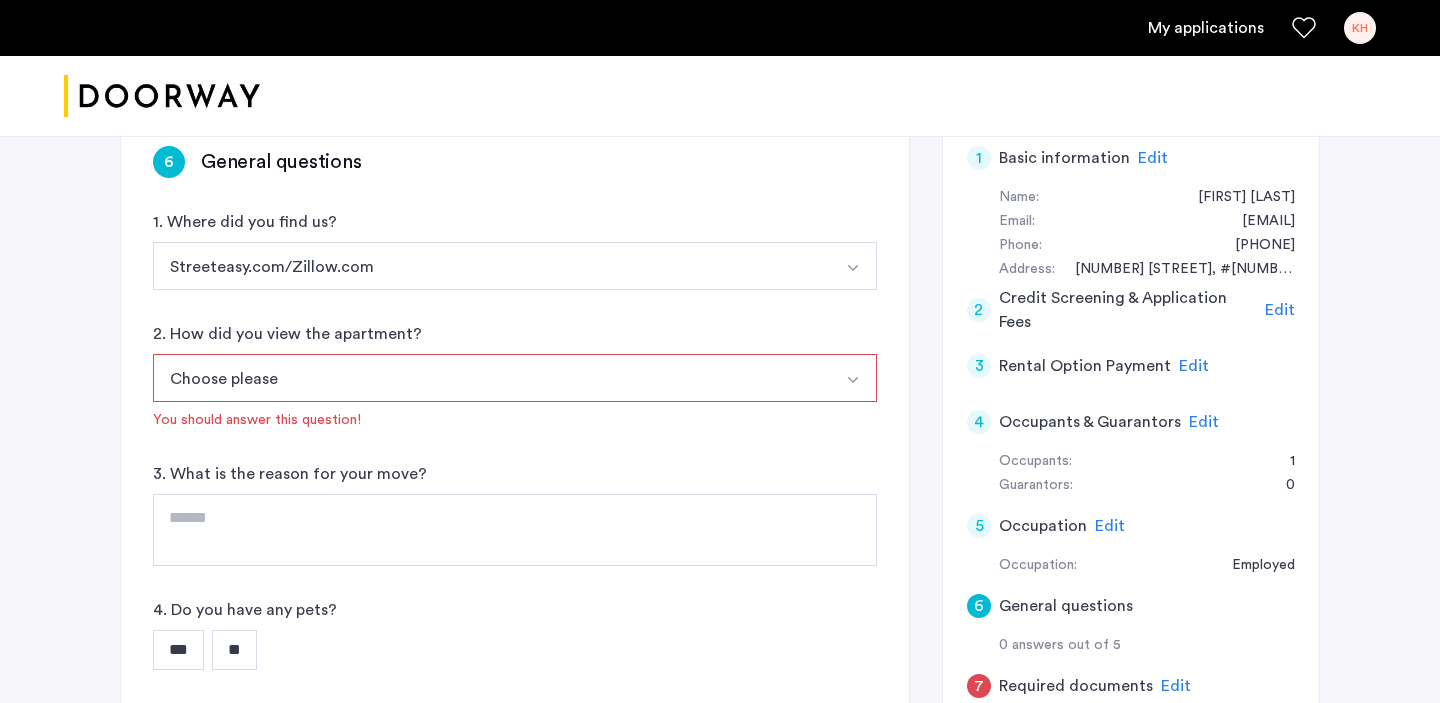 click on "Choose please" at bounding box center [491, 378] 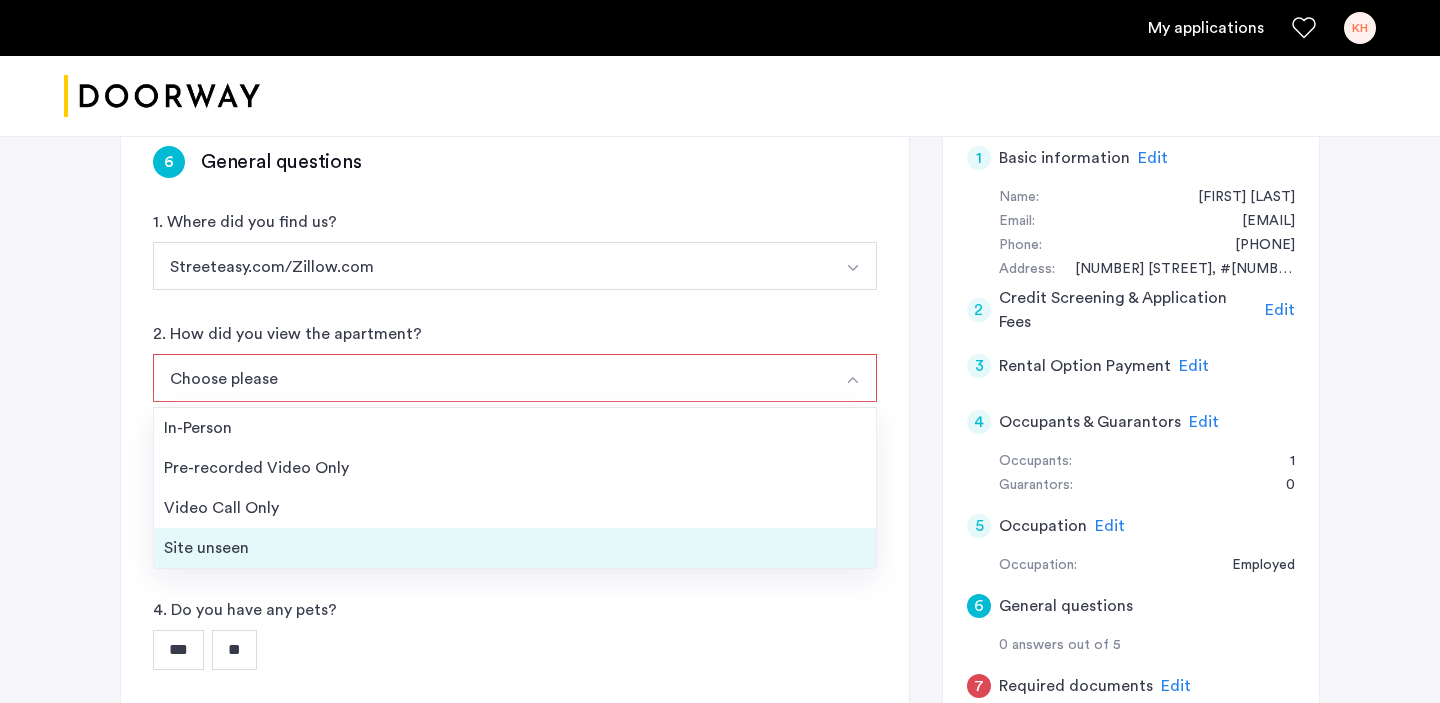click on "Site unseen" at bounding box center (515, 548) 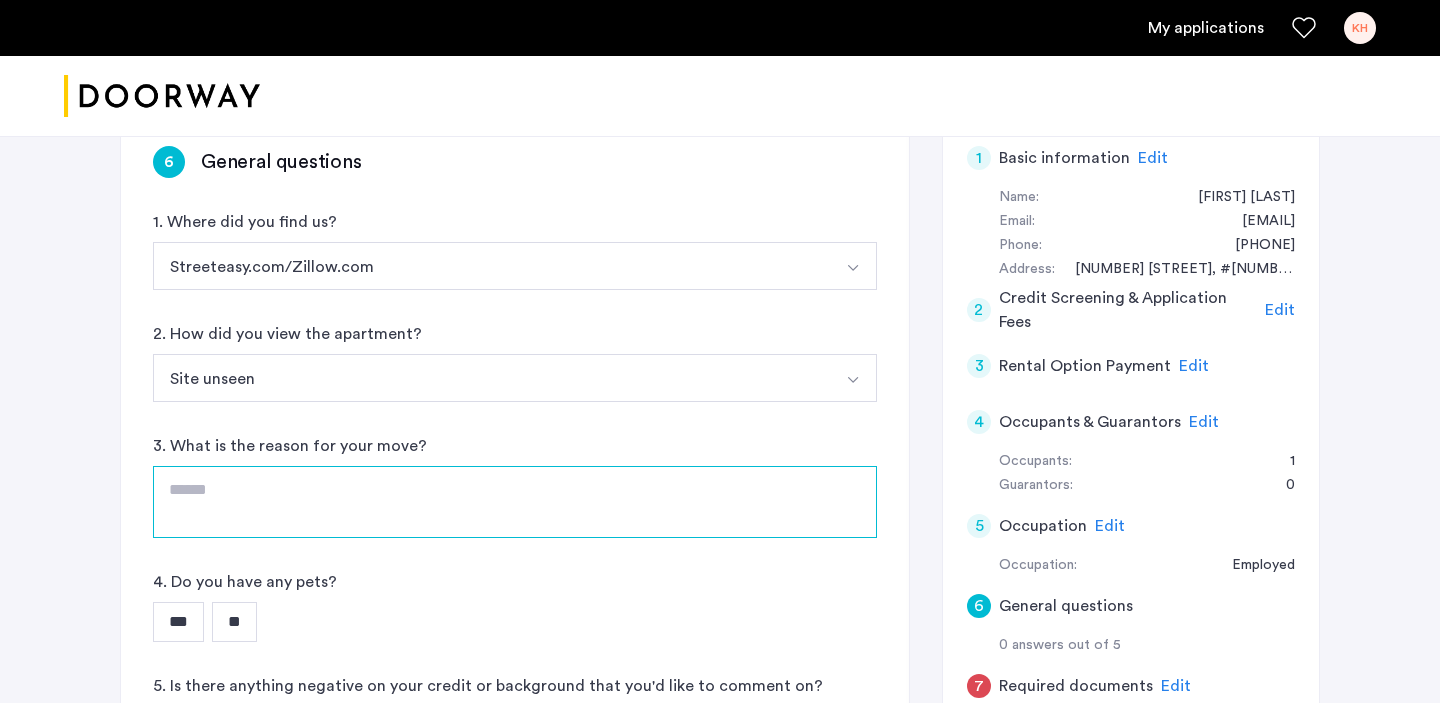 click 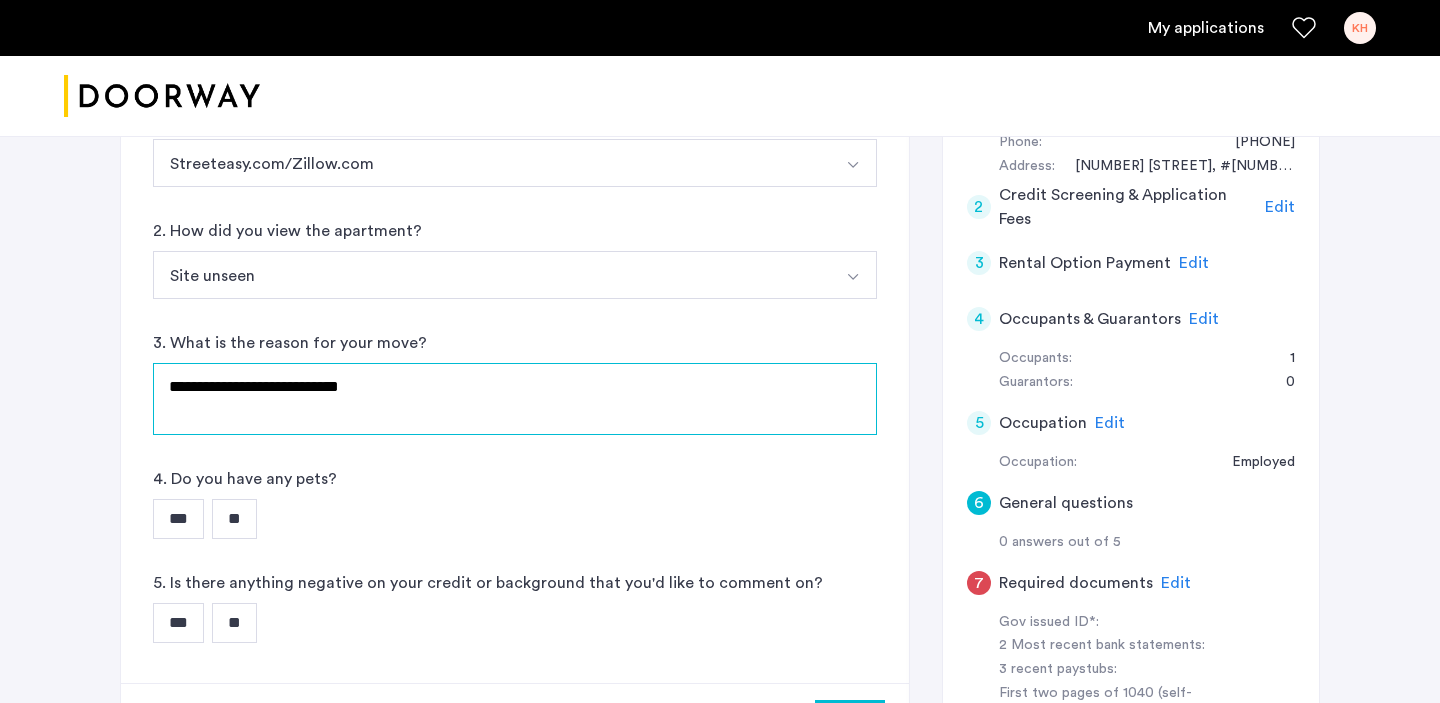 scroll, scrollTop: 454, scrollLeft: 0, axis: vertical 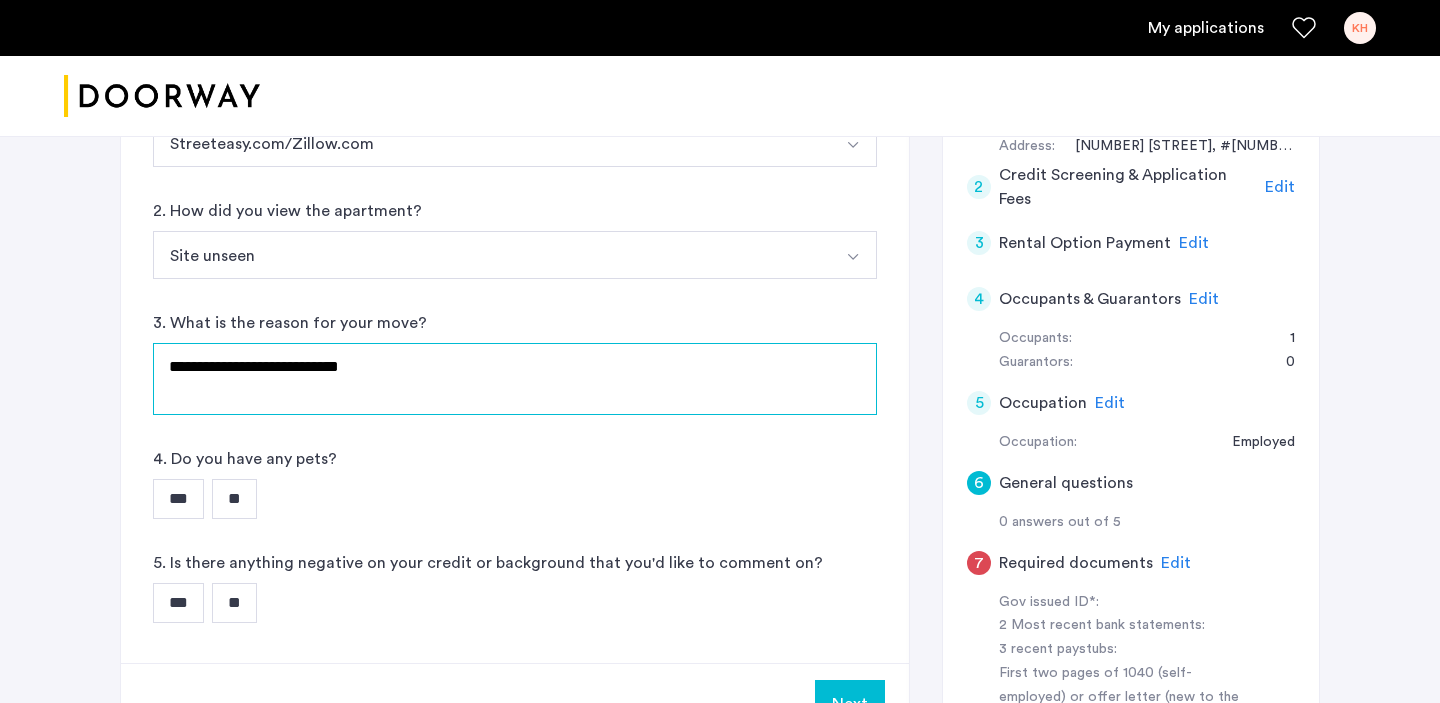 type on "**********" 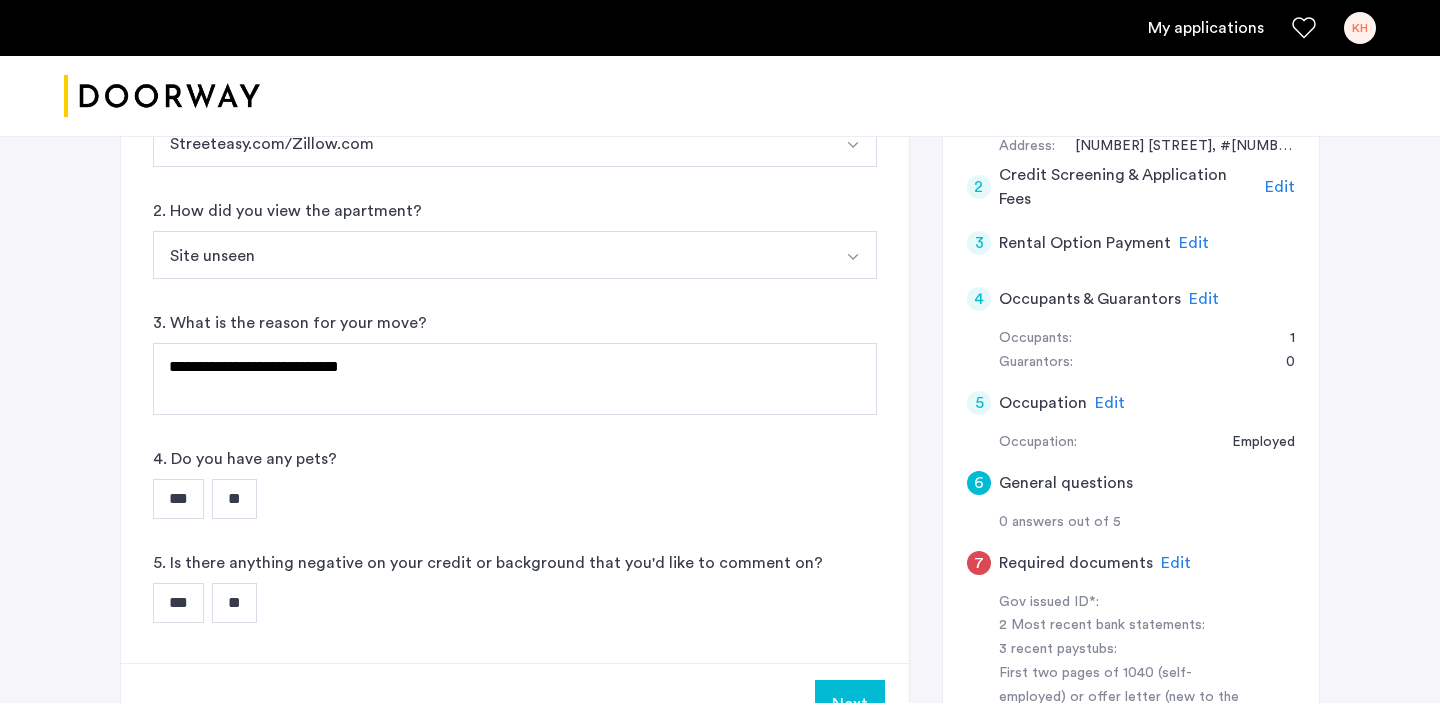 click on "**" at bounding box center [234, 499] 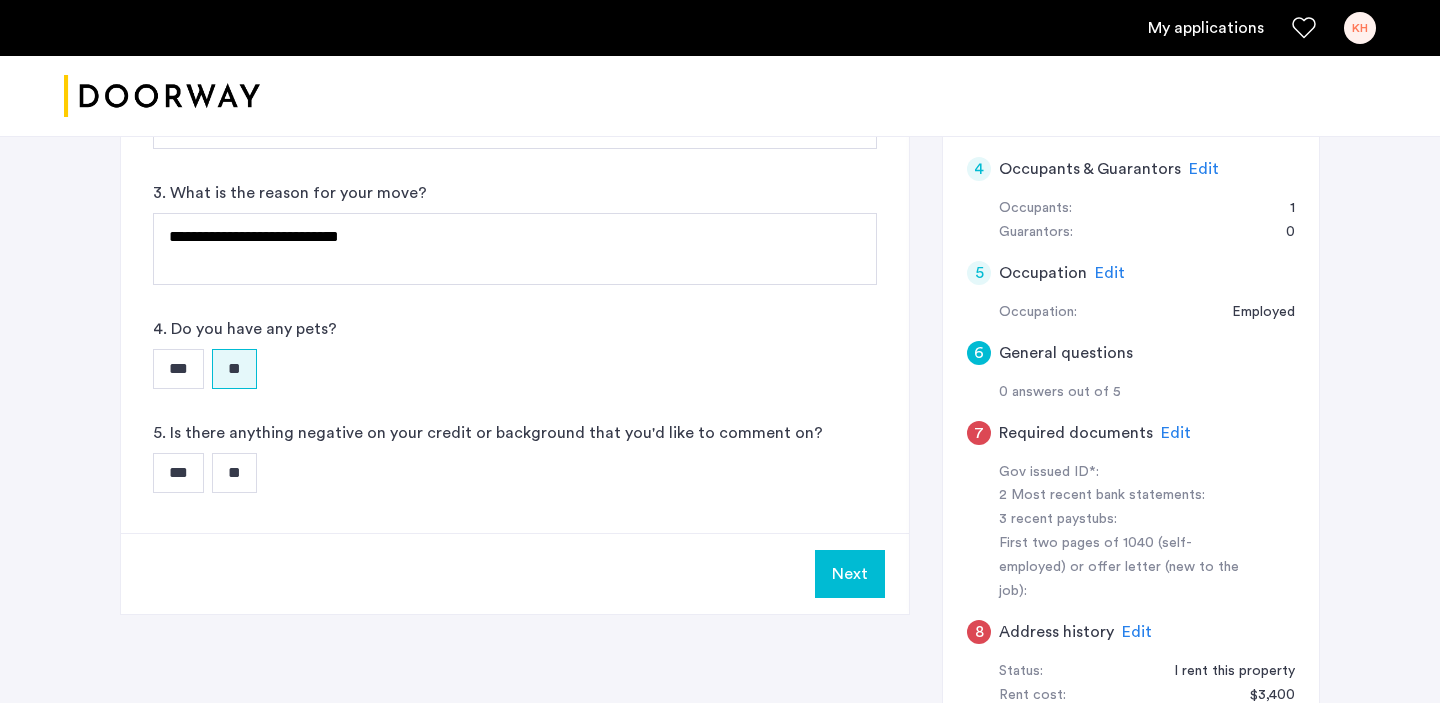 scroll, scrollTop: 588, scrollLeft: 0, axis: vertical 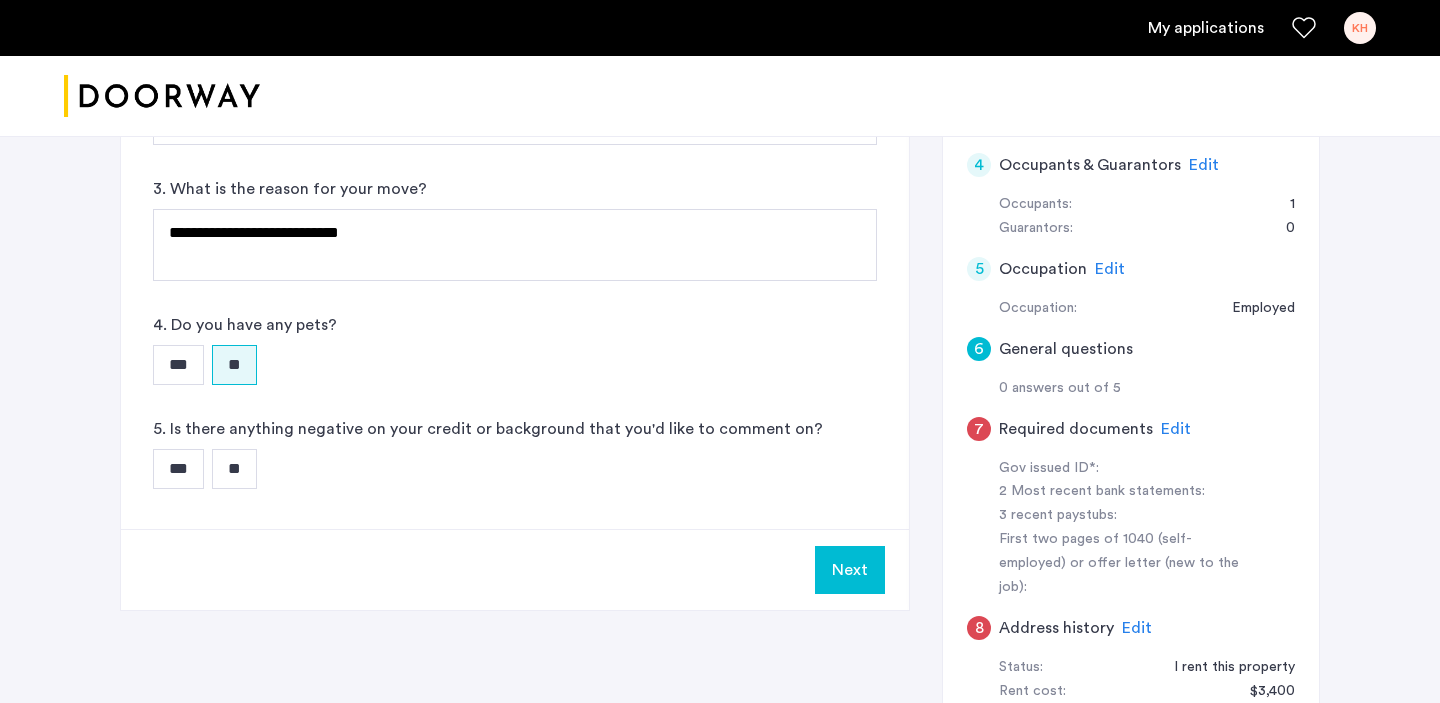 click on "**" at bounding box center [234, 469] 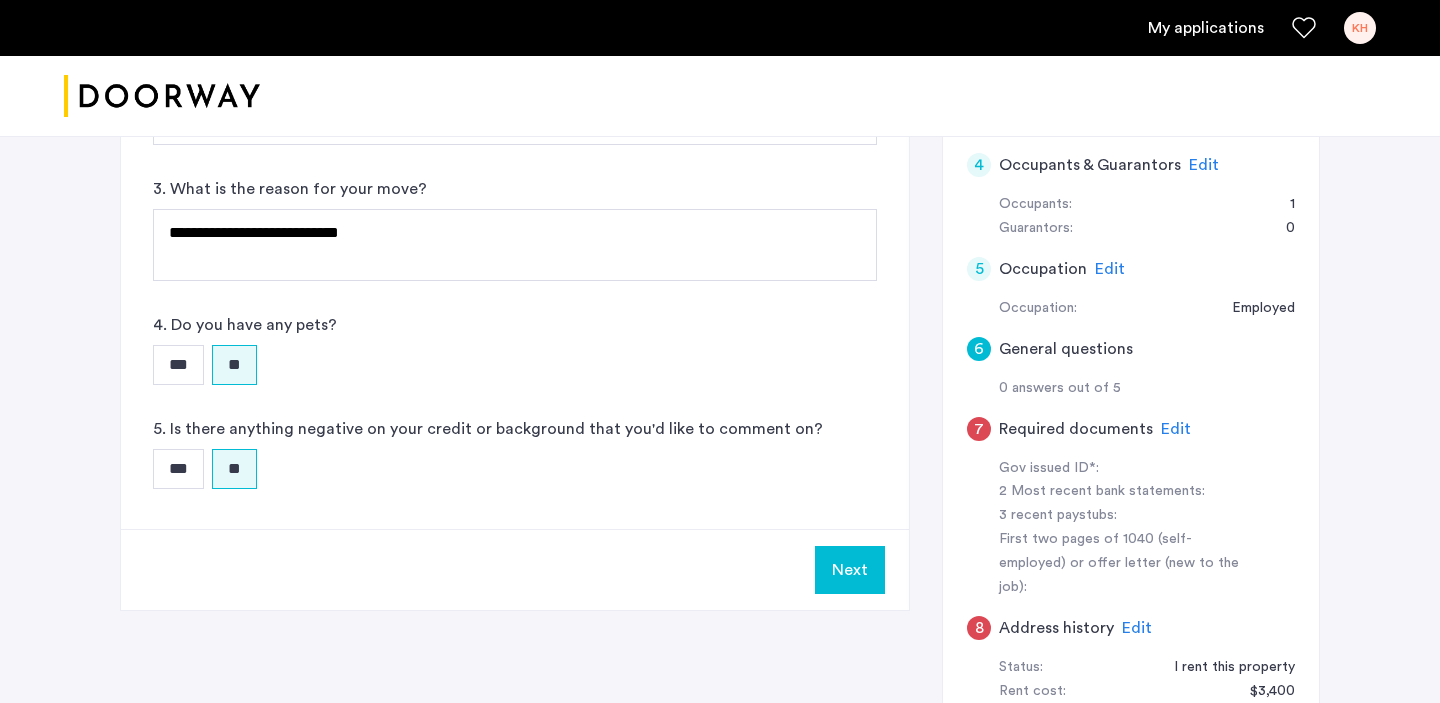 click on "Next" at bounding box center [850, 570] 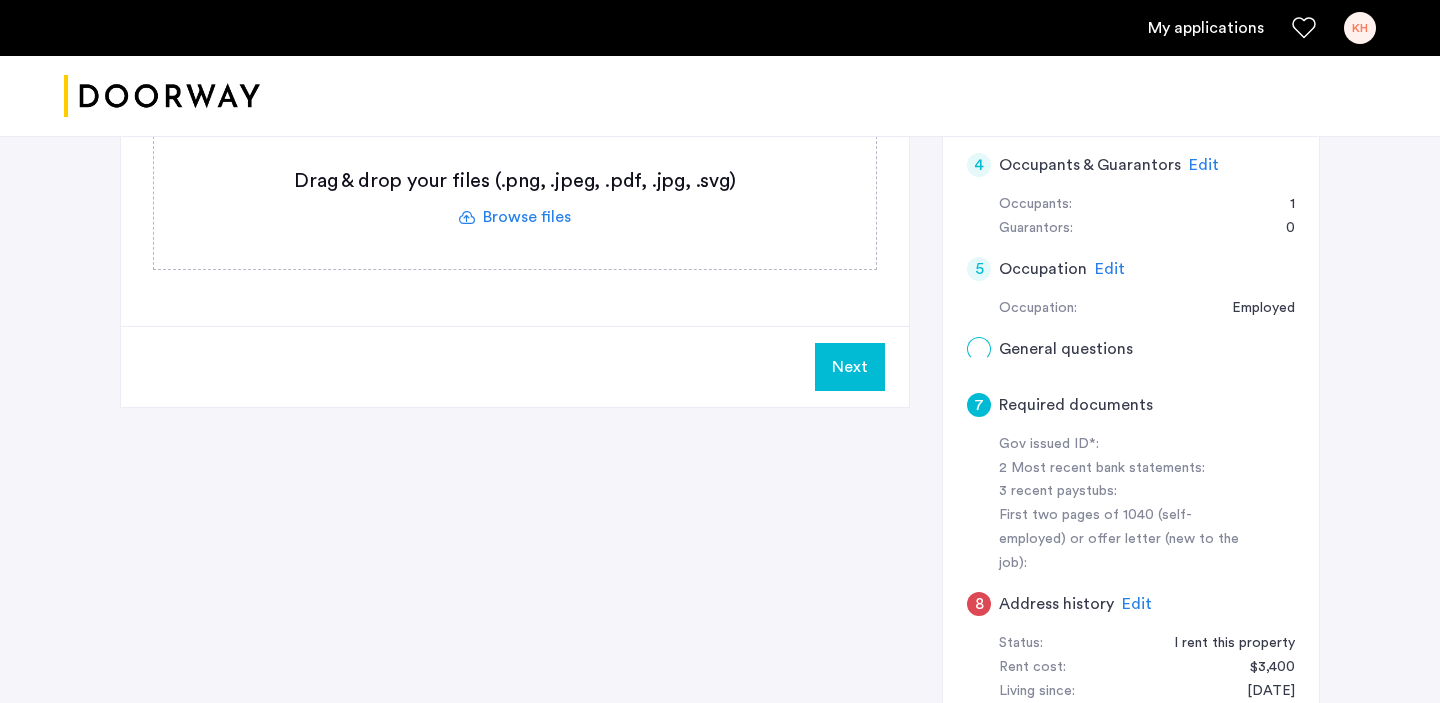 scroll, scrollTop: 0, scrollLeft: 0, axis: both 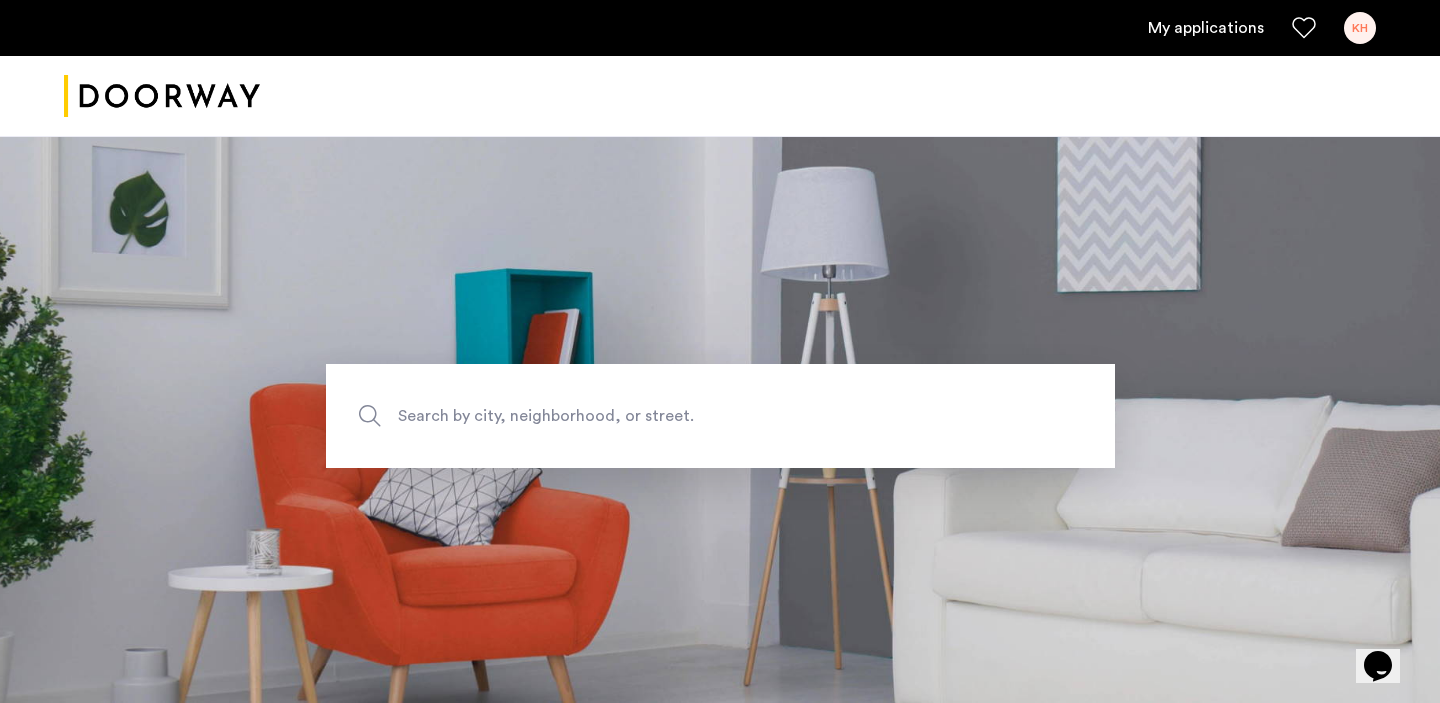 click on "My applications" at bounding box center (1206, 28) 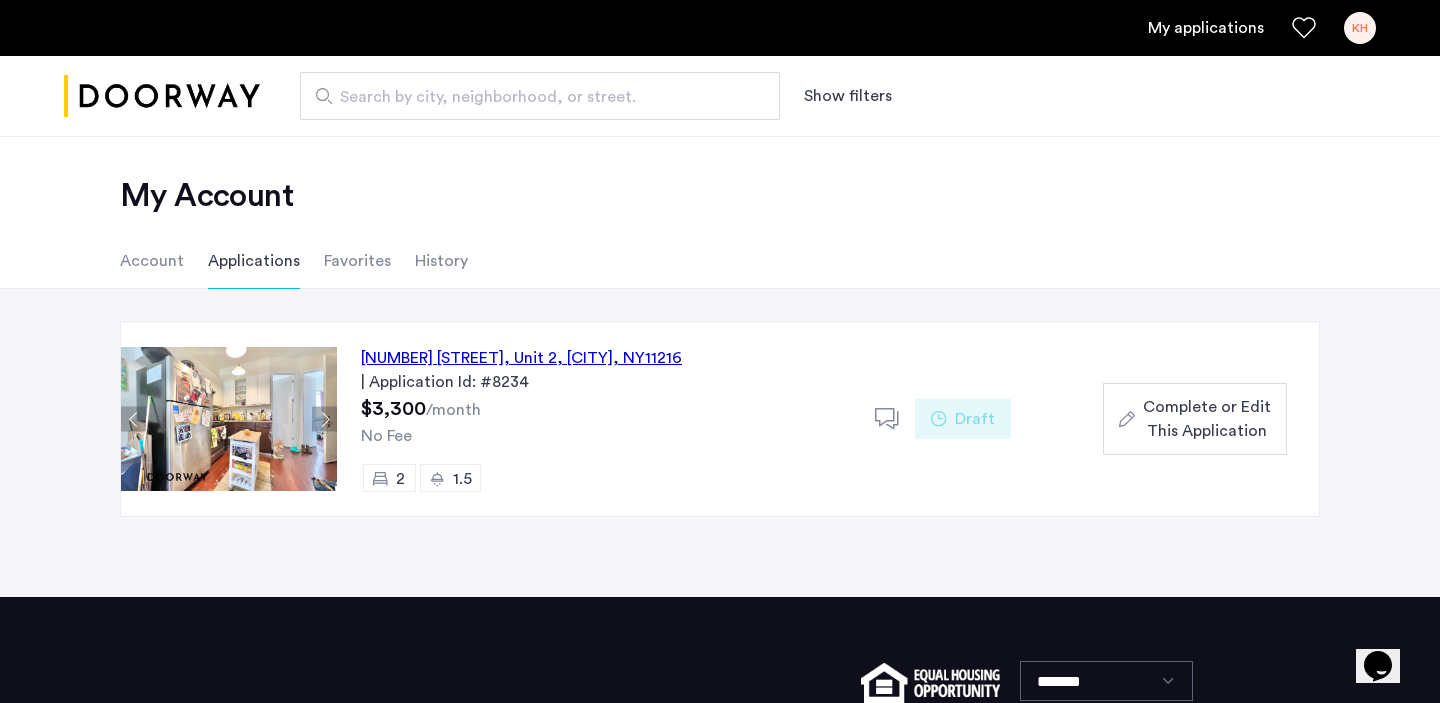 click on "Complete or Edit This Application" 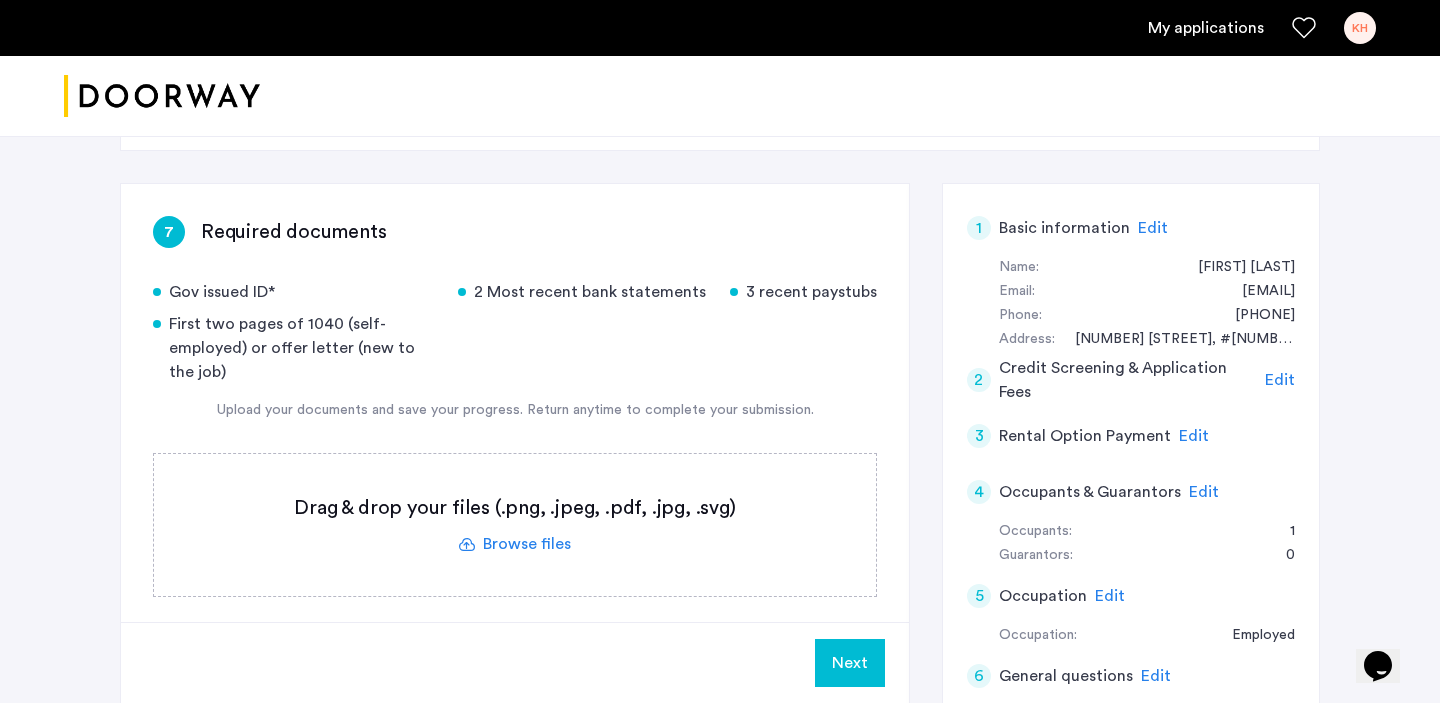 scroll, scrollTop: 258, scrollLeft: 0, axis: vertical 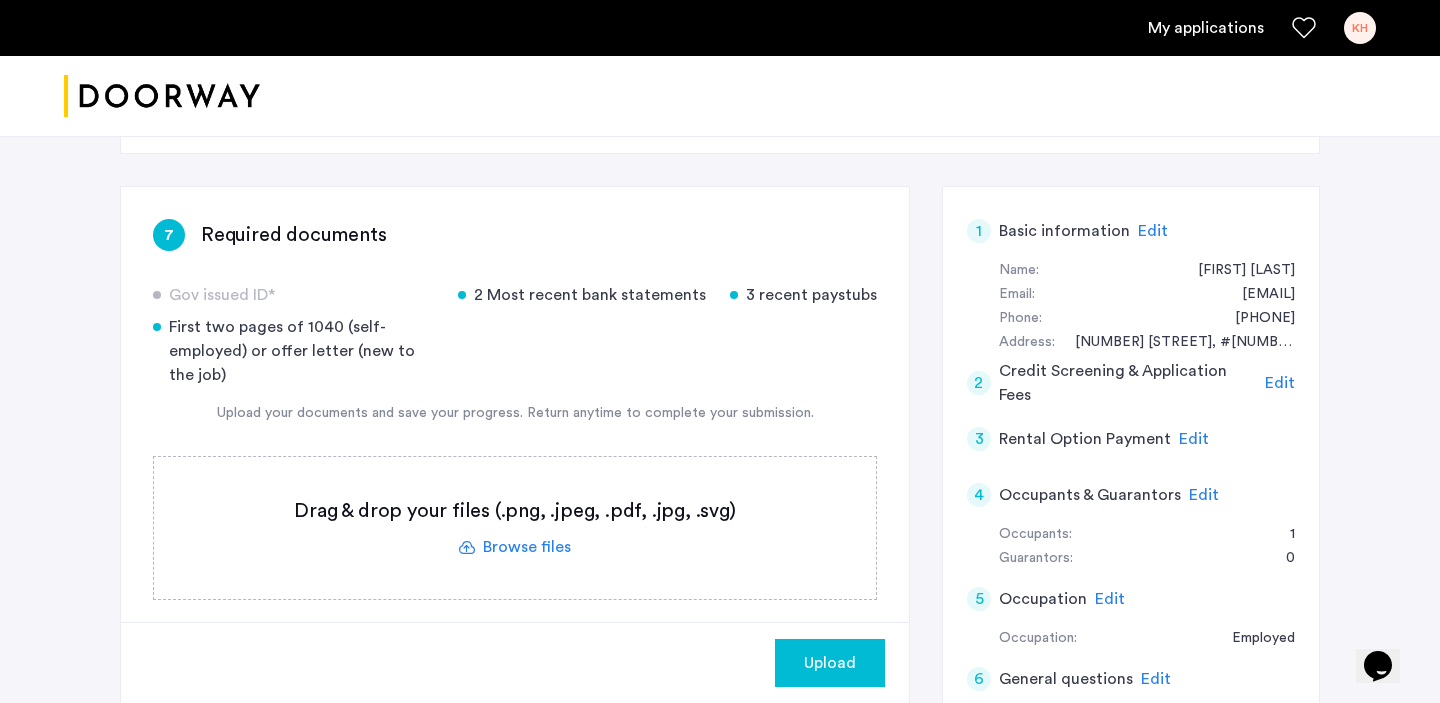 click 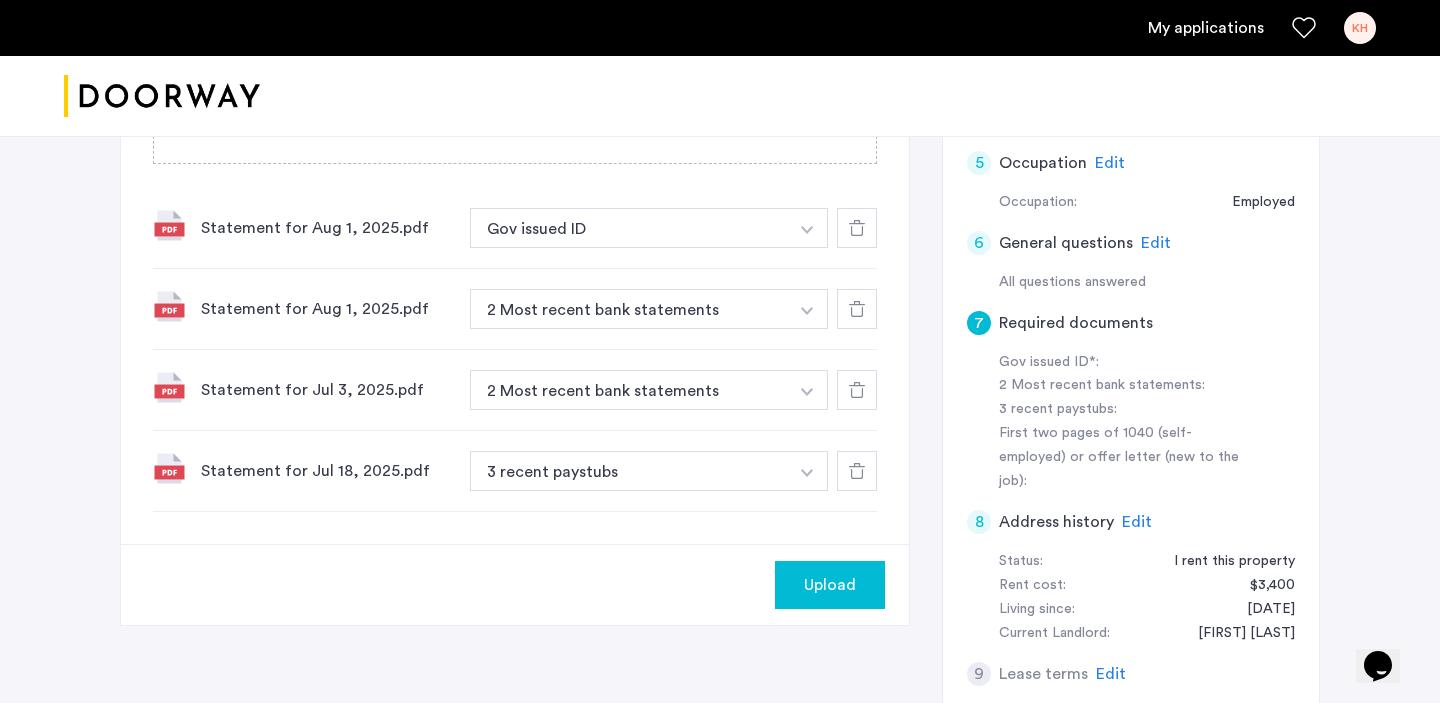 scroll, scrollTop: 696, scrollLeft: 0, axis: vertical 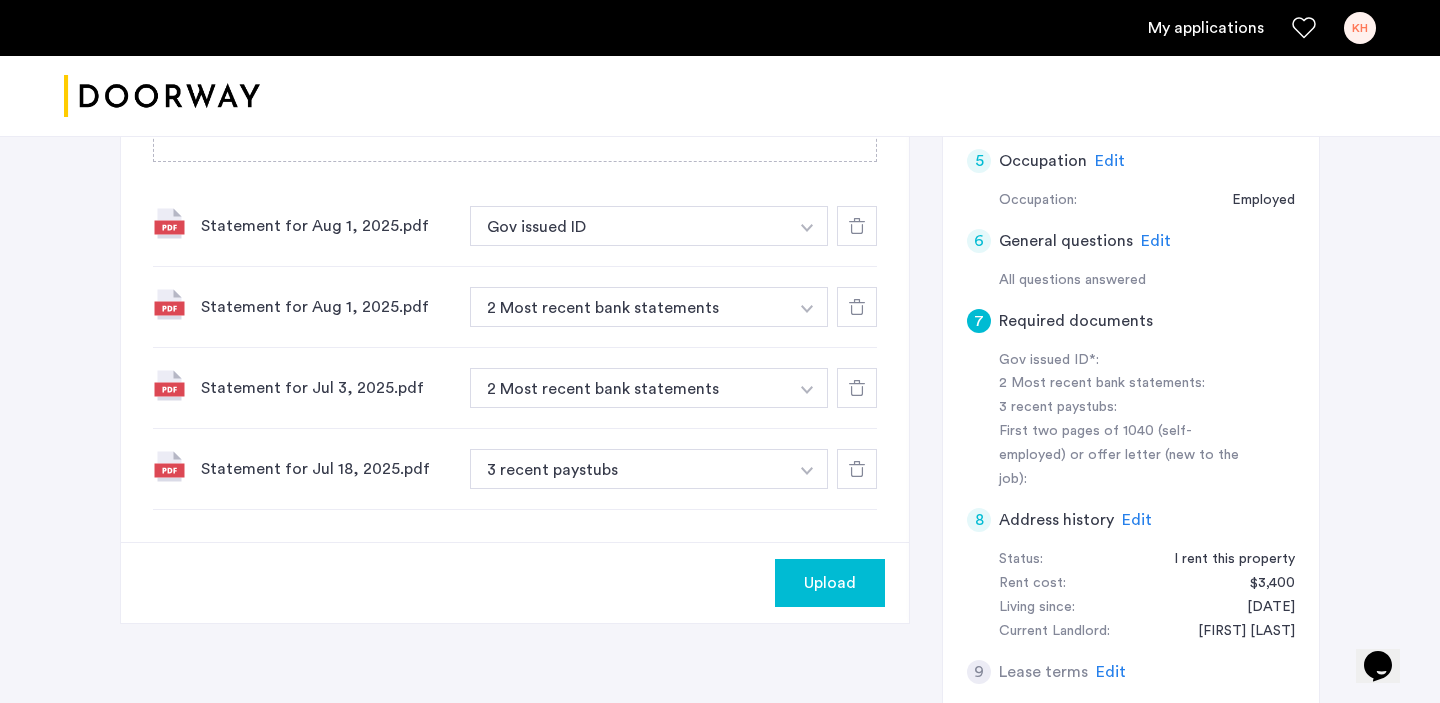 click at bounding box center (807, 228) 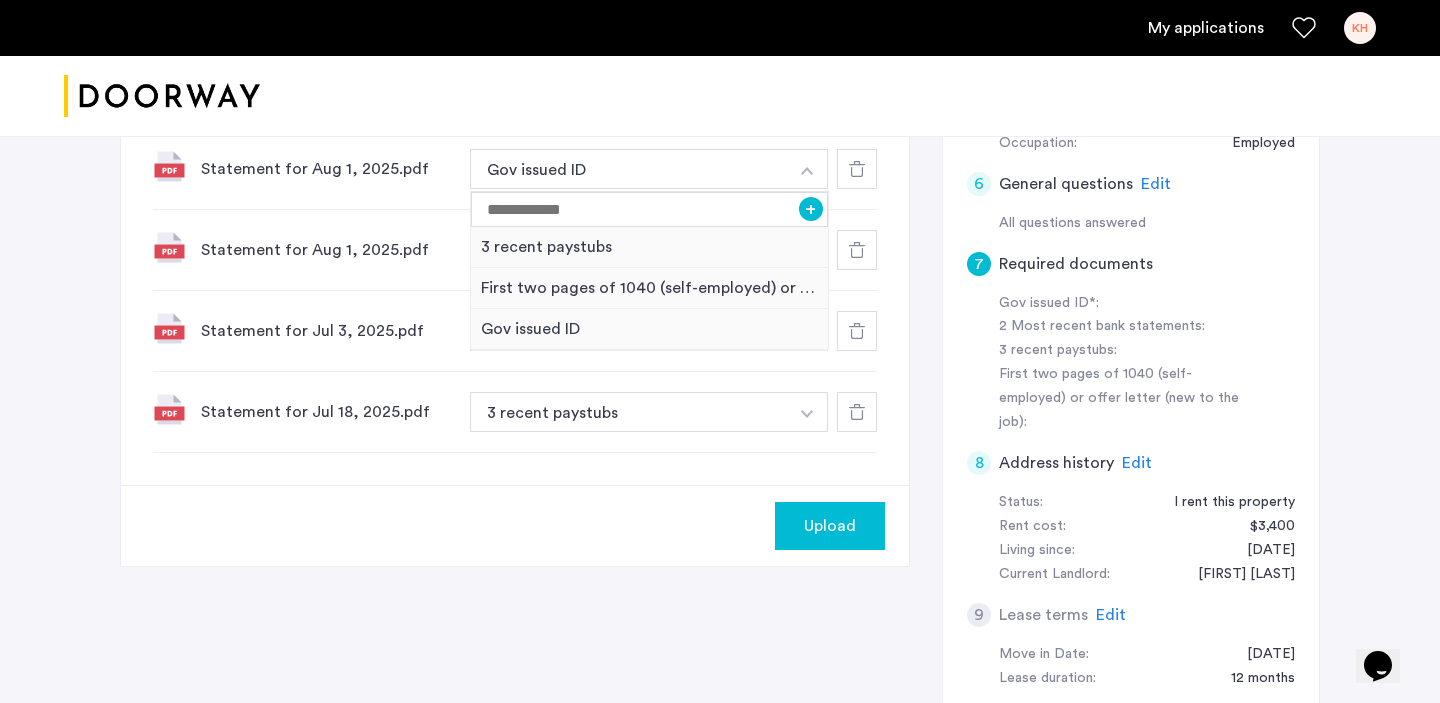 scroll, scrollTop: 719, scrollLeft: 0, axis: vertical 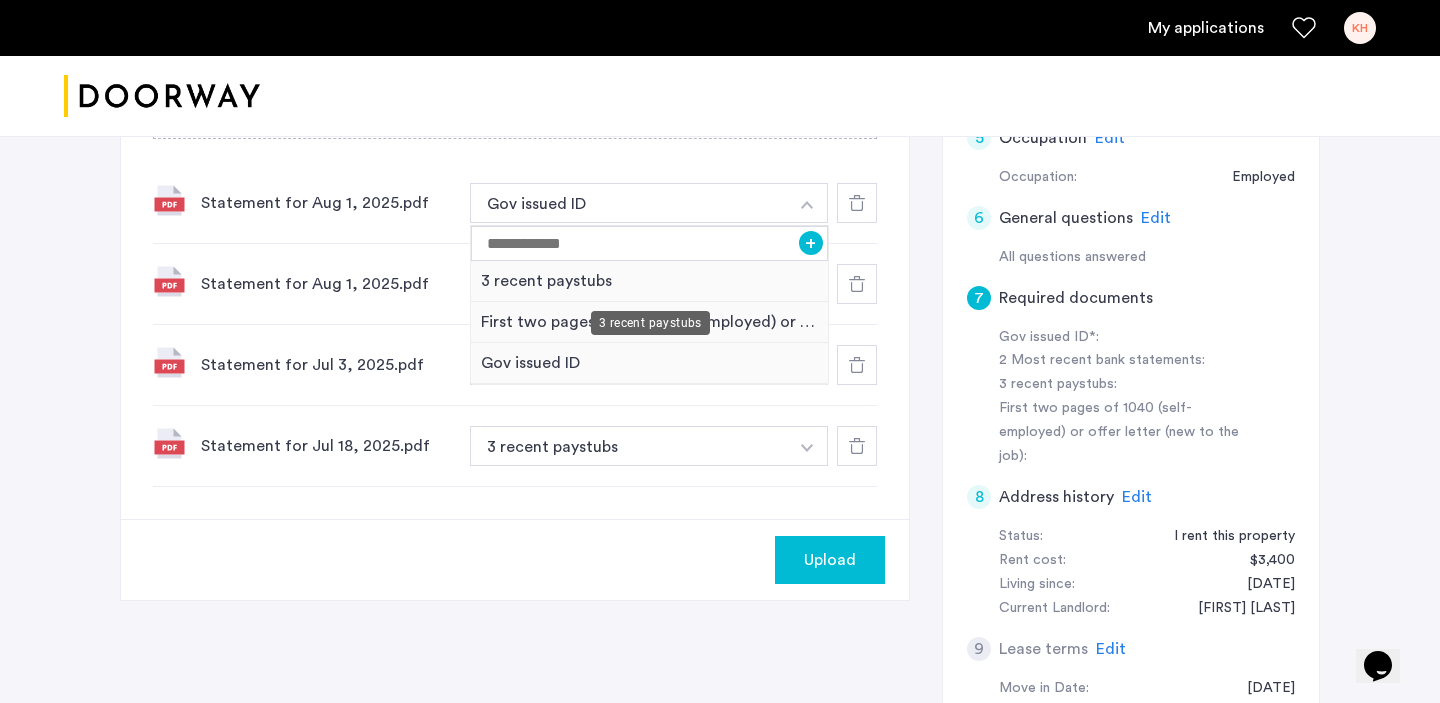 click on "3 recent paystubs" at bounding box center [649, 281] 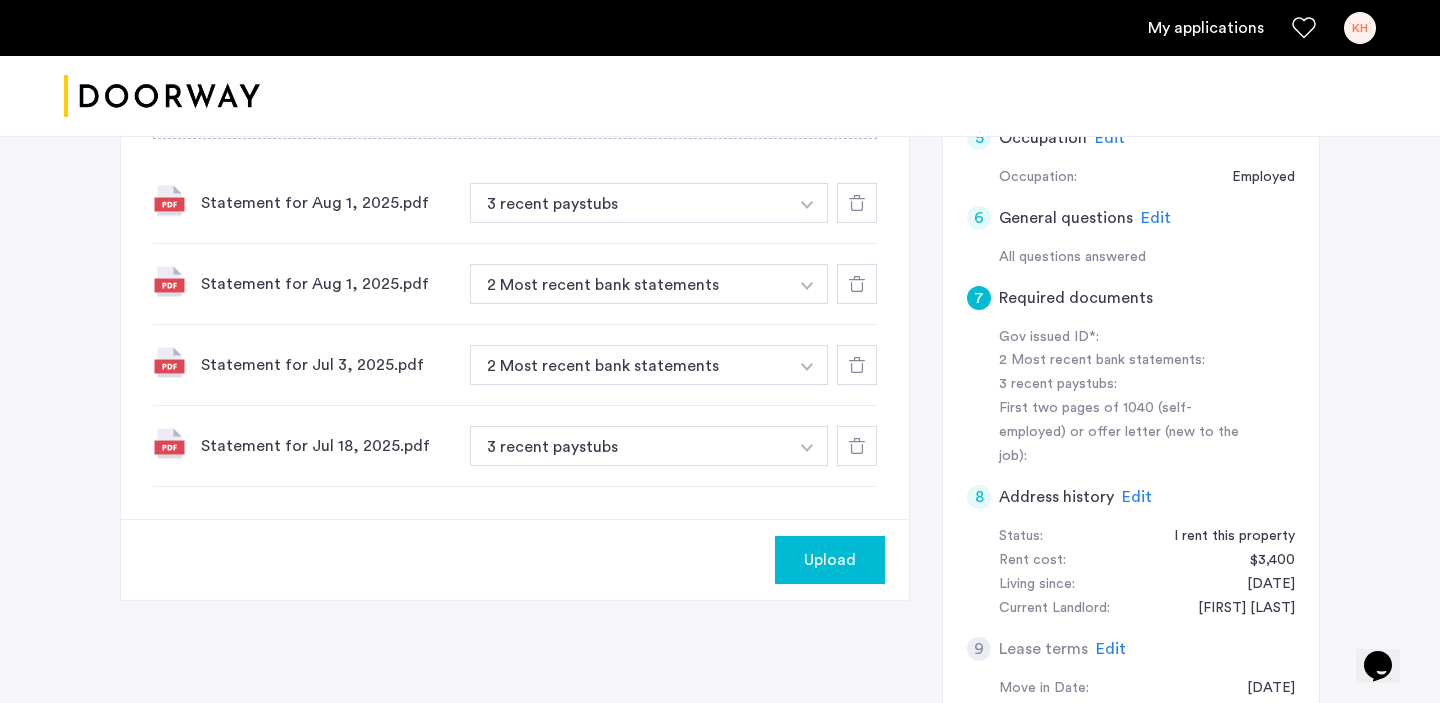 click 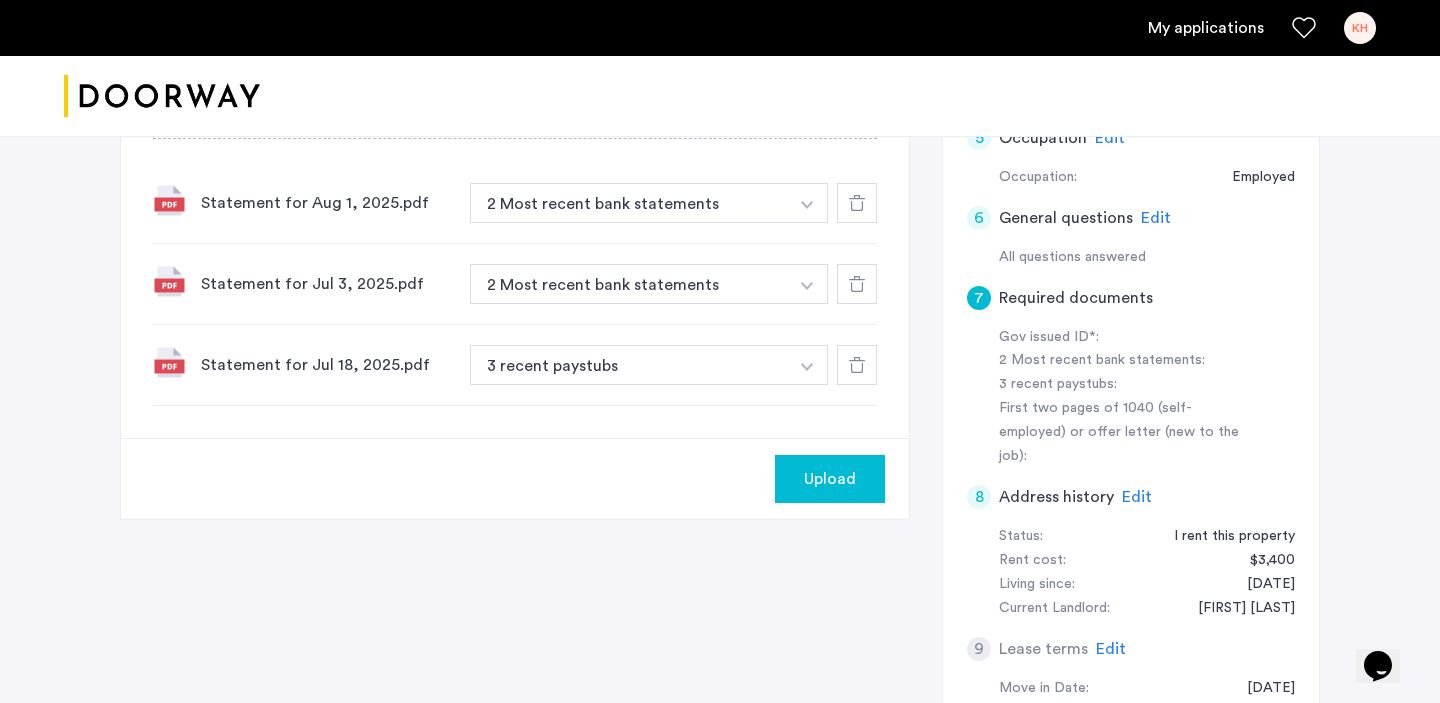 click at bounding box center (807, 203) 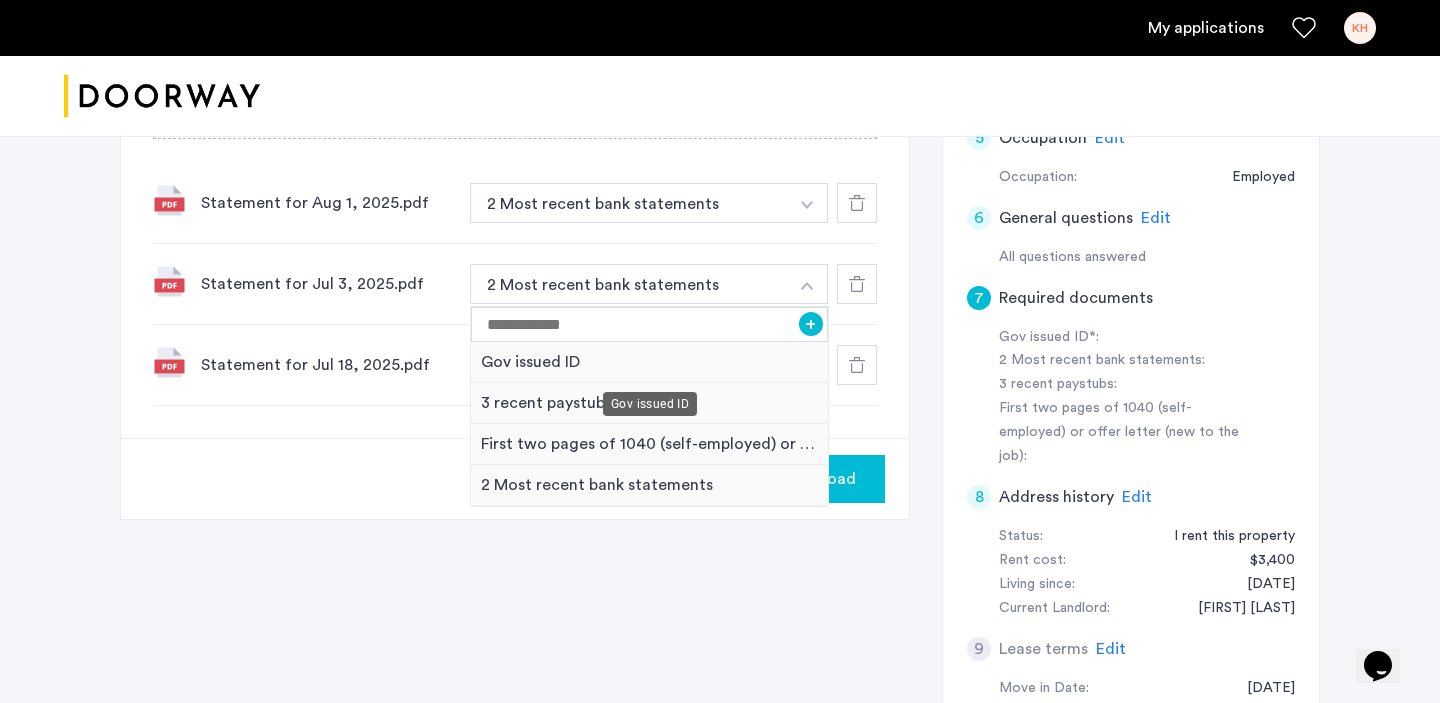 click on "Gov issued ID" at bounding box center [650, 404] 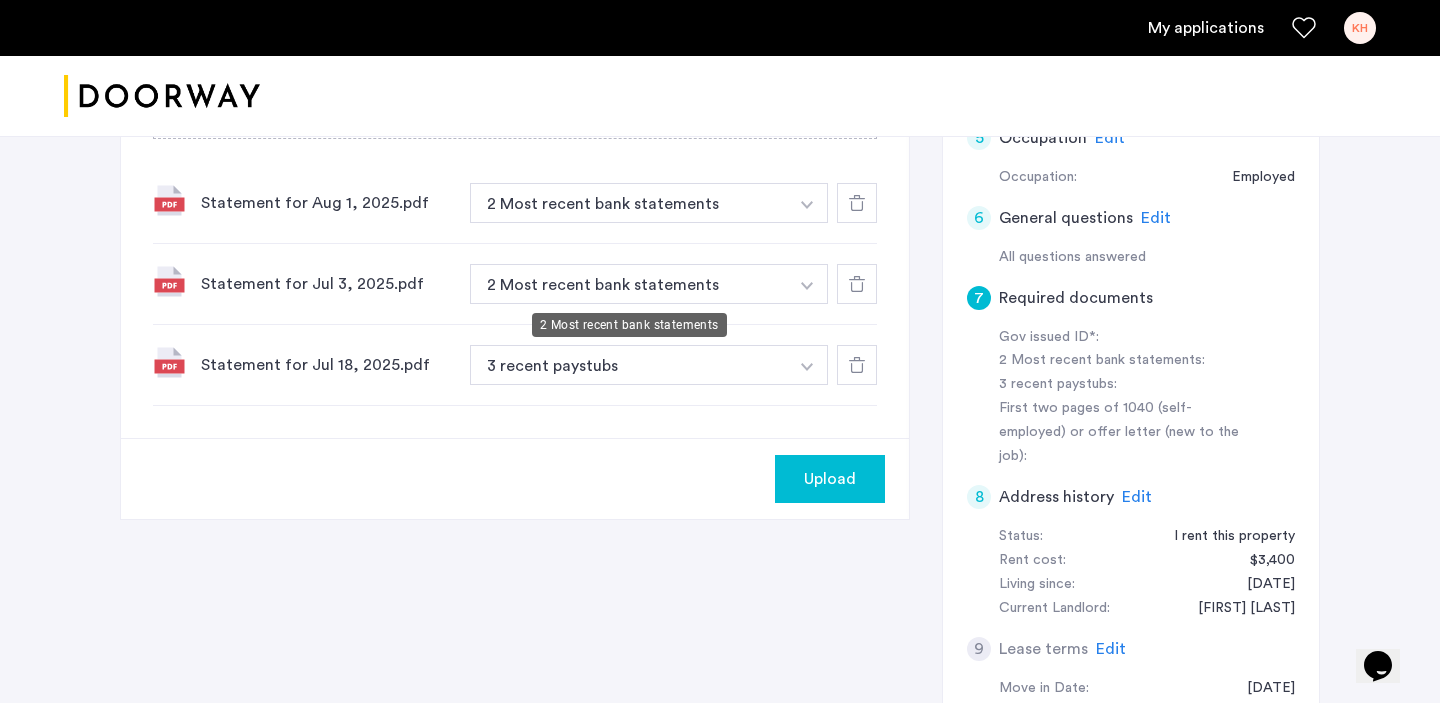click on "2 Most recent bank statements" at bounding box center [629, 203] 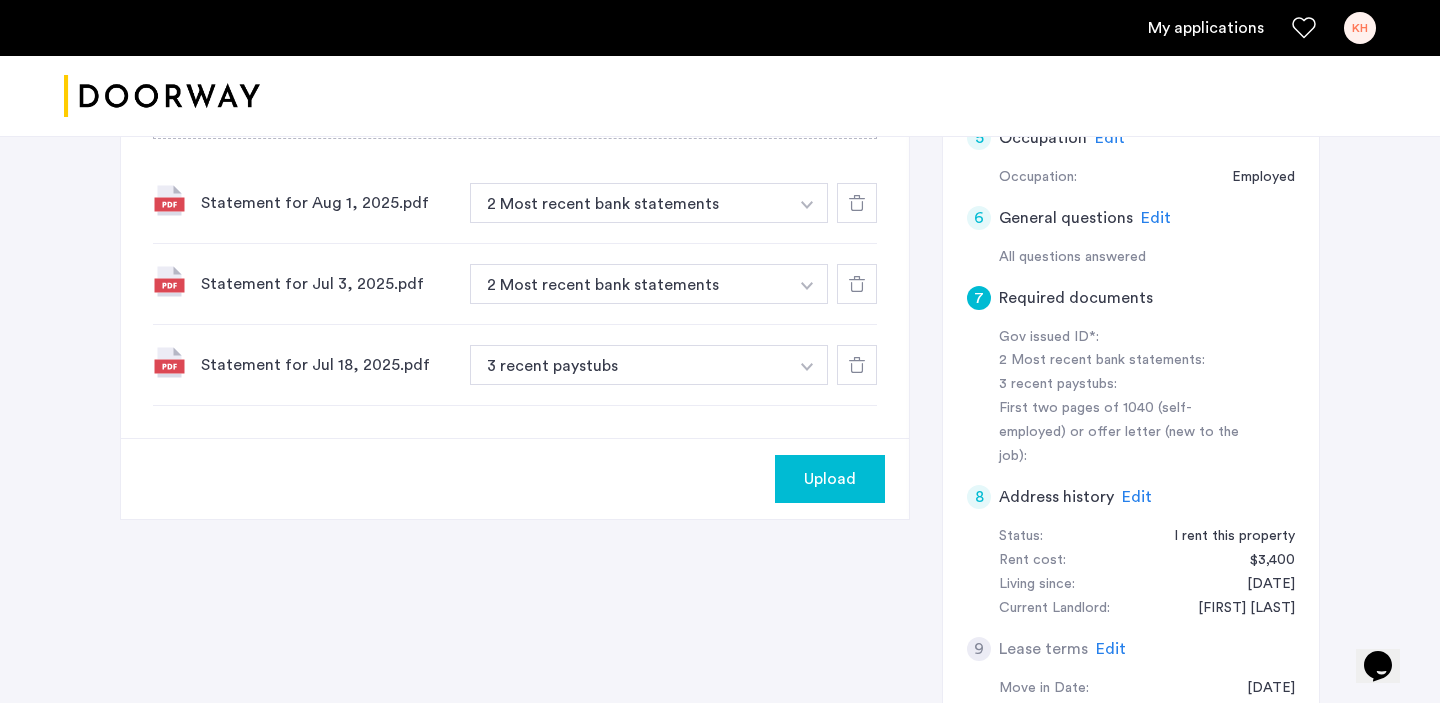 click at bounding box center (807, 203) 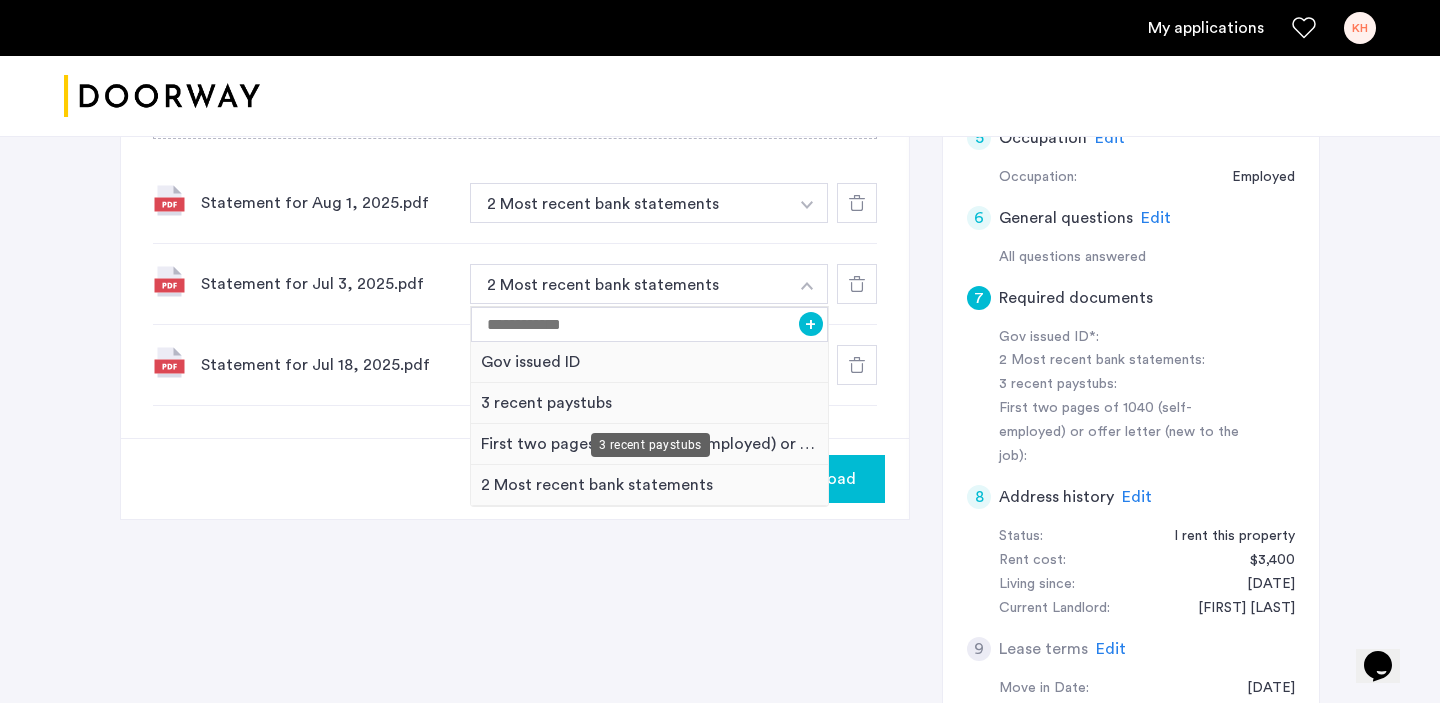 click on "3 recent paystubs" at bounding box center (649, 403) 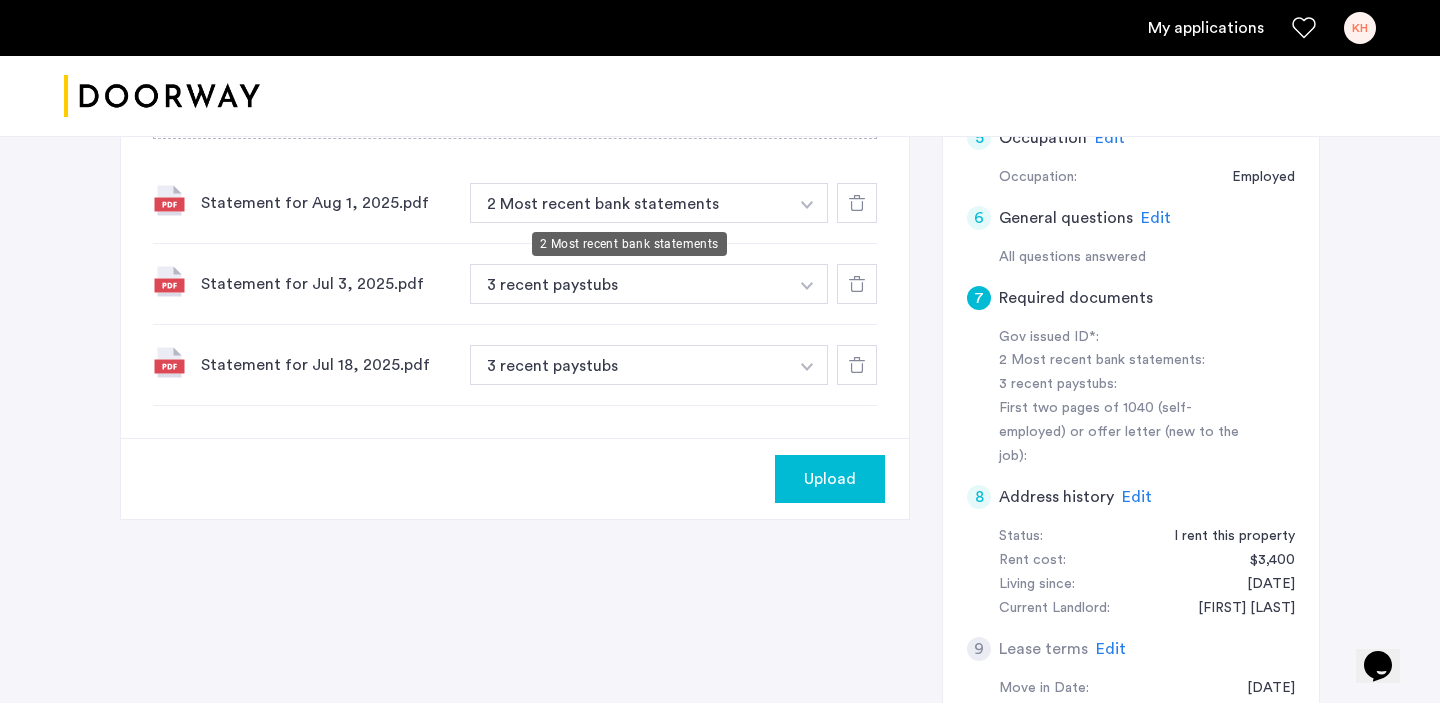 click on "2 Most recent bank statements" at bounding box center [629, 203] 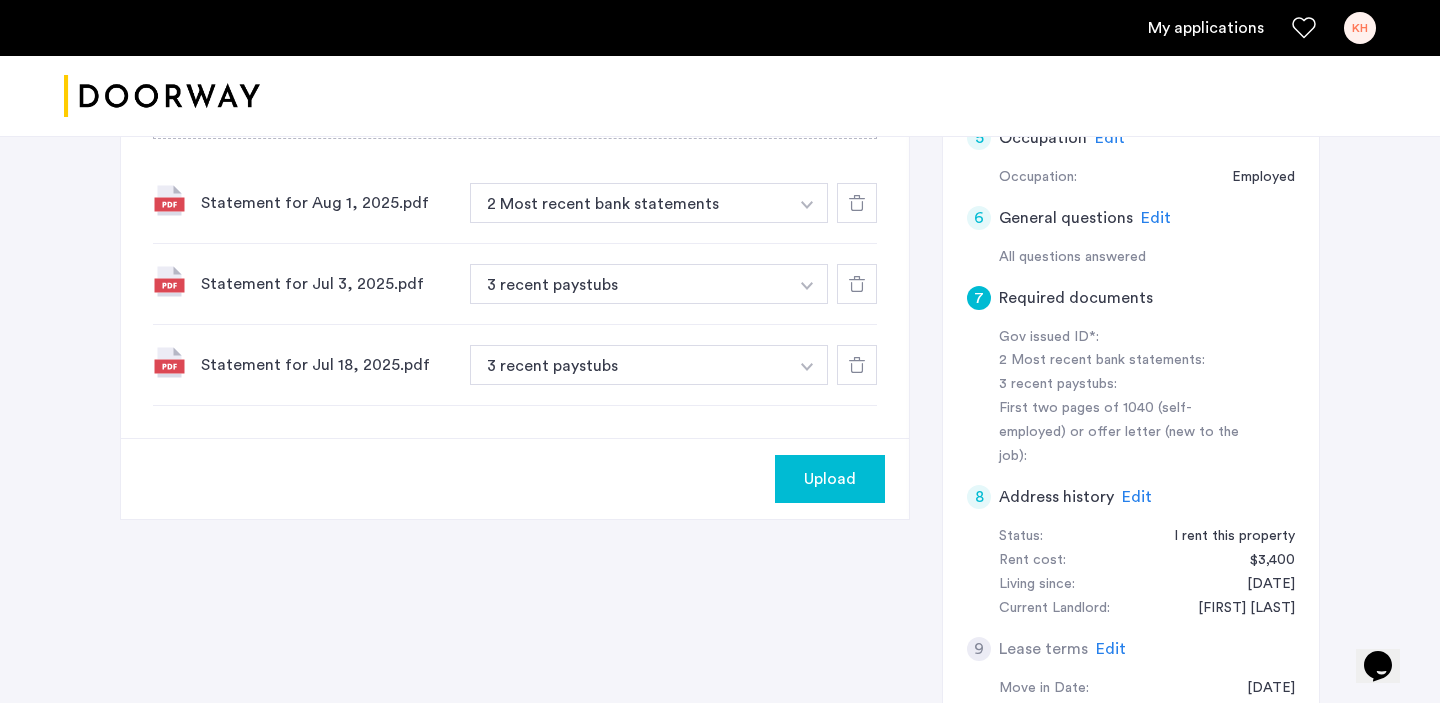 click at bounding box center [807, 203] 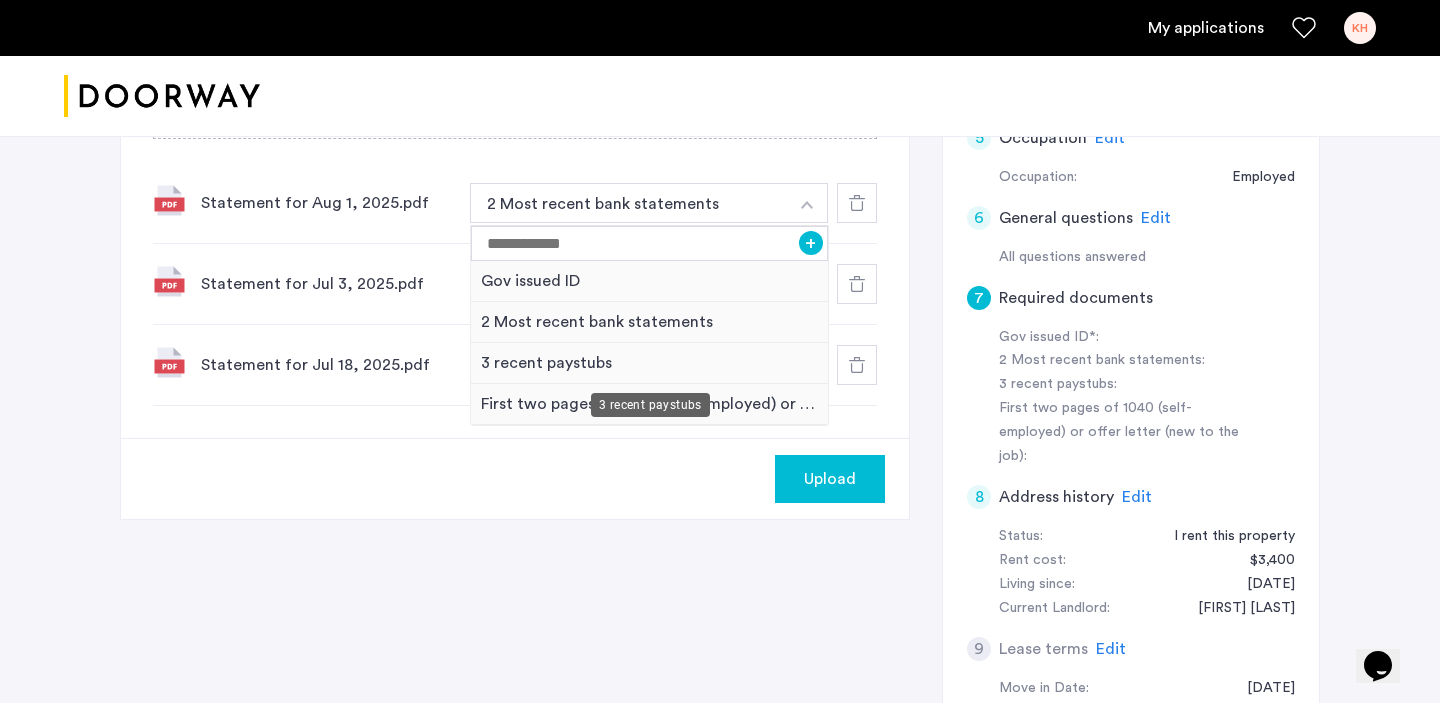 click on "3 recent paystubs" at bounding box center [649, 363] 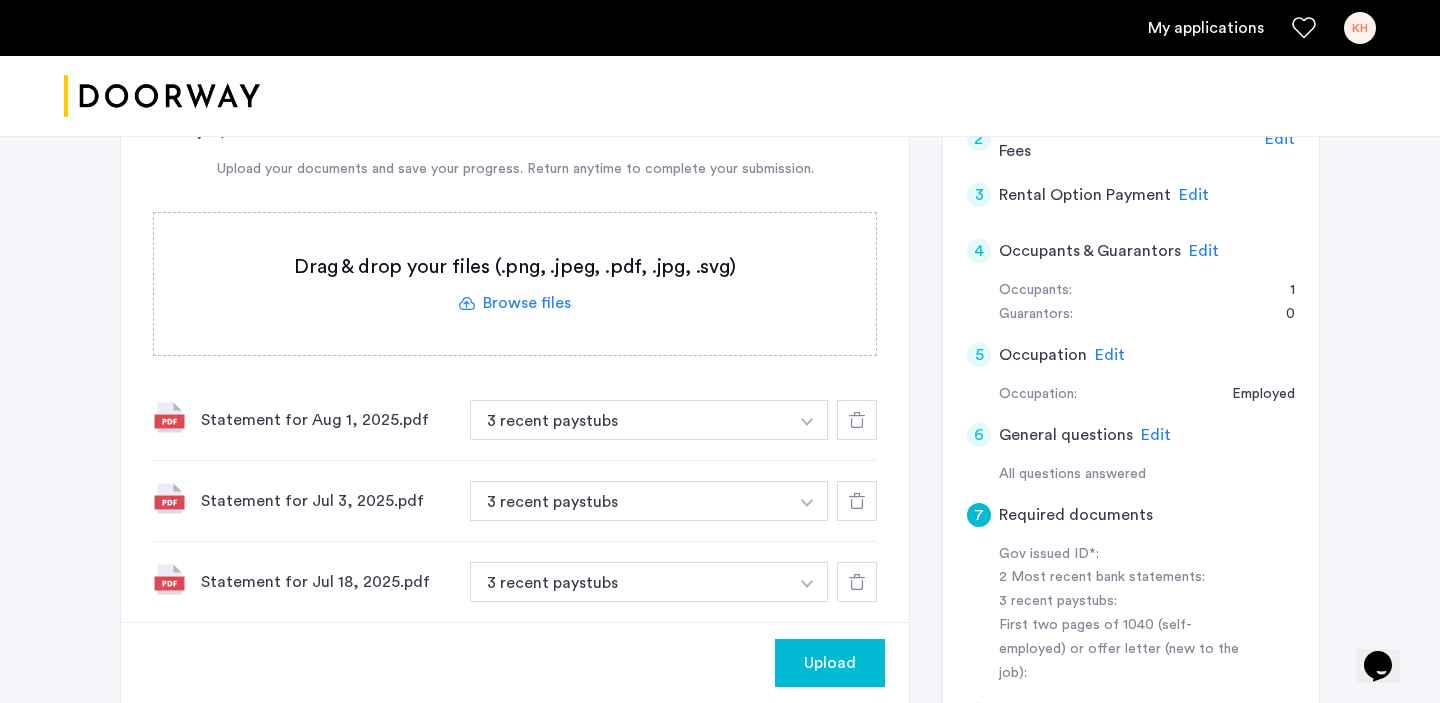 scroll, scrollTop: 500, scrollLeft: 0, axis: vertical 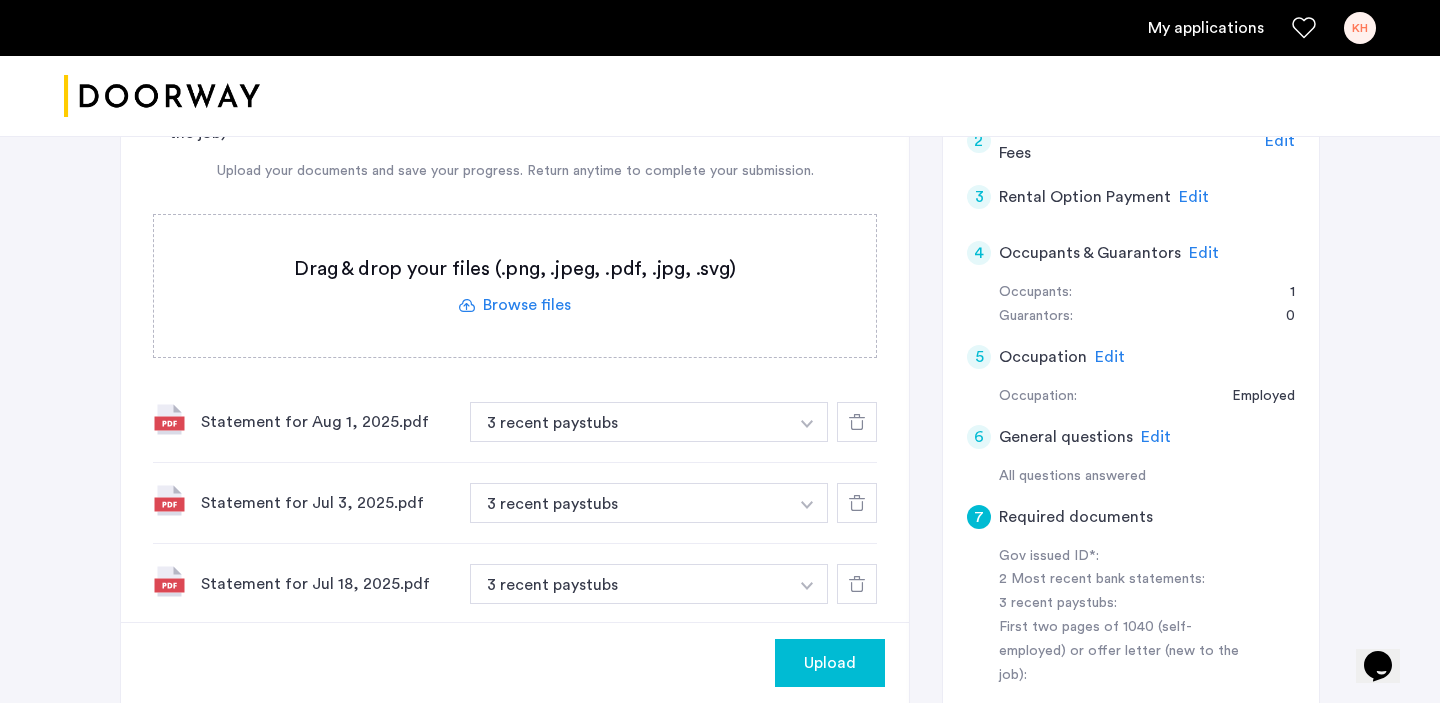 click 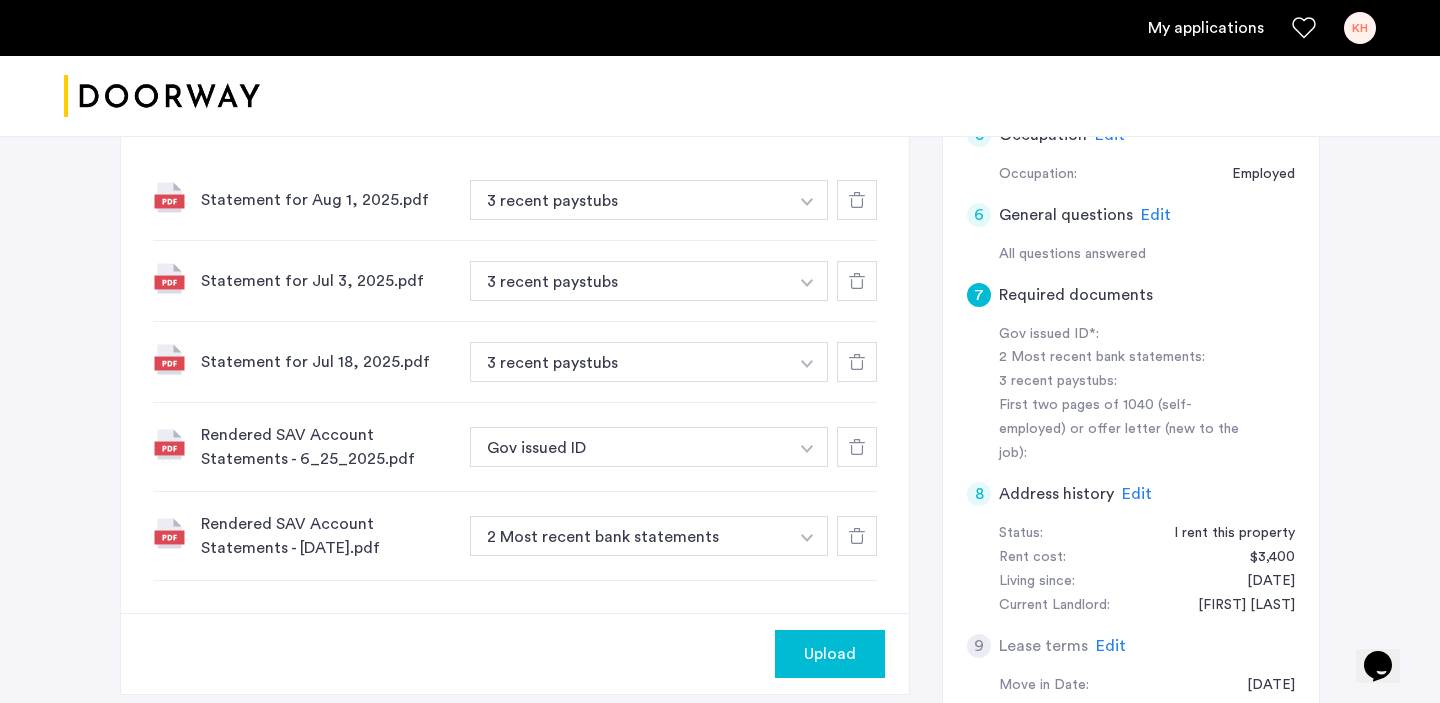scroll, scrollTop: 729, scrollLeft: 0, axis: vertical 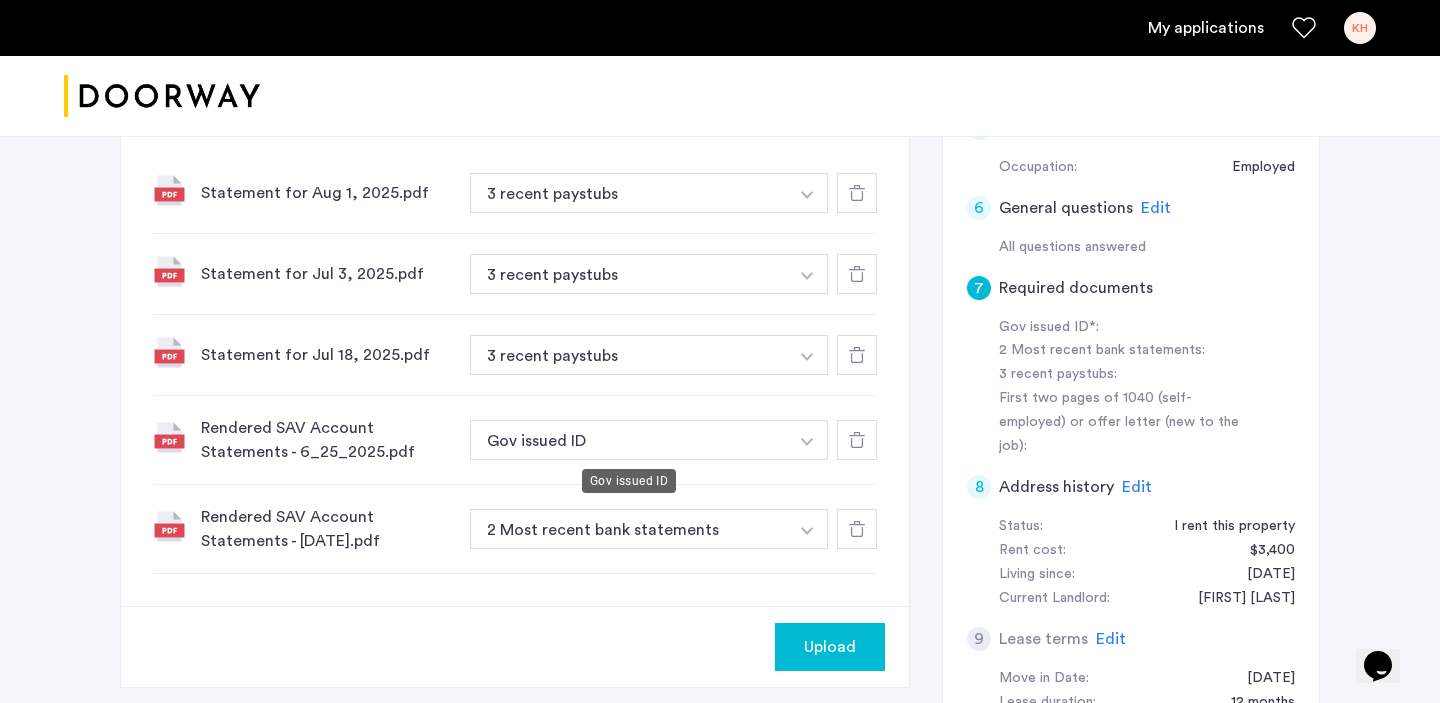 click on "Gov issued ID" at bounding box center (629, 440) 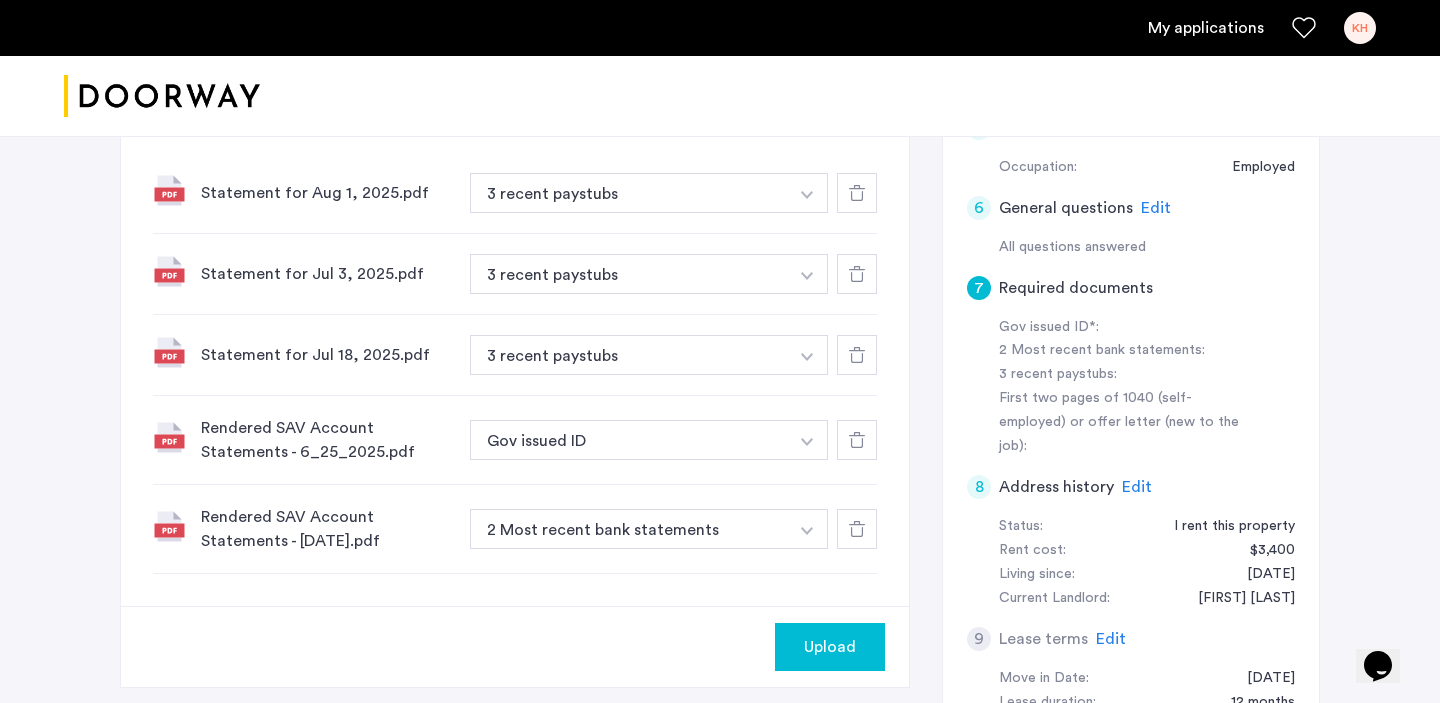 click at bounding box center [807, 193] 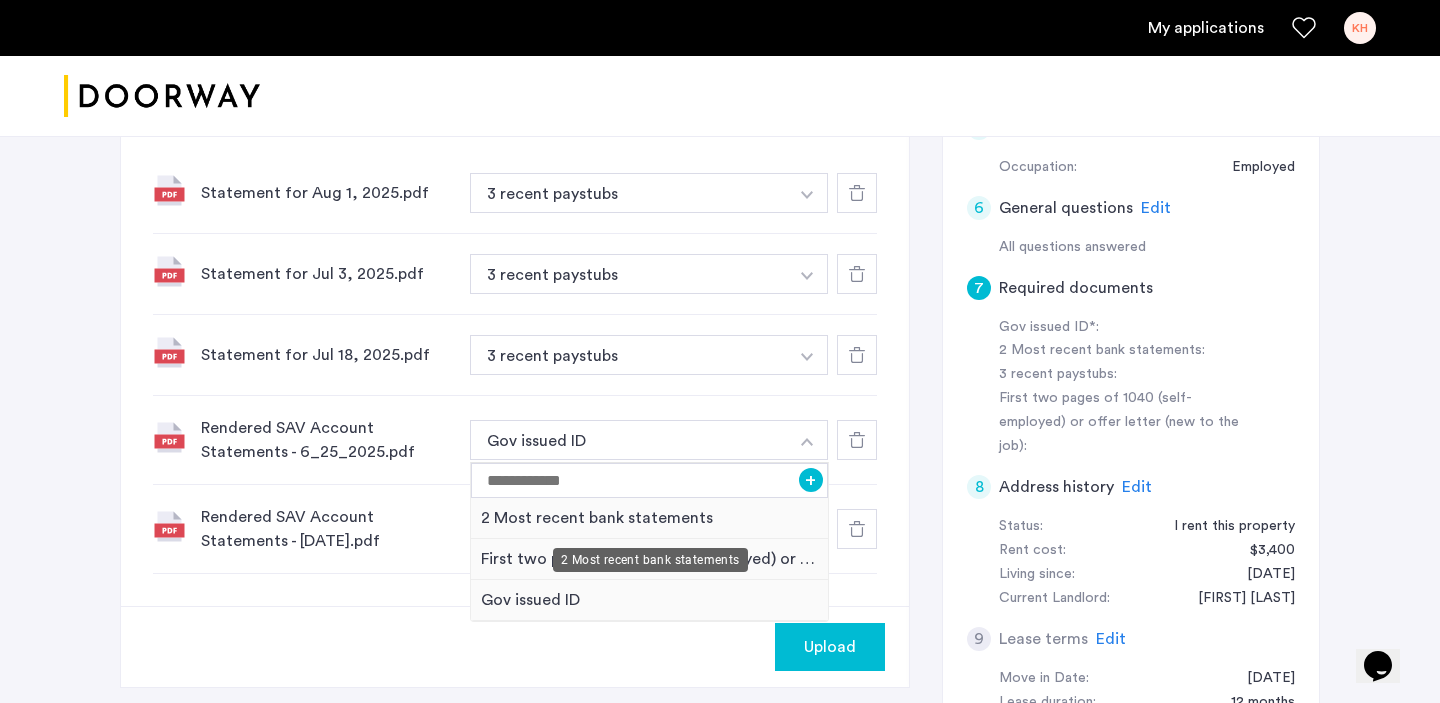 click on "2 Most recent bank statements" at bounding box center (649, 518) 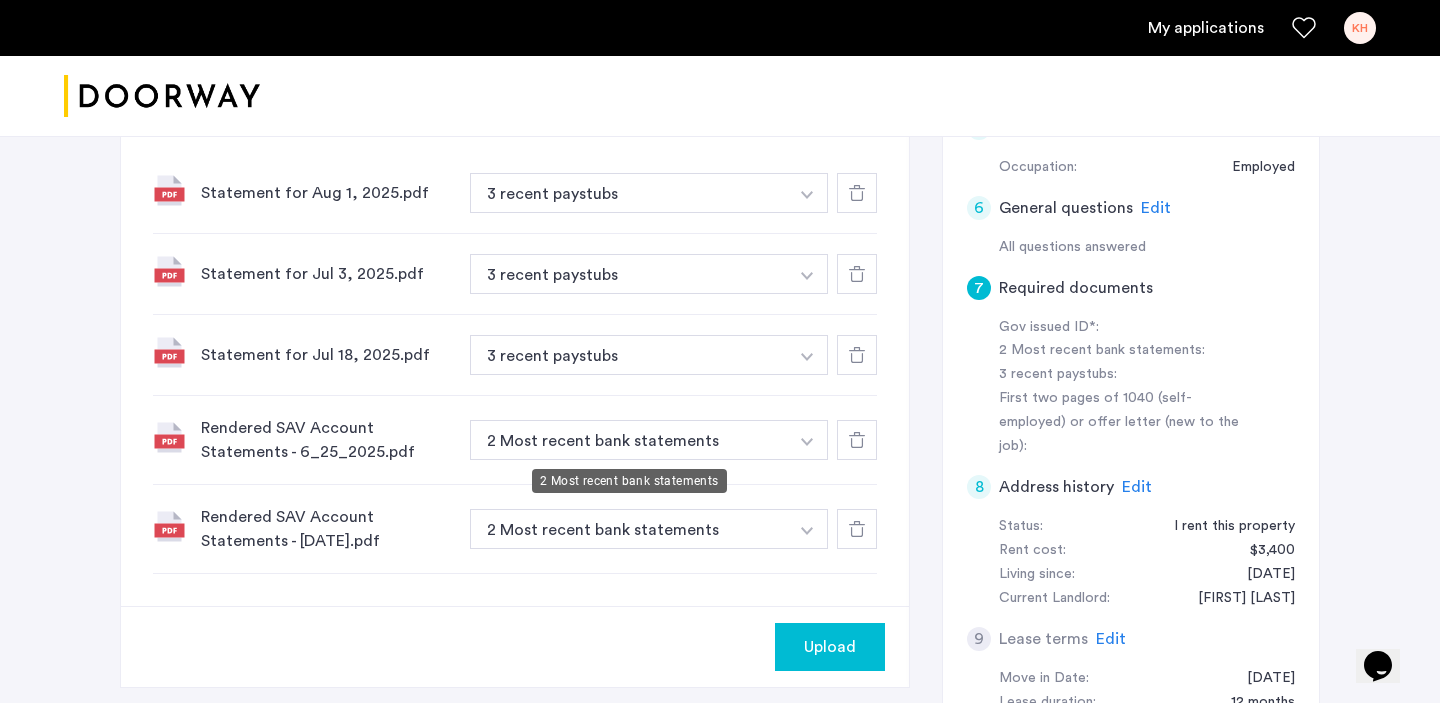click on "2 Most recent bank statements" at bounding box center [629, 440] 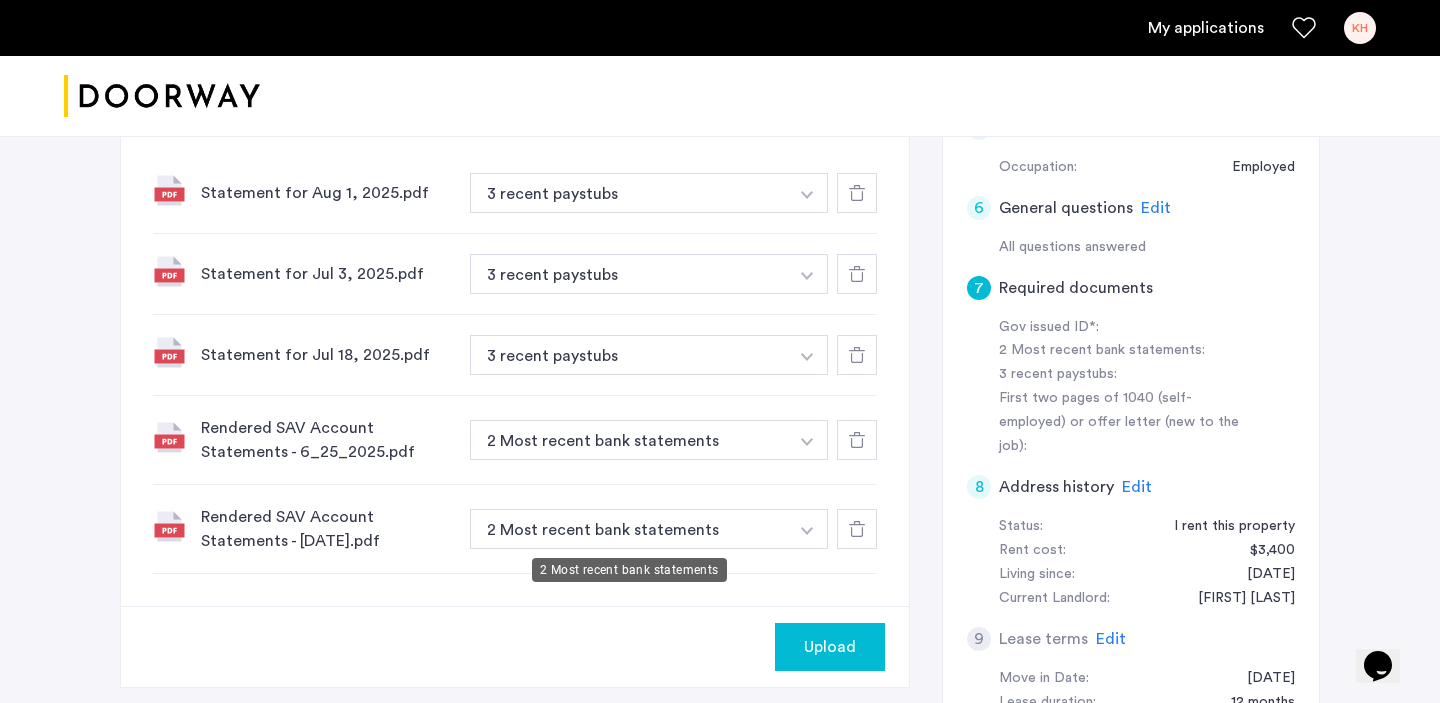 click on "2 Most recent bank statements" at bounding box center [629, 440] 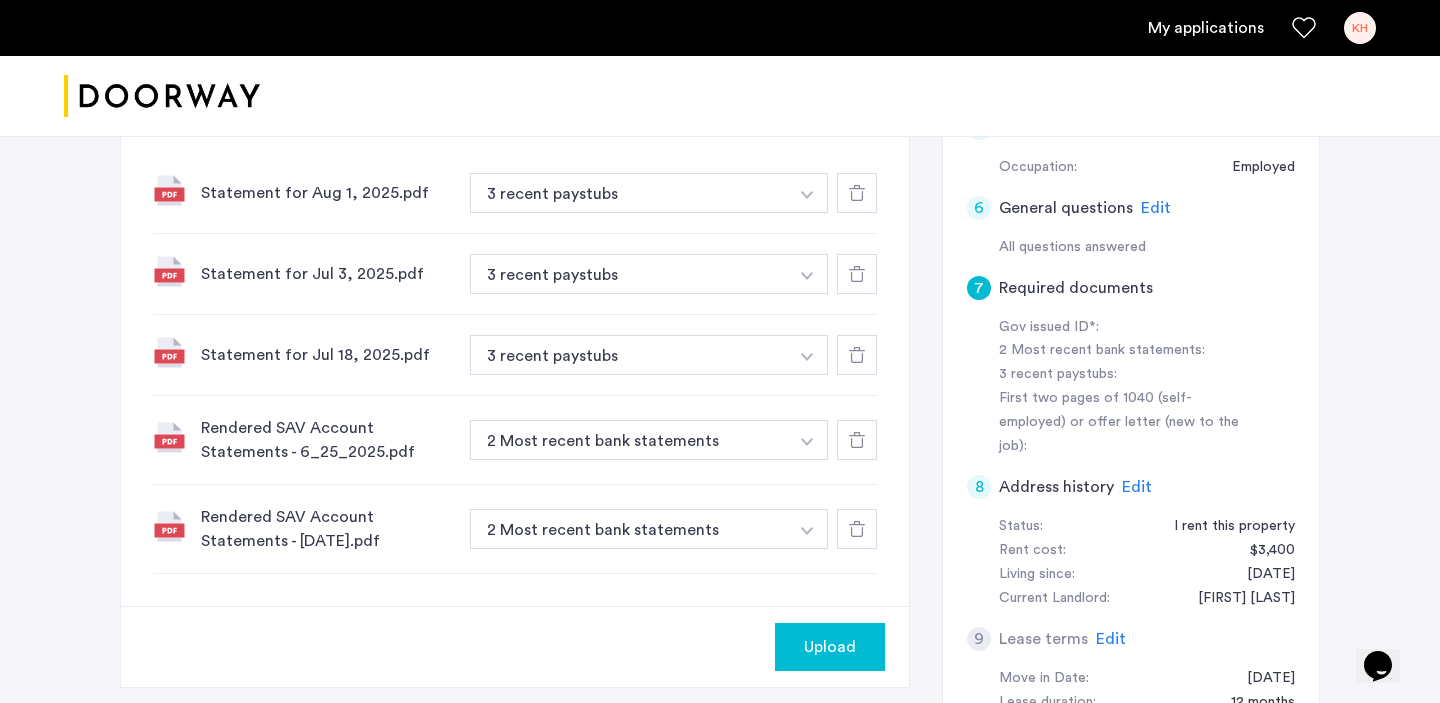 click at bounding box center (807, 193) 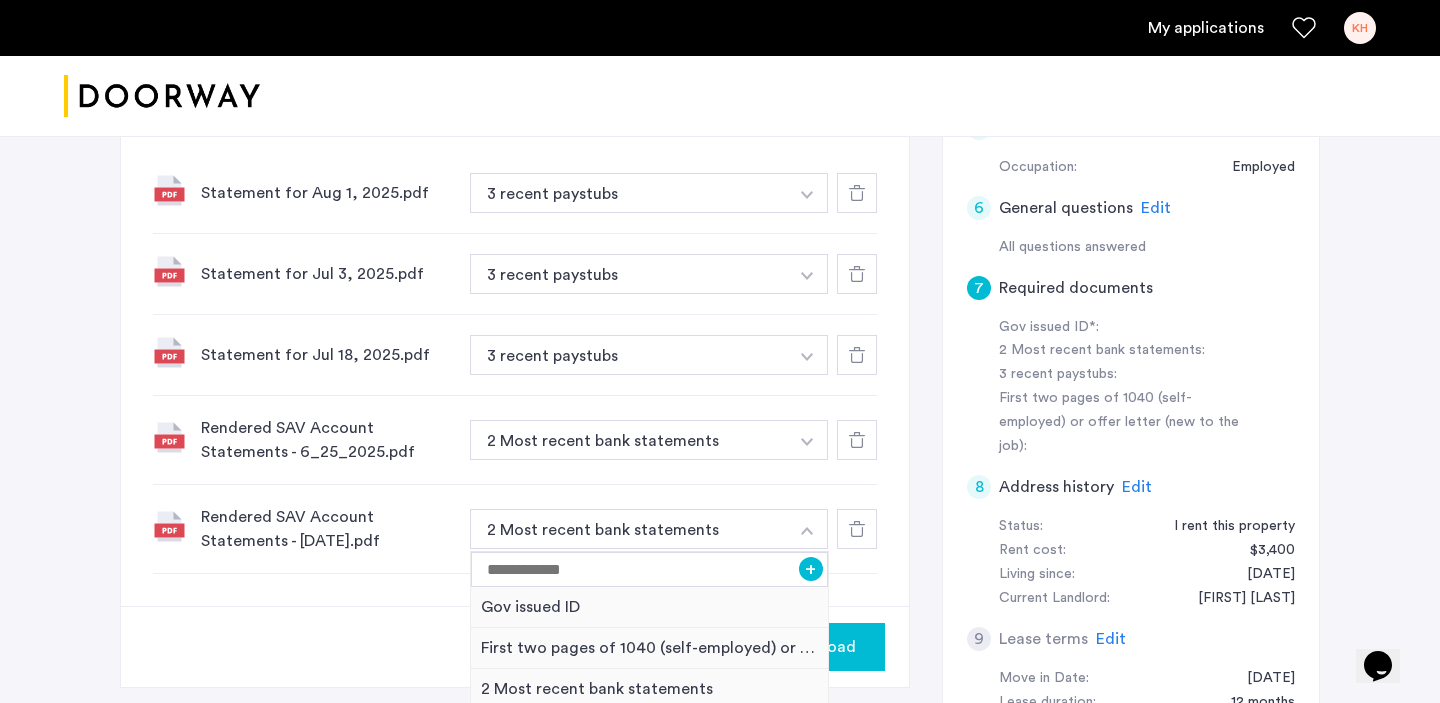 click at bounding box center (807, 529) 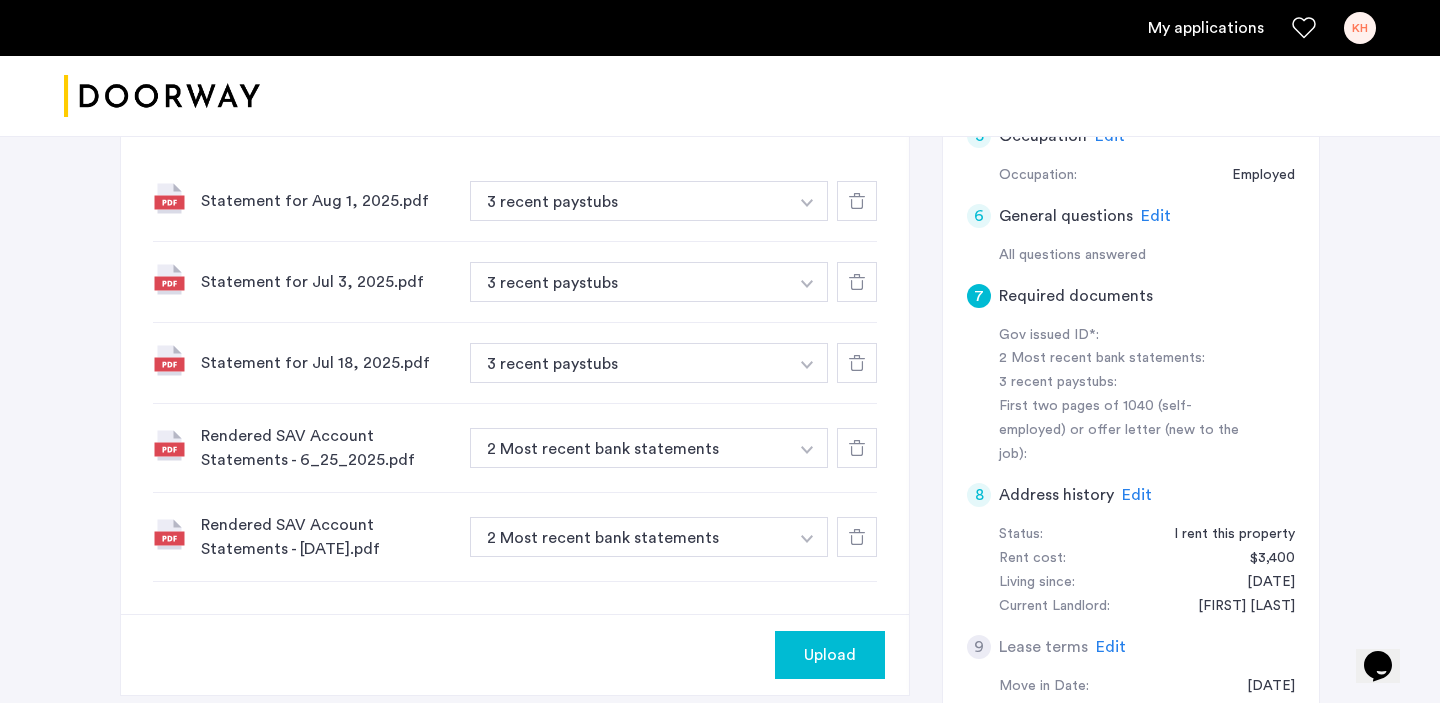 scroll, scrollTop: 720, scrollLeft: 0, axis: vertical 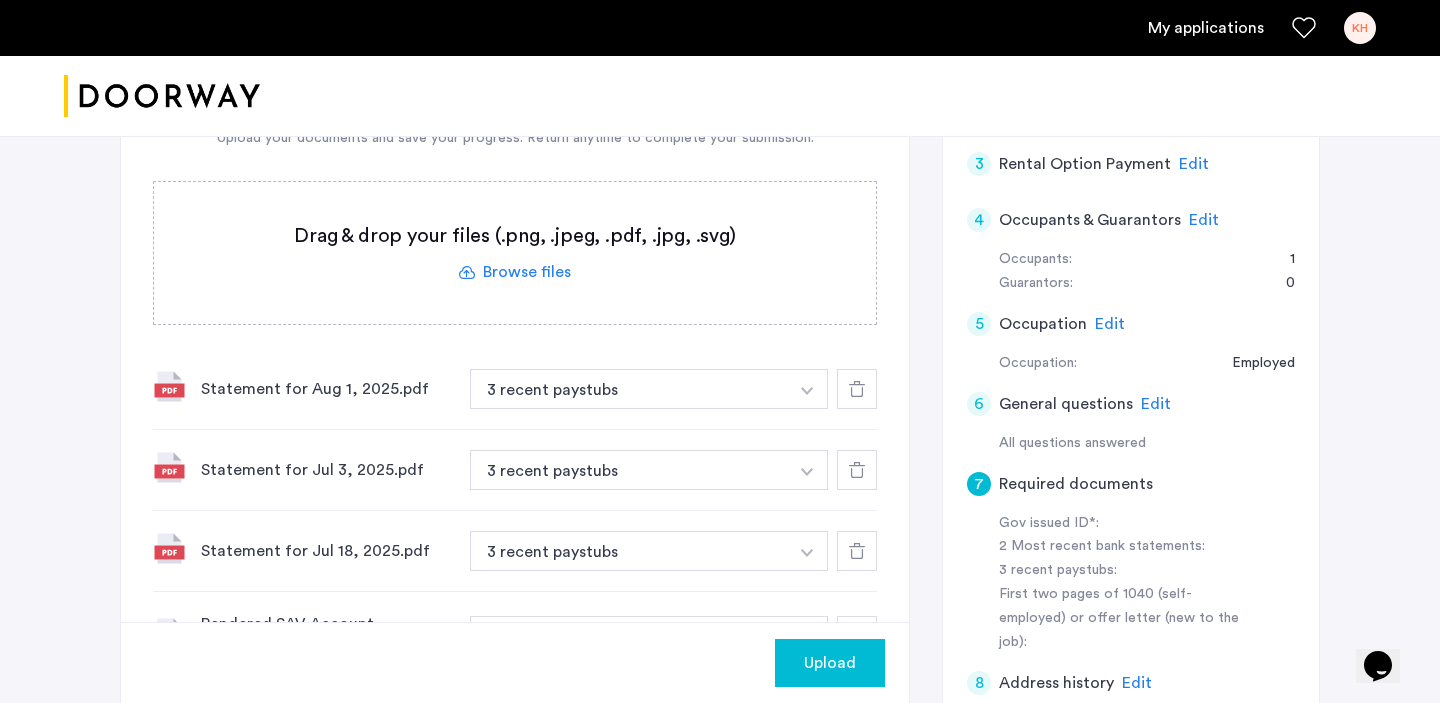 click 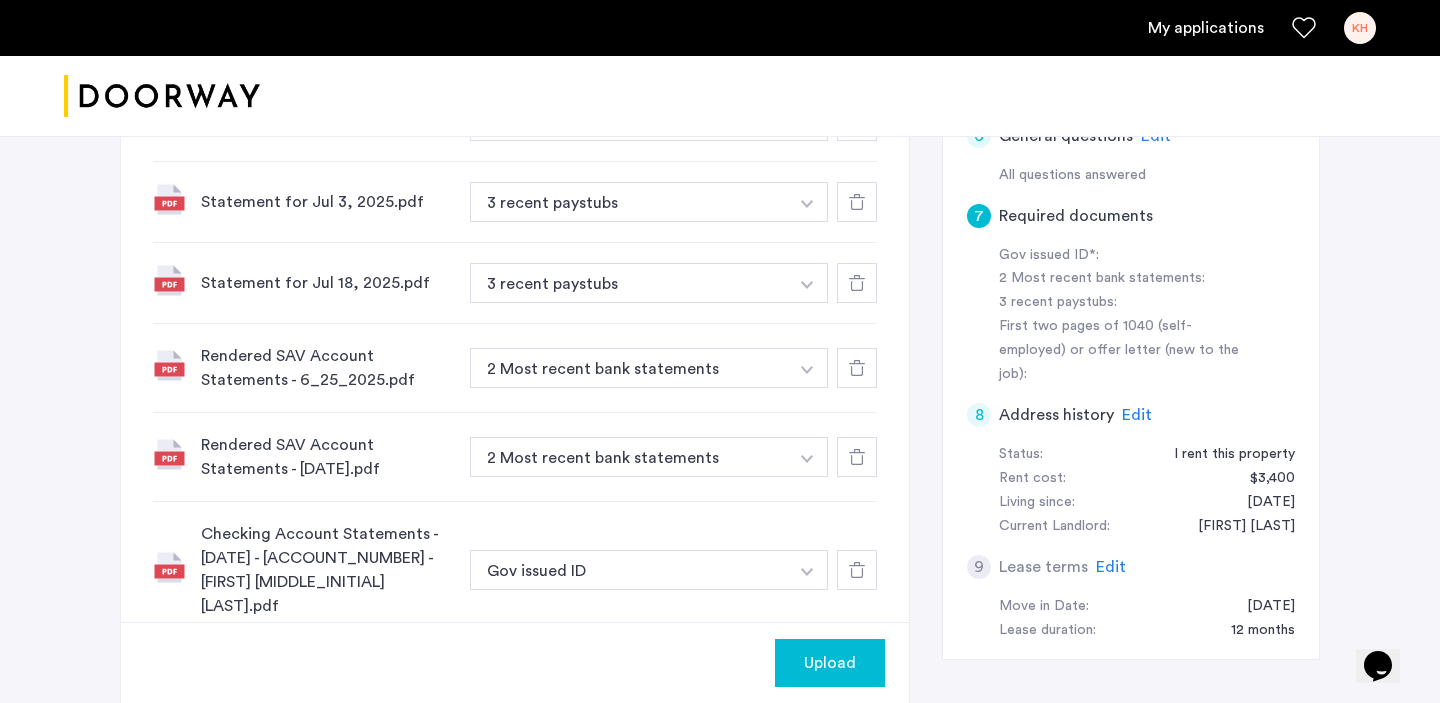 scroll, scrollTop: 803, scrollLeft: 0, axis: vertical 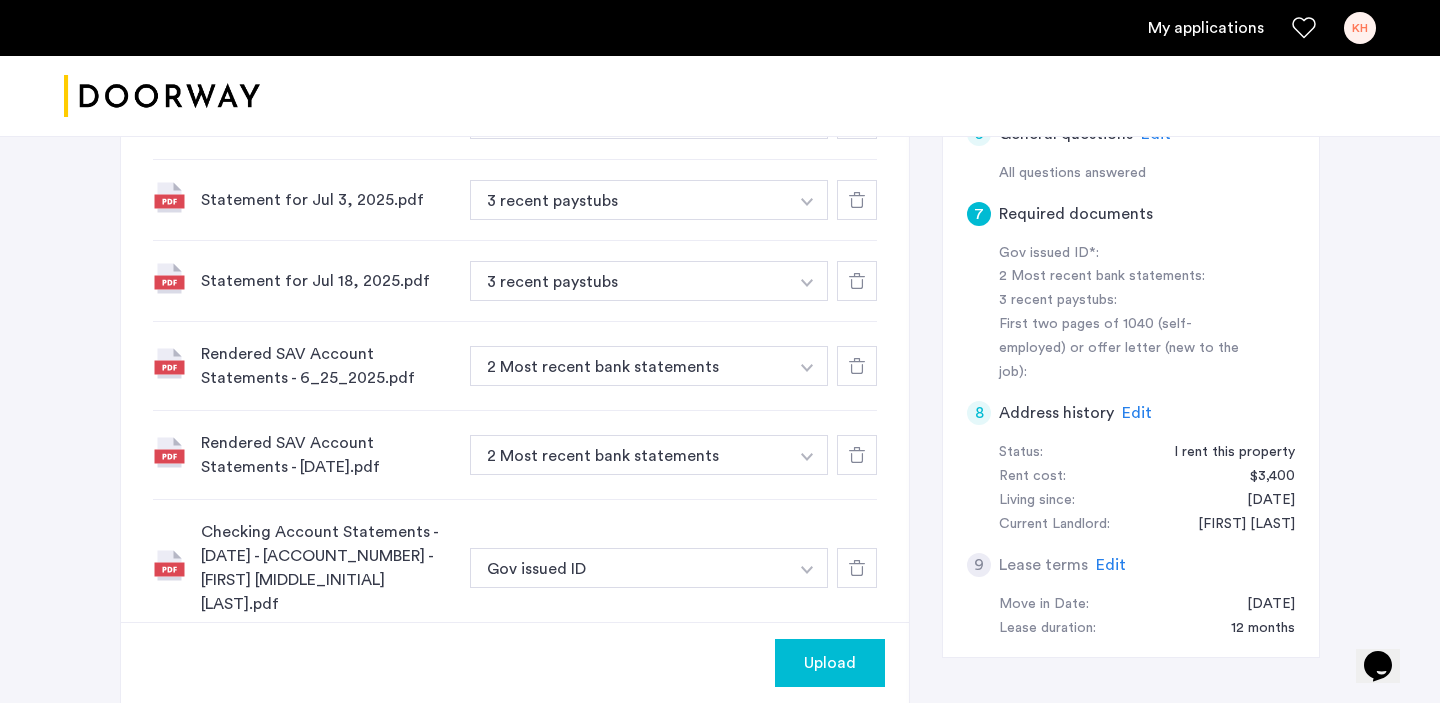 click on "Checking Account Statements - [DATE] - [ACCOUNT_NUMBER] - [FIRST] [MIDDLE_INITIAL] [LAST].pdf Gov issued ID + Gov issued ID" 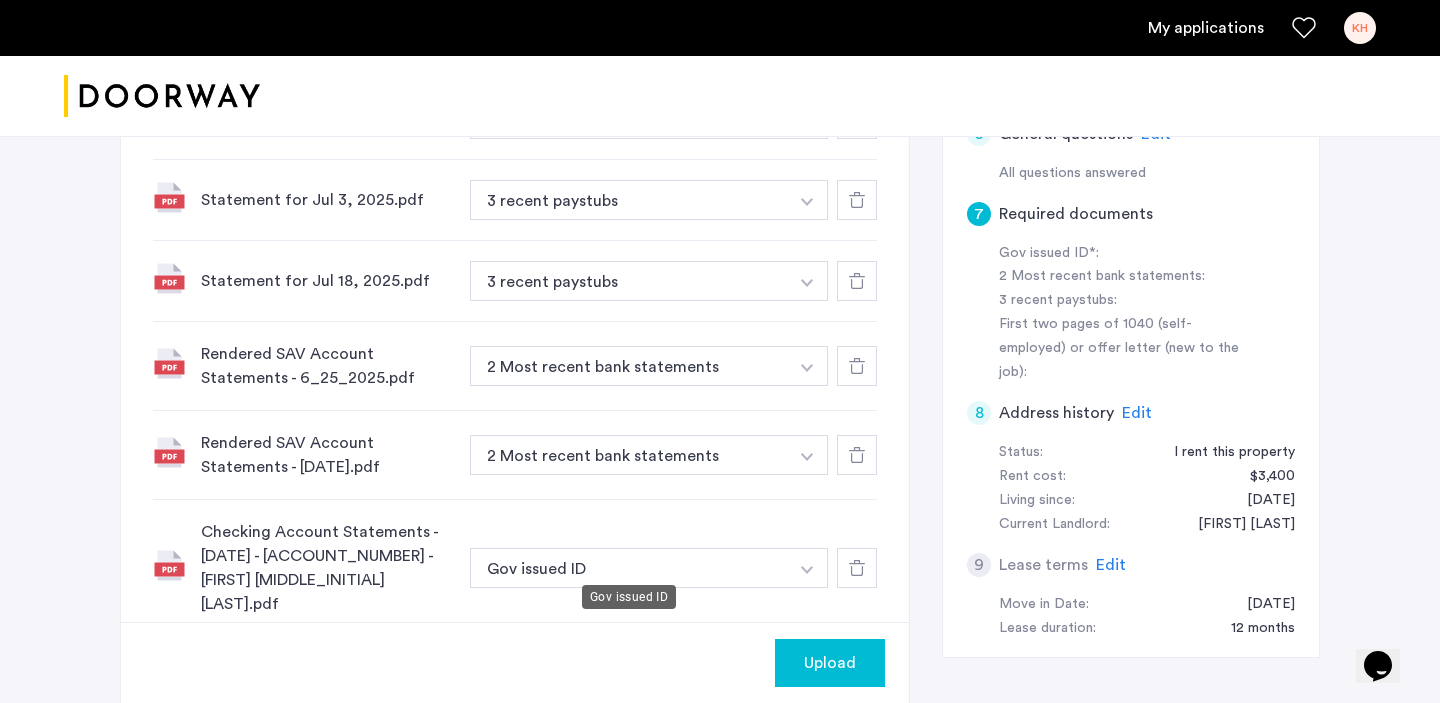 click on "Gov issued ID" at bounding box center [629, 568] 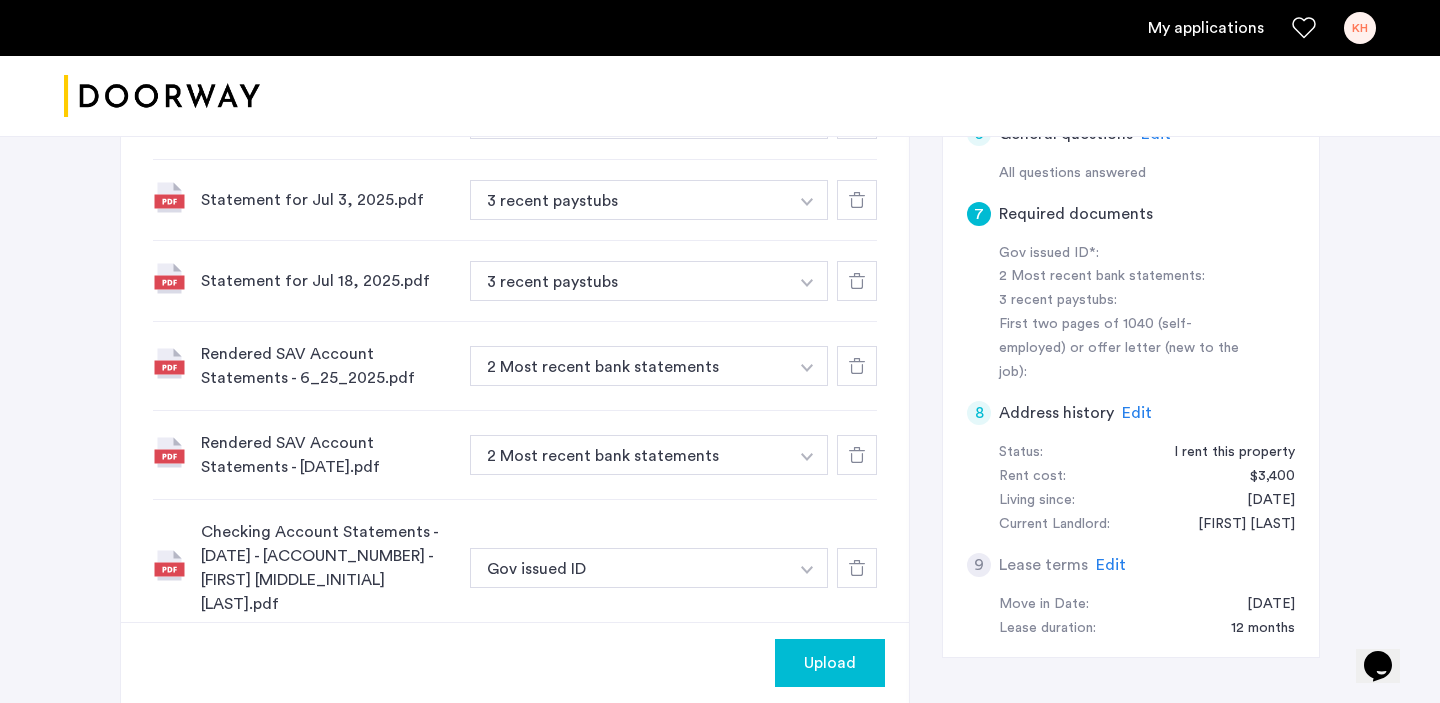 click on "Gov issued ID" at bounding box center [629, 568] 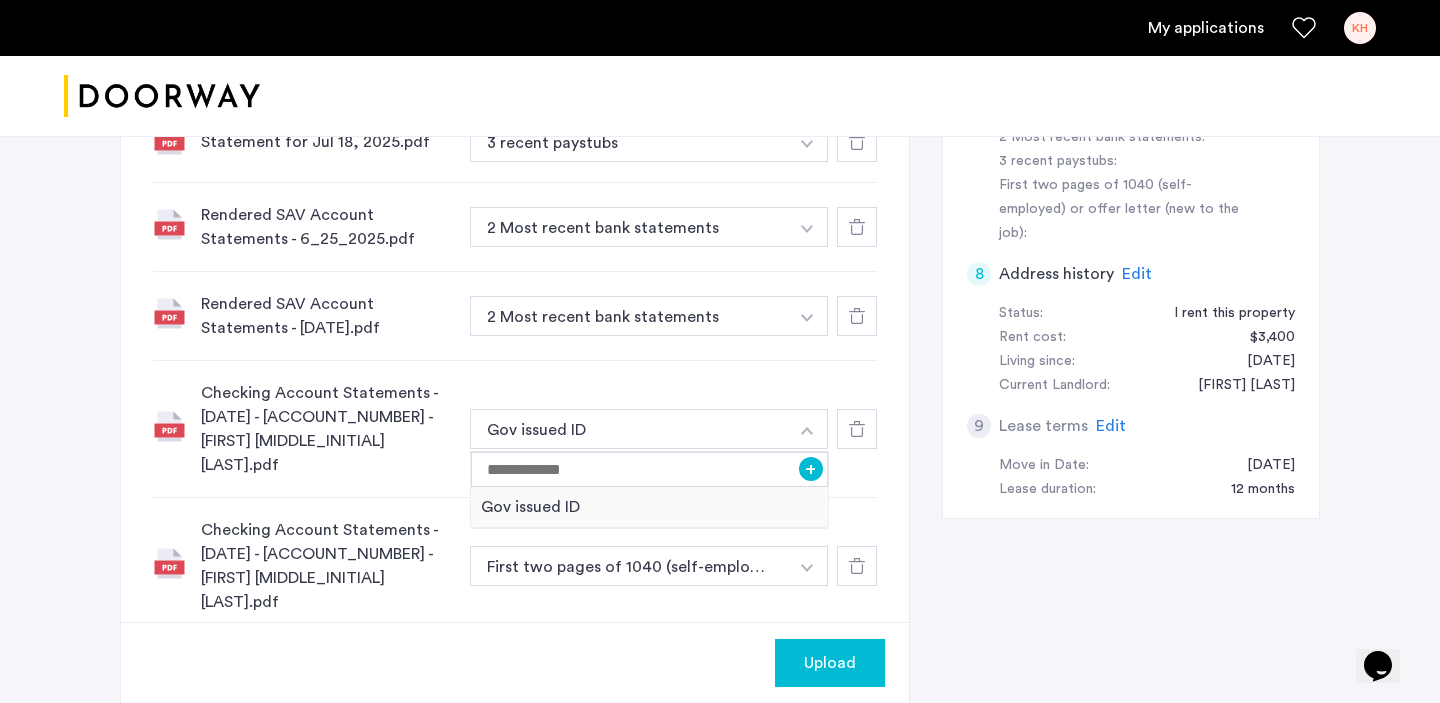 scroll, scrollTop: 969, scrollLeft: 0, axis: vertical 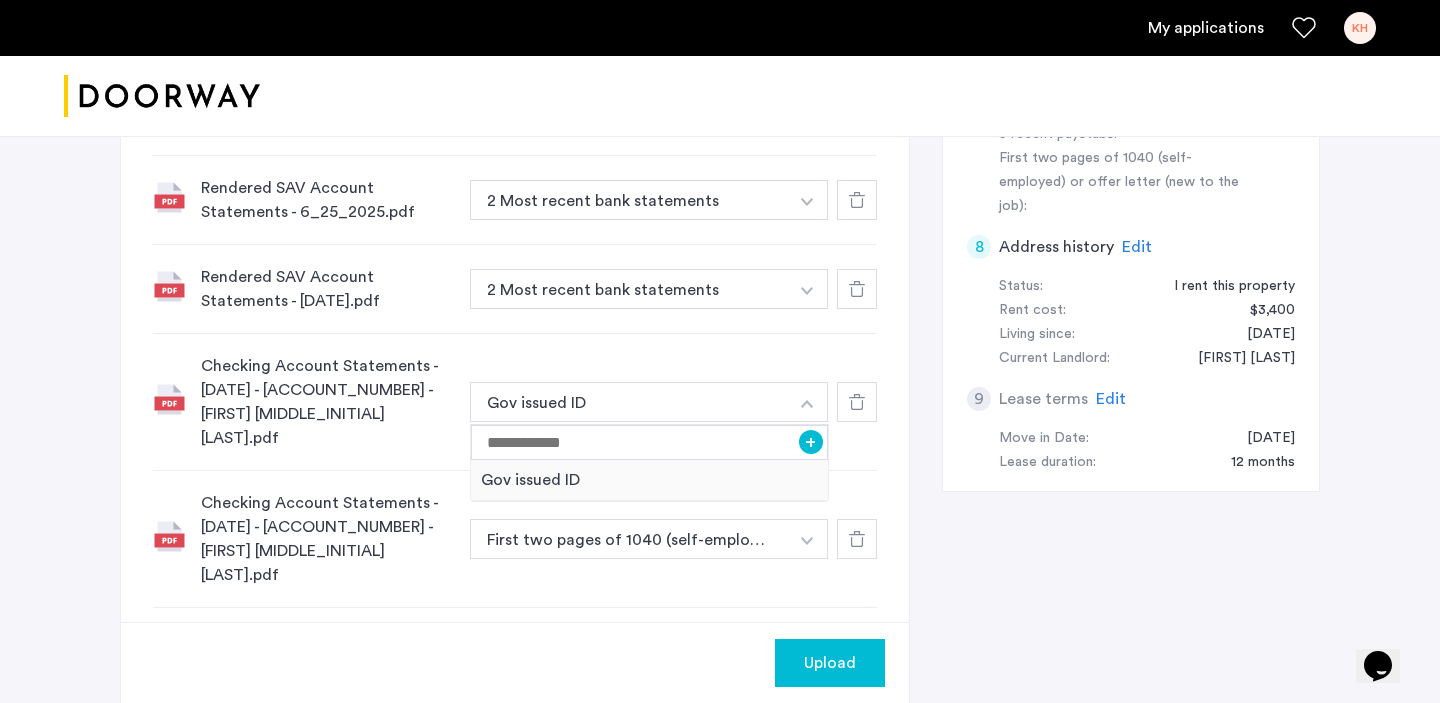 click 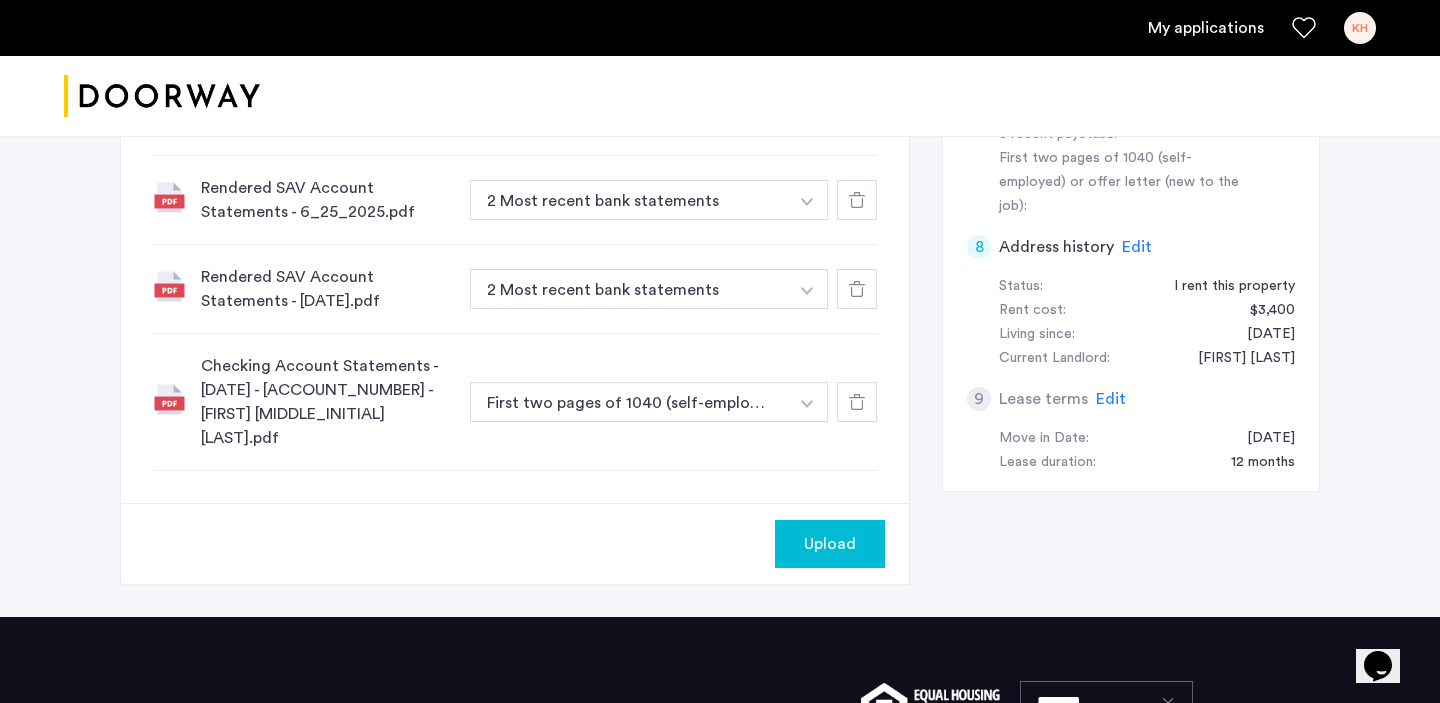 click 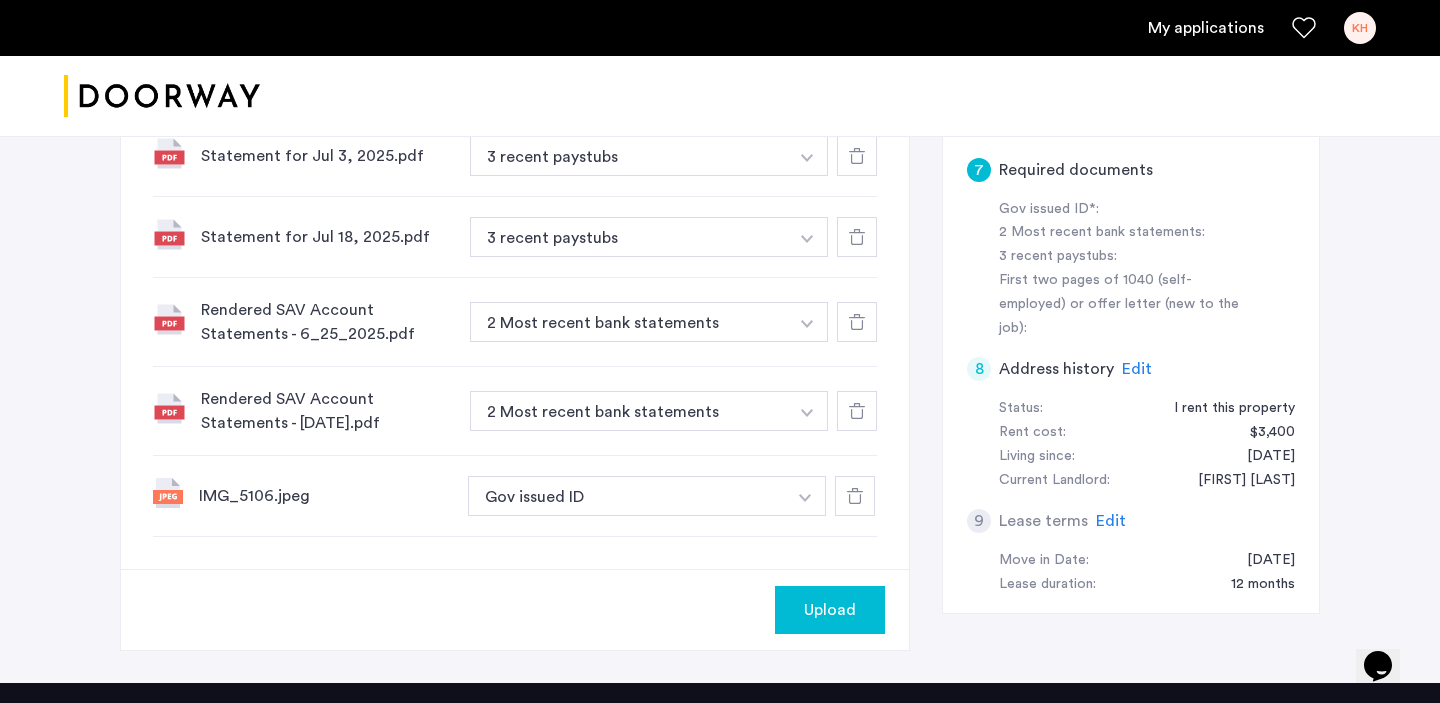 scroll, scrollTop: 849, scrollLeft: 0, axis: vertical 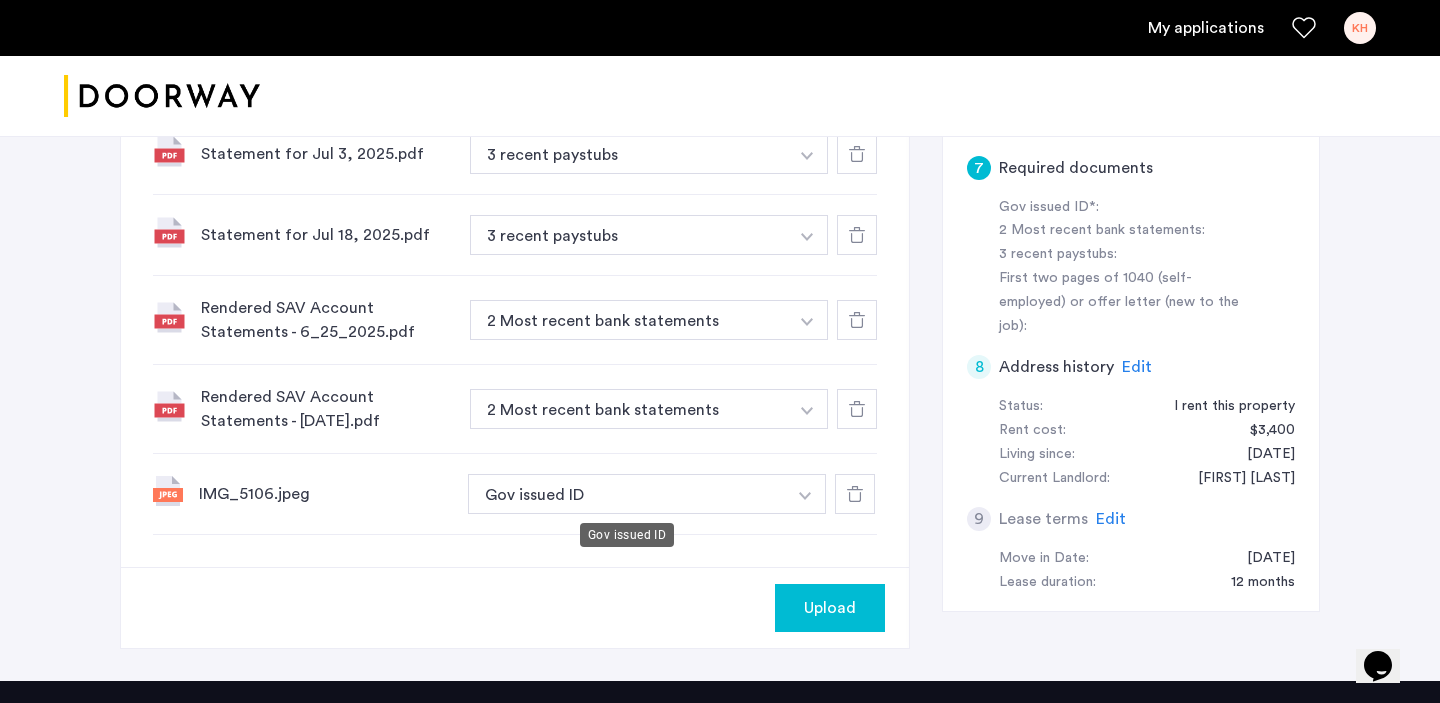 click on "Gov issued ID" at bounding box center (627, 494) 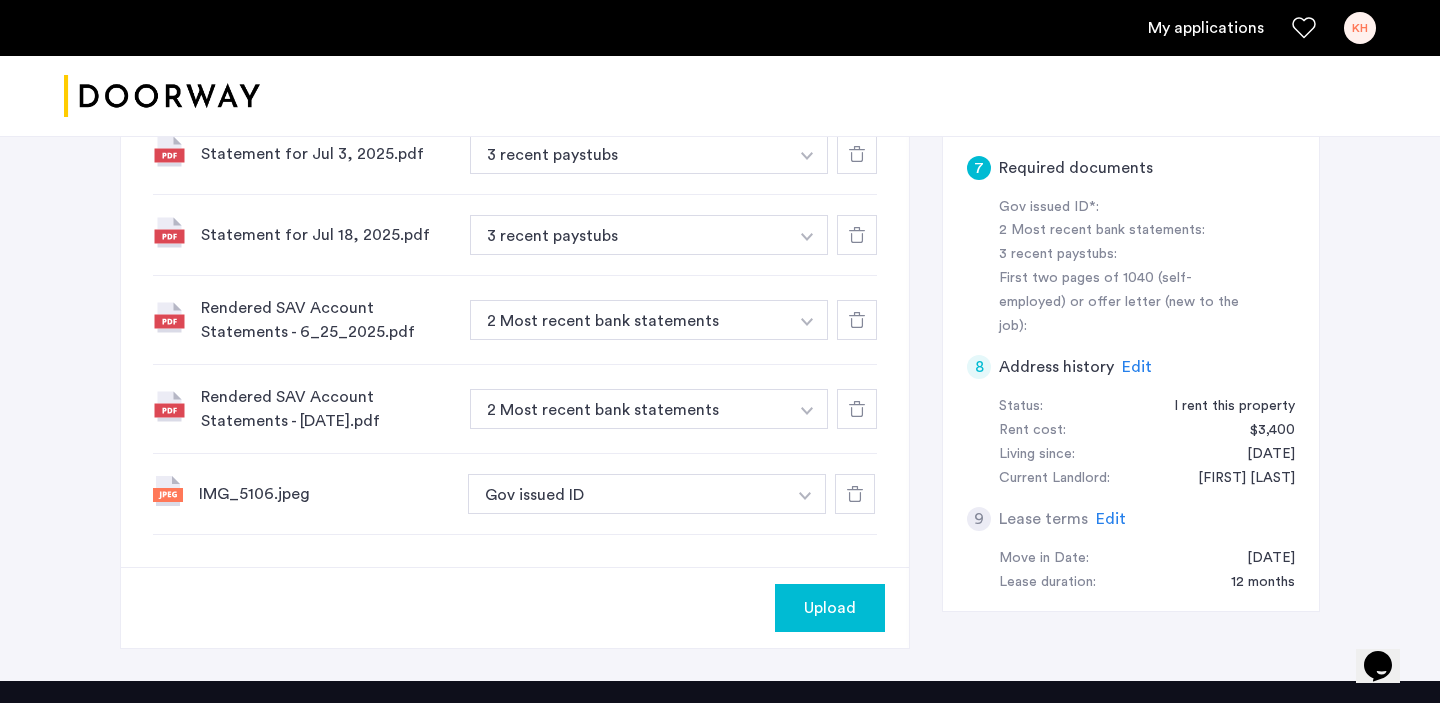 click at bounding box center [807, 73] 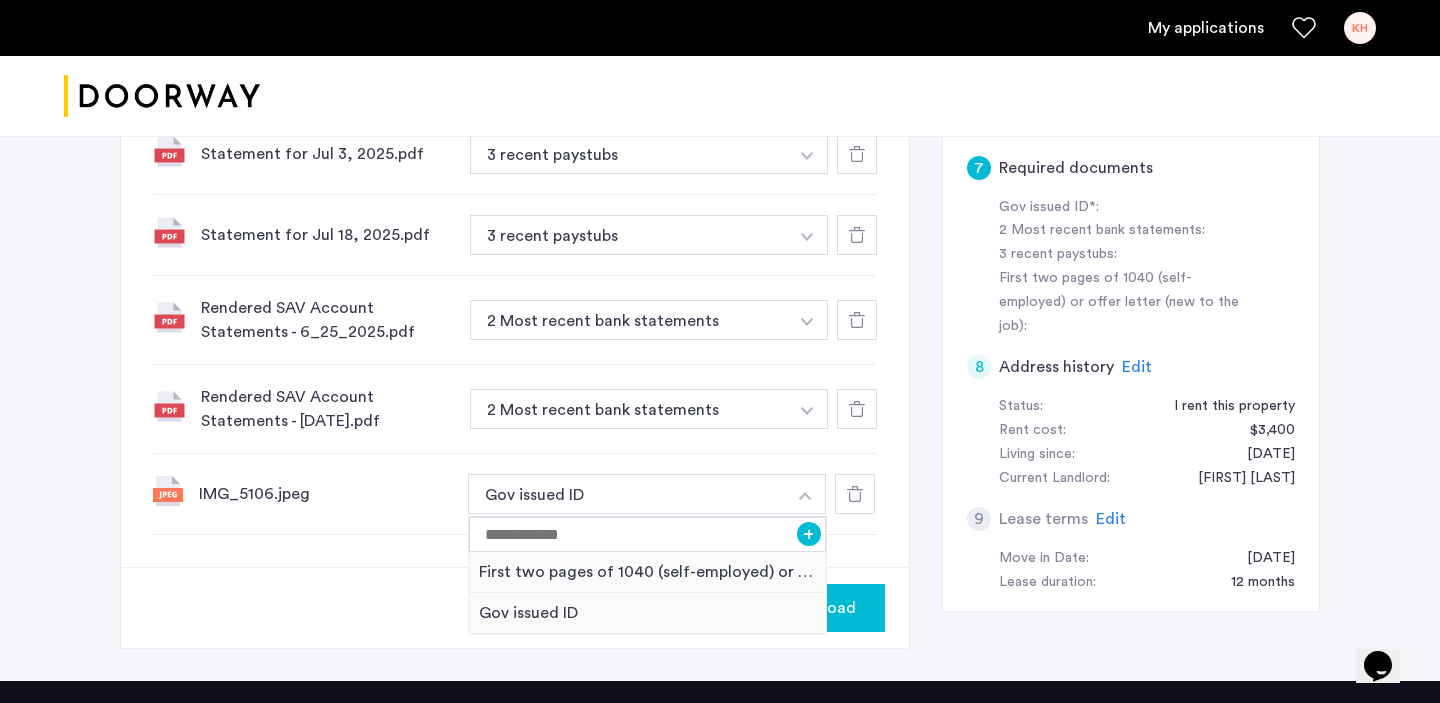 click on "IMG_5106.jpeg Gov issued ID + First two pages of 1040 (self-employed) or offer letter (new to the job) Gov issued ID" 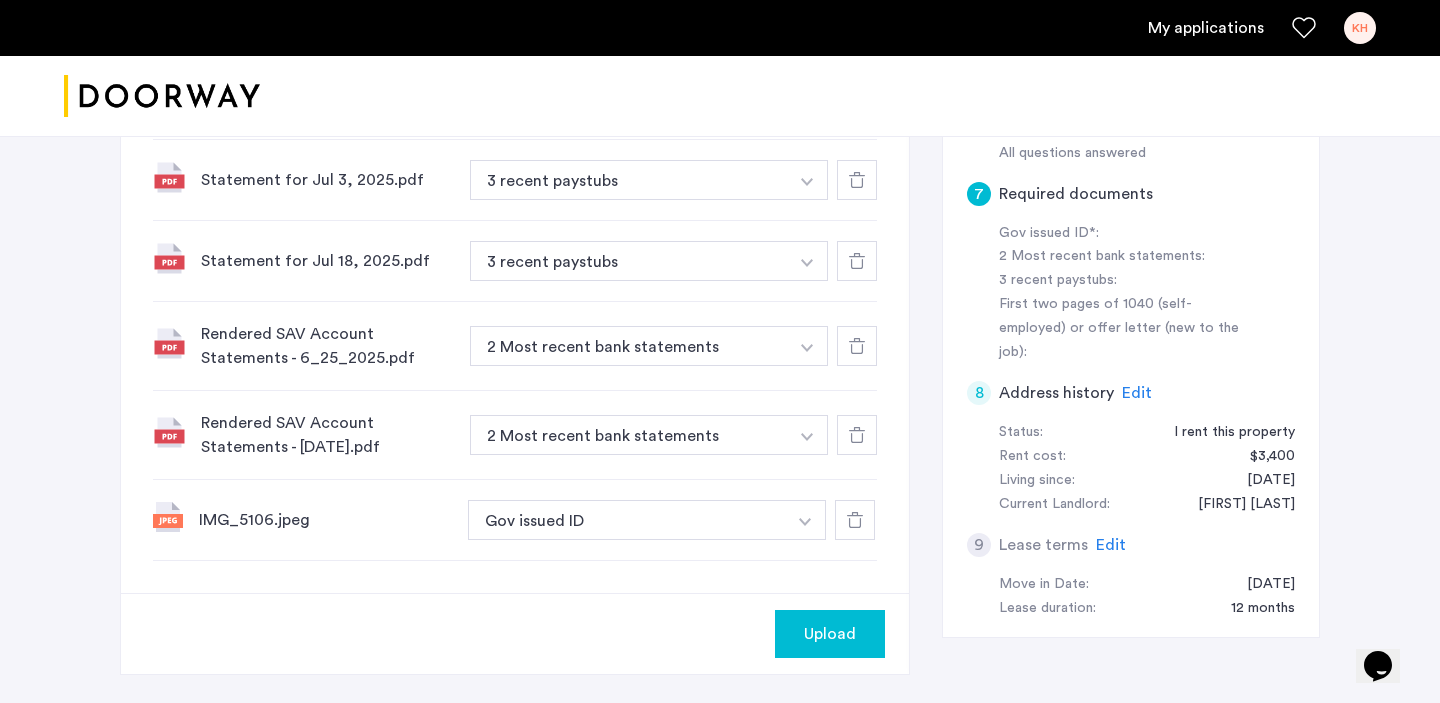 scroll, scrollTop: 817, scrollLeft: 0, axis: vertical 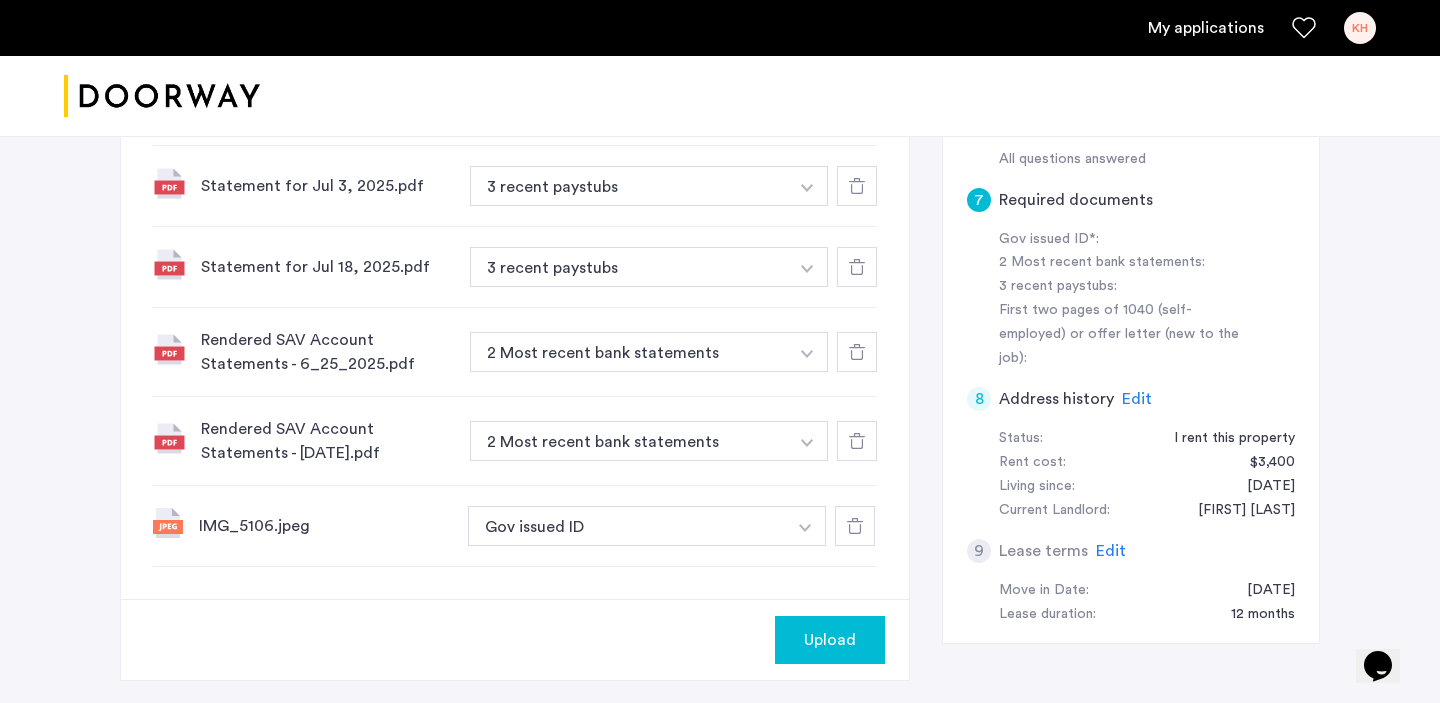 click on "Upload" 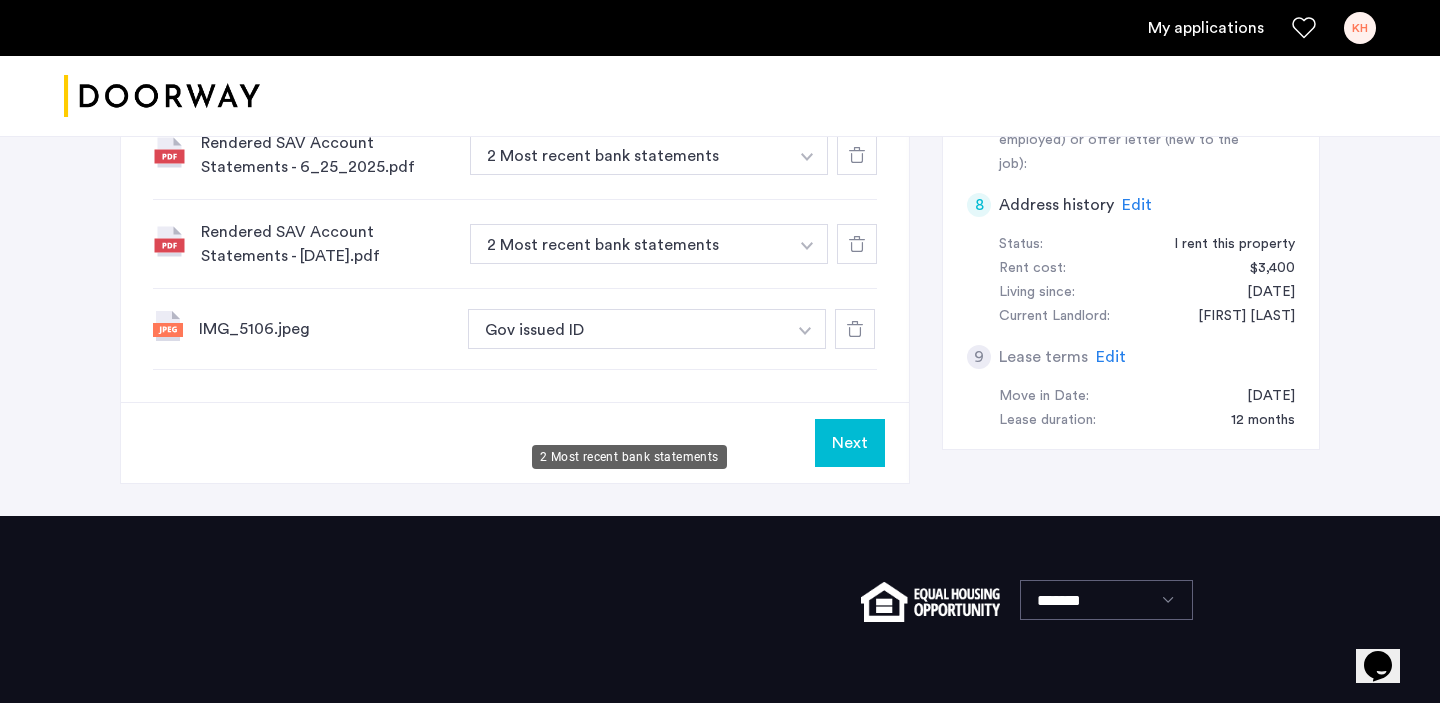scroll, scrollTop: 1100, scrollLeft: 0, axis: vertical 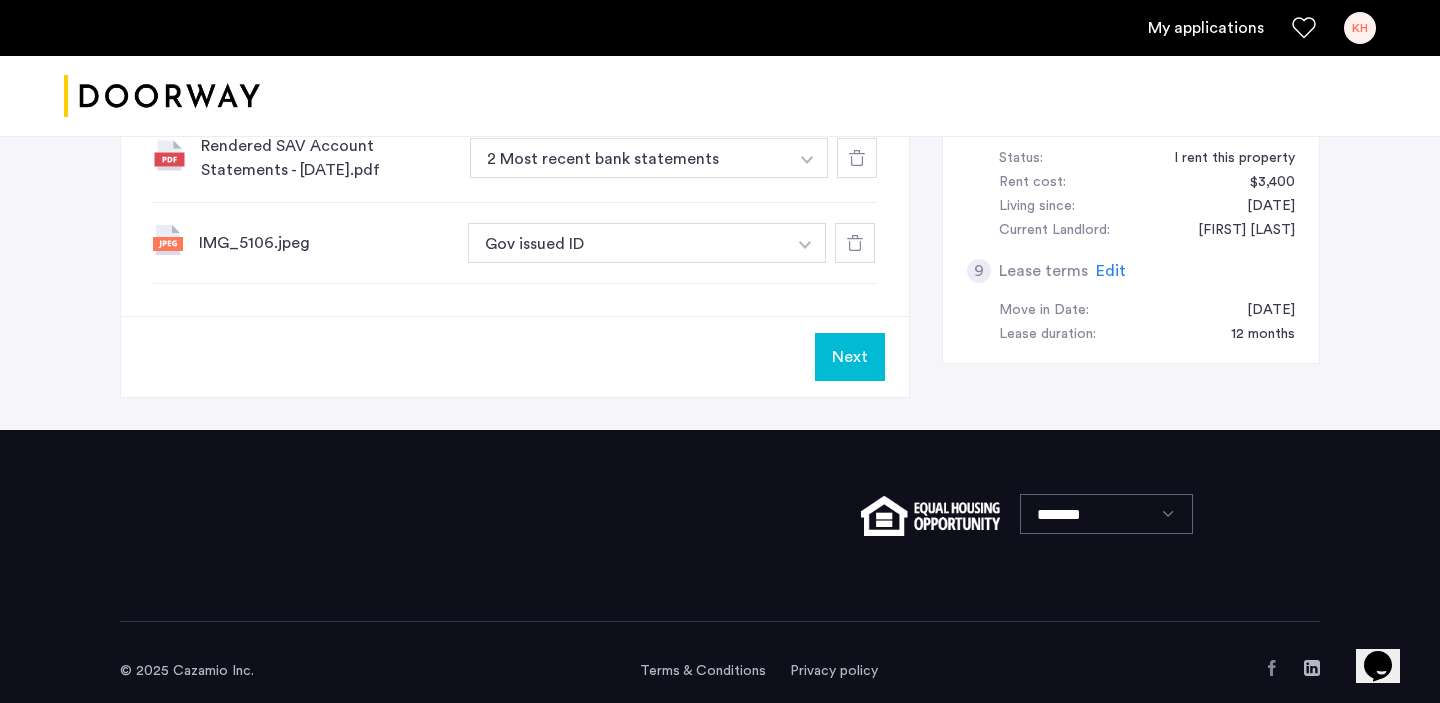 click on "Next" 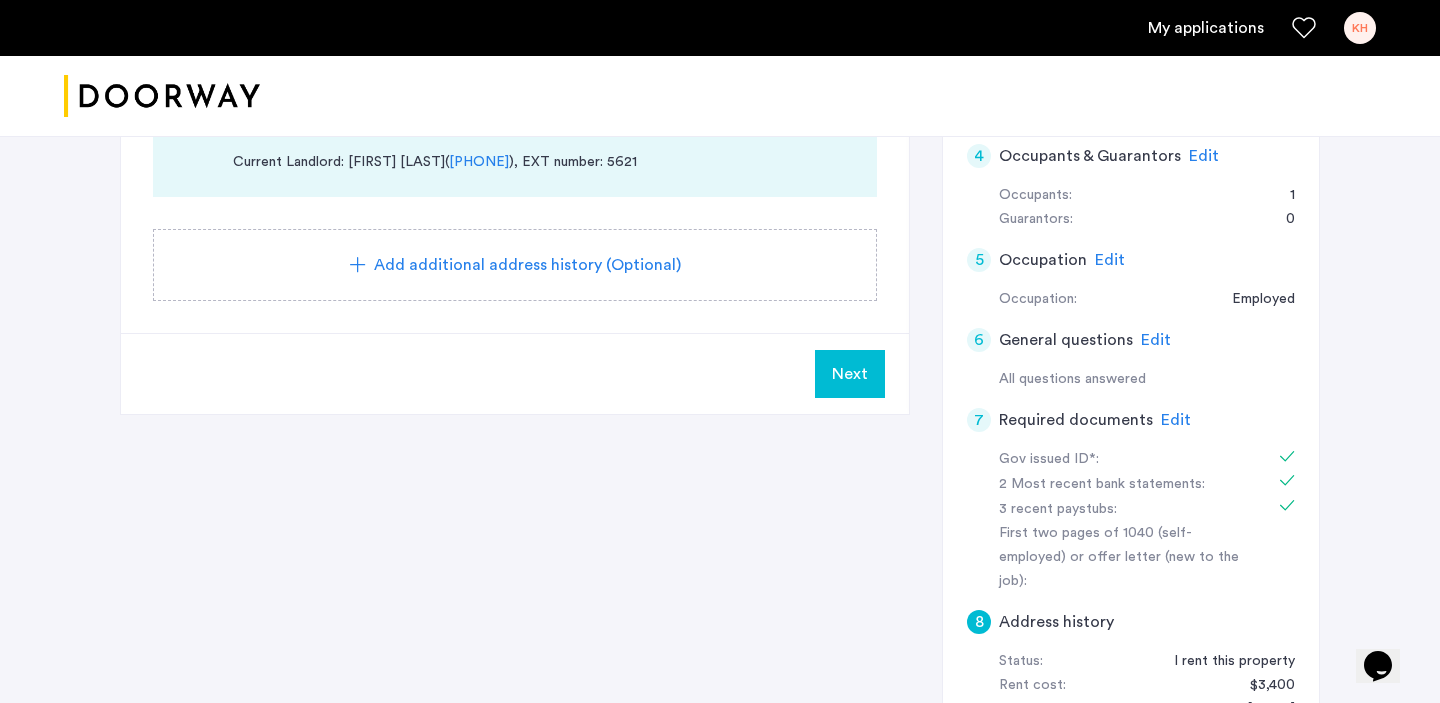 scroll, scrollTop: 598, scrollLeft: 0, axis: vertical 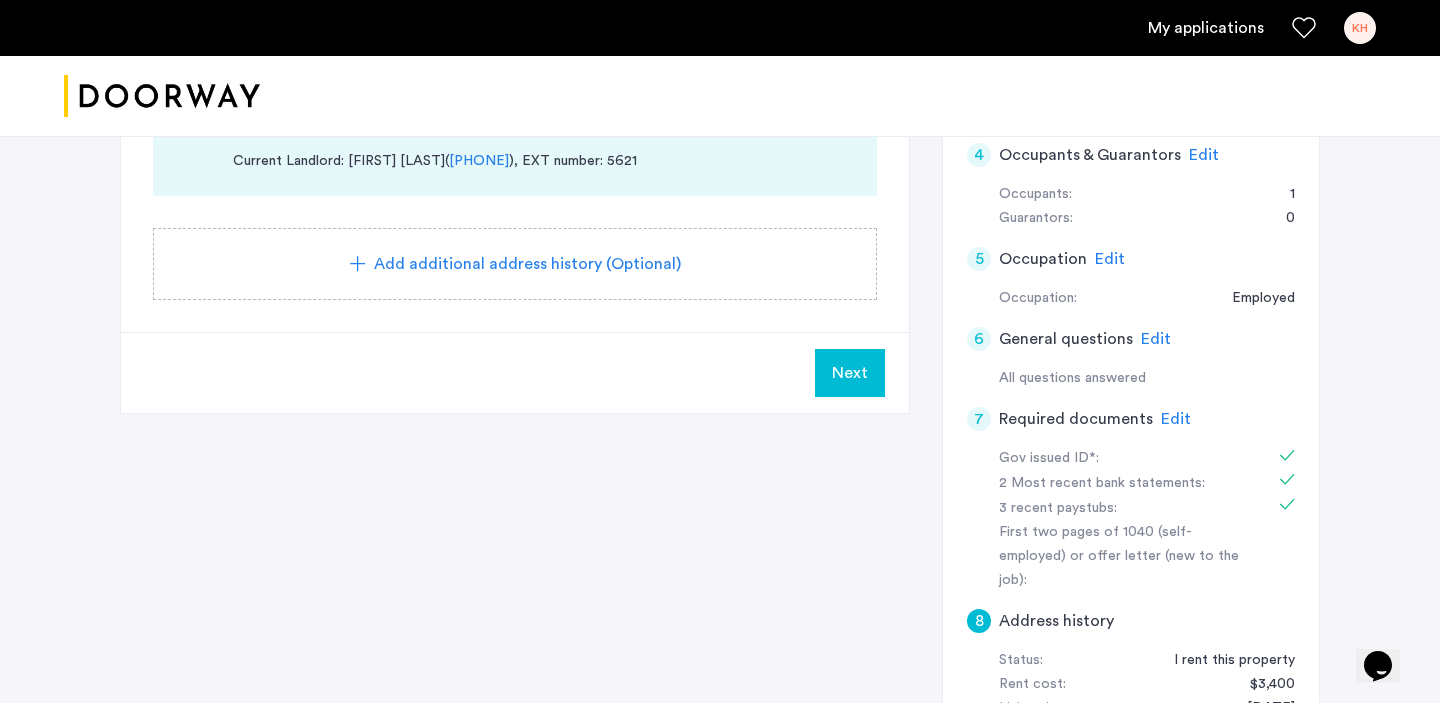 click on "Next" 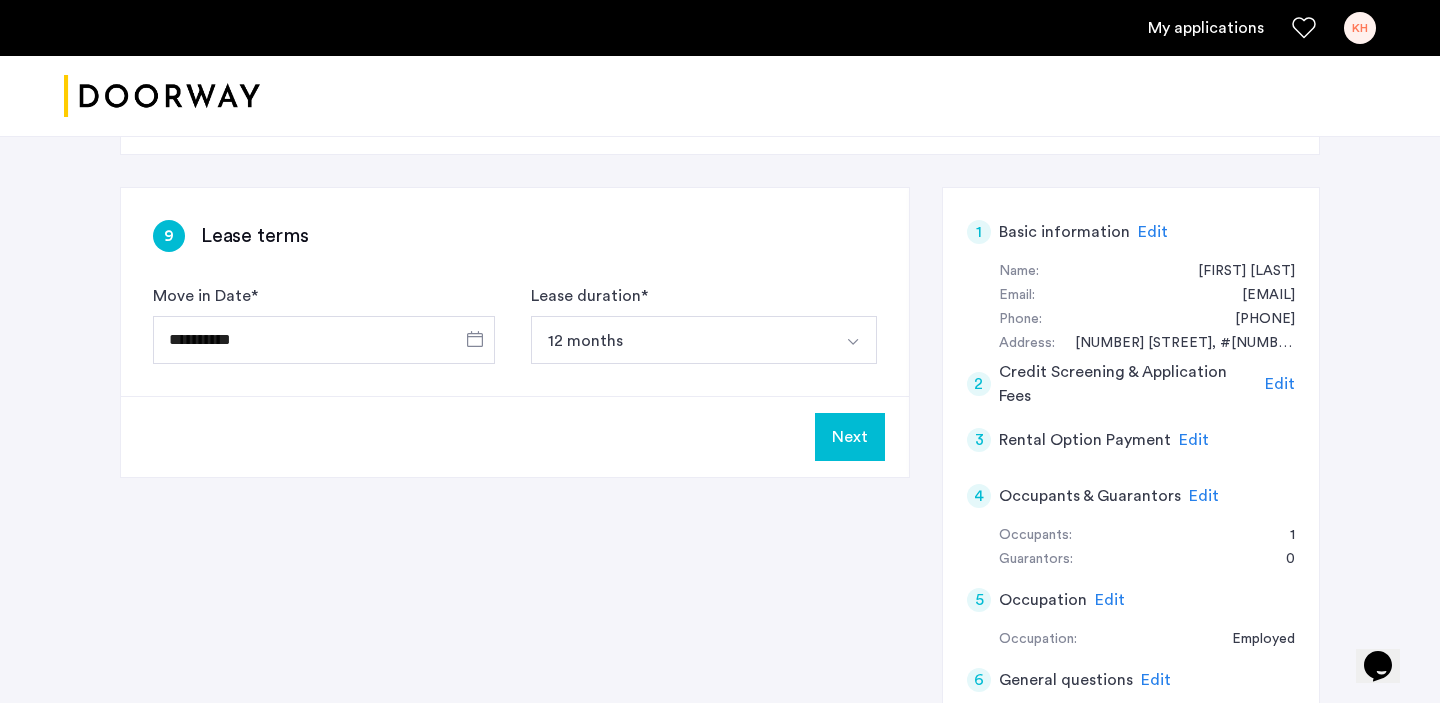 scroll, scrollTop: 236, scrollLeft: 0, axis: vertical 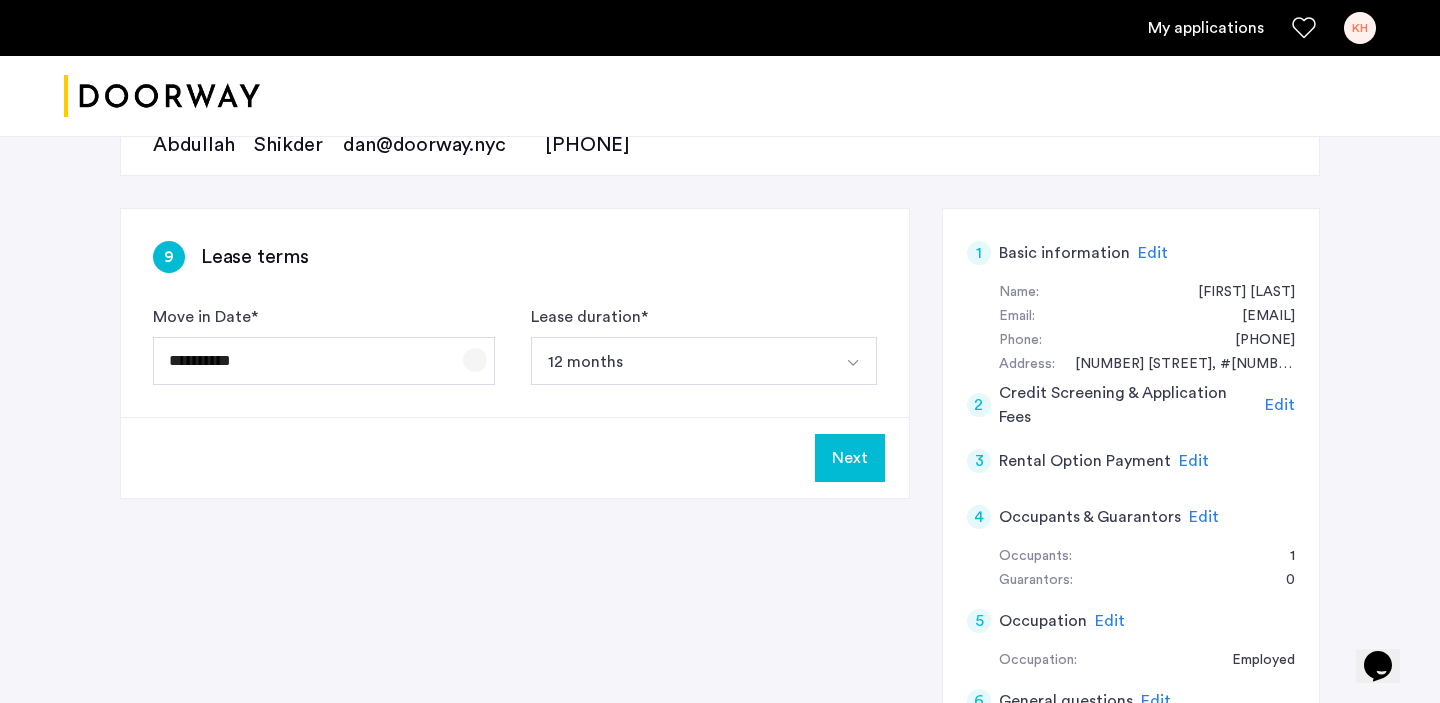 click 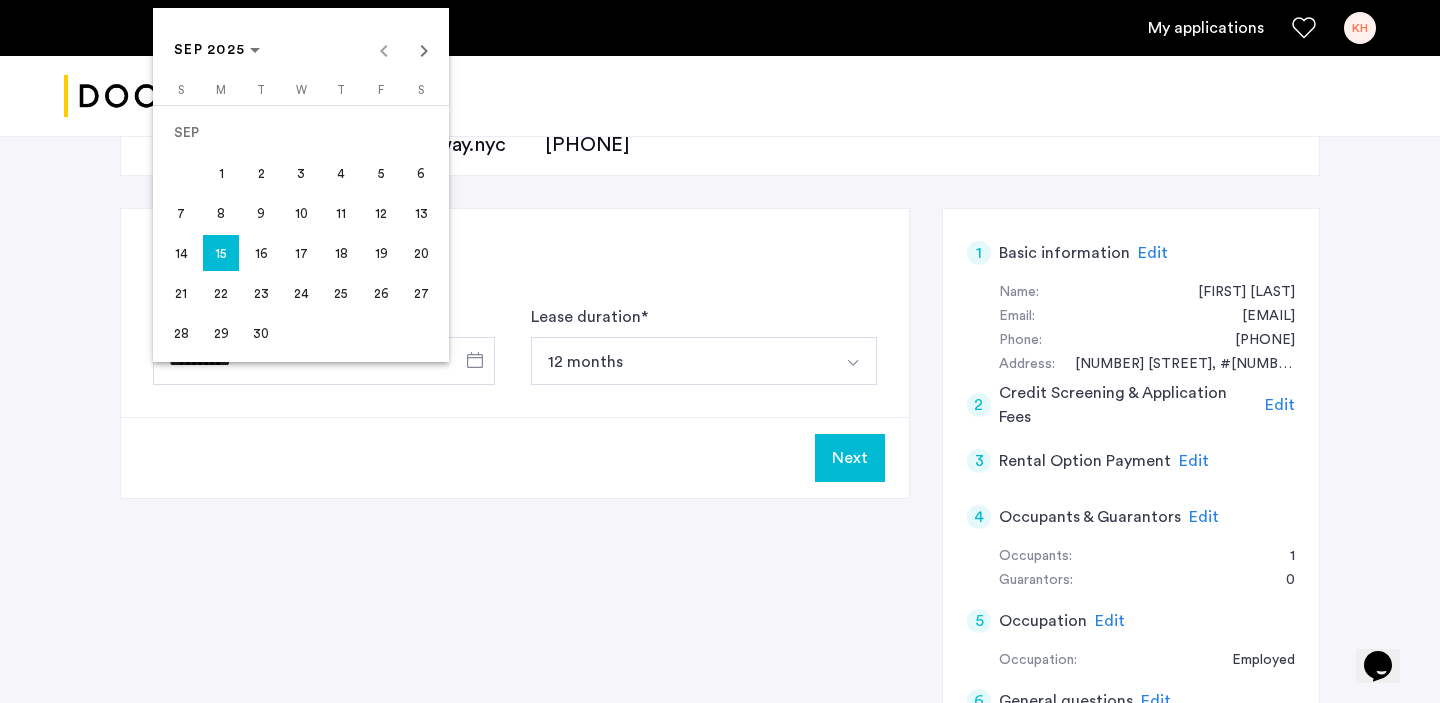 click at bounding box center (720, 351) 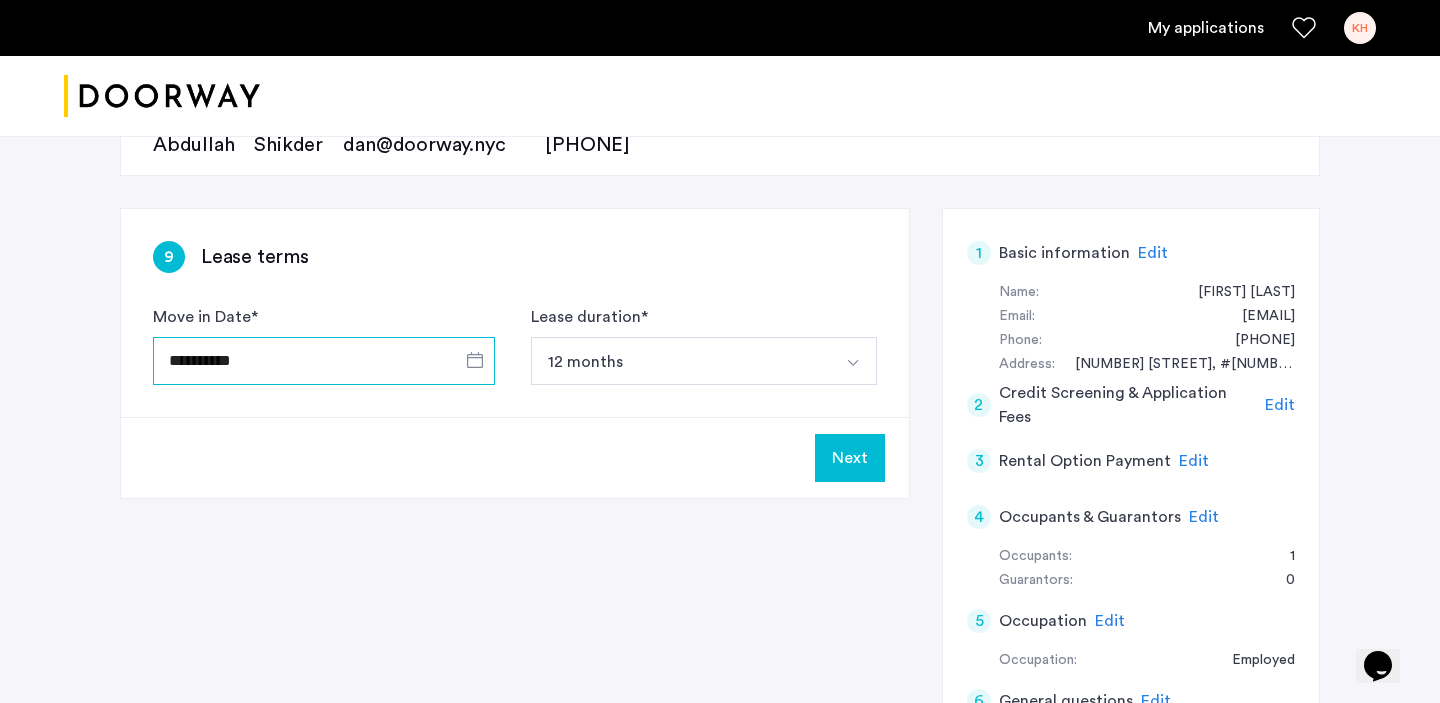 click on "**********" at bounding box center (324, 361) 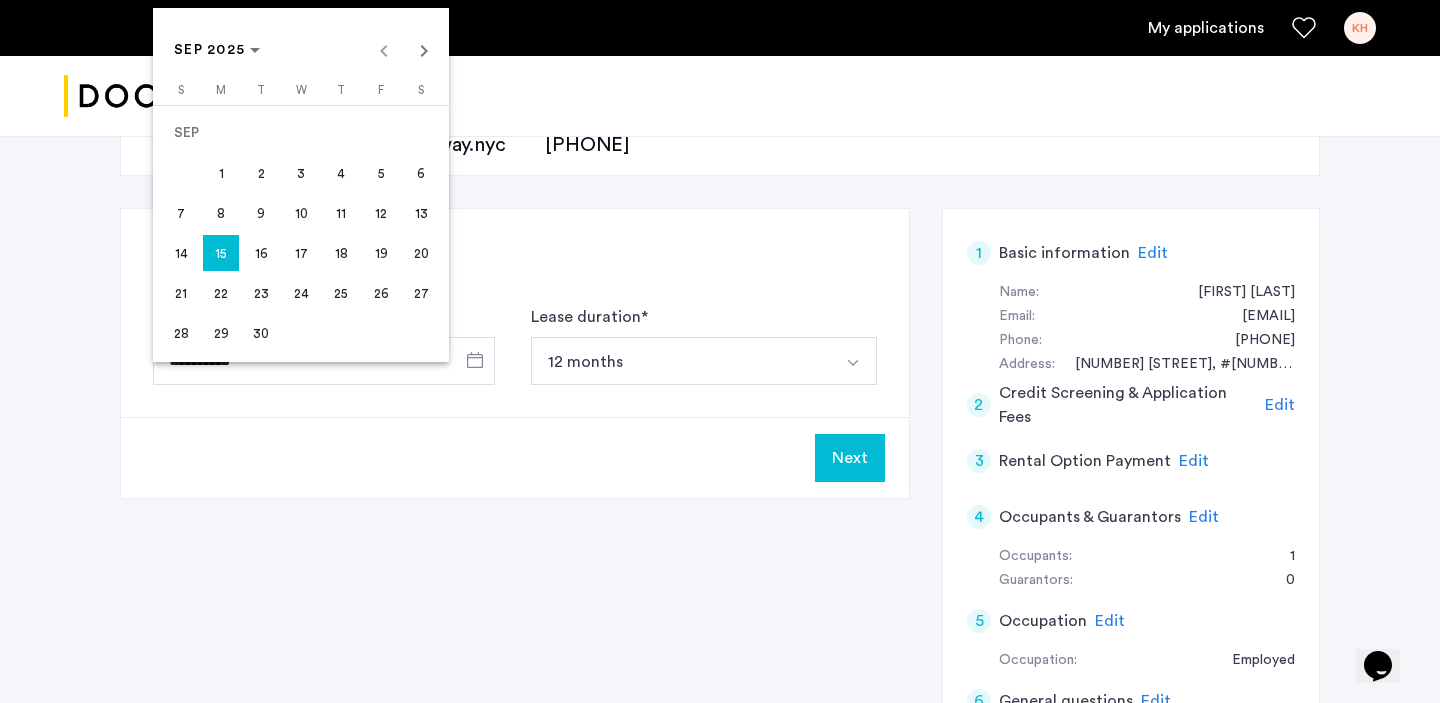 click on "SEP 2025 SEP 2025" at bounding box center [301, 50] 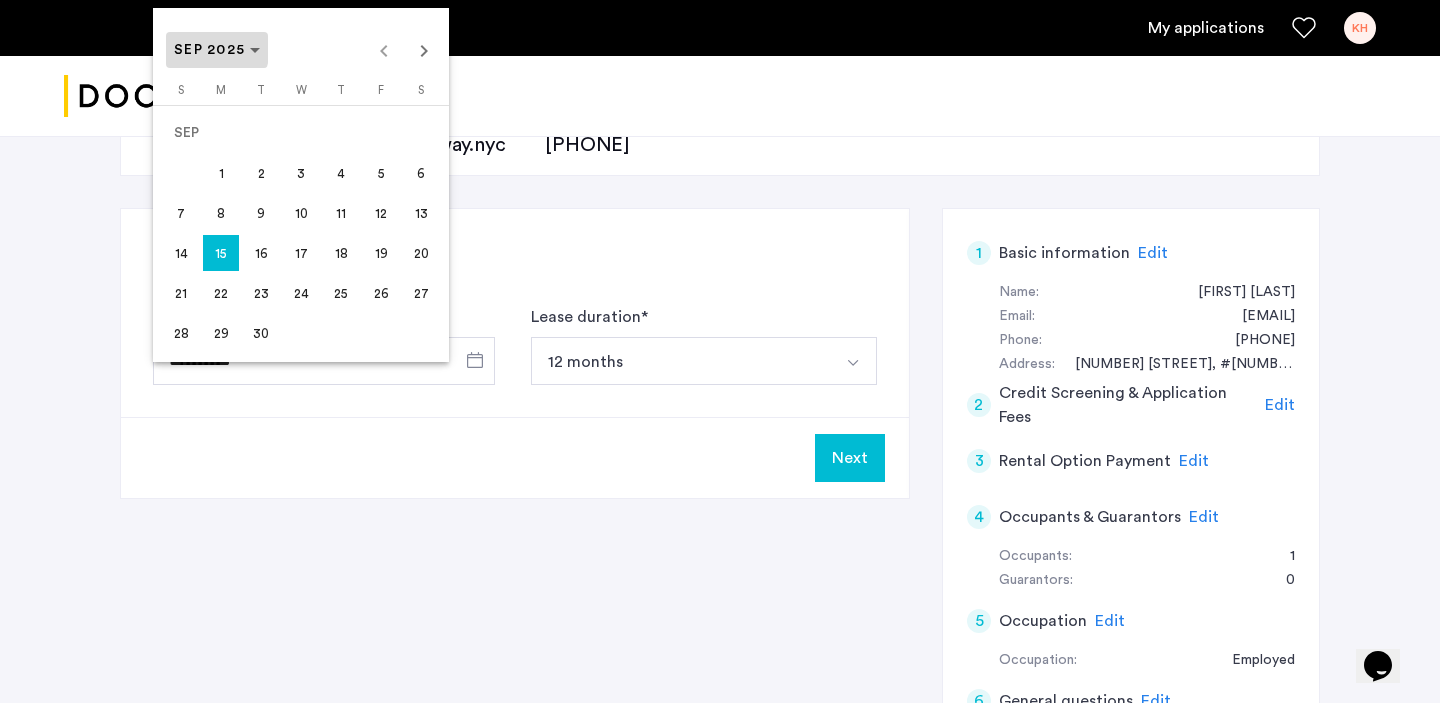 click on "SEP 2025" at bounding box center [209, 50] 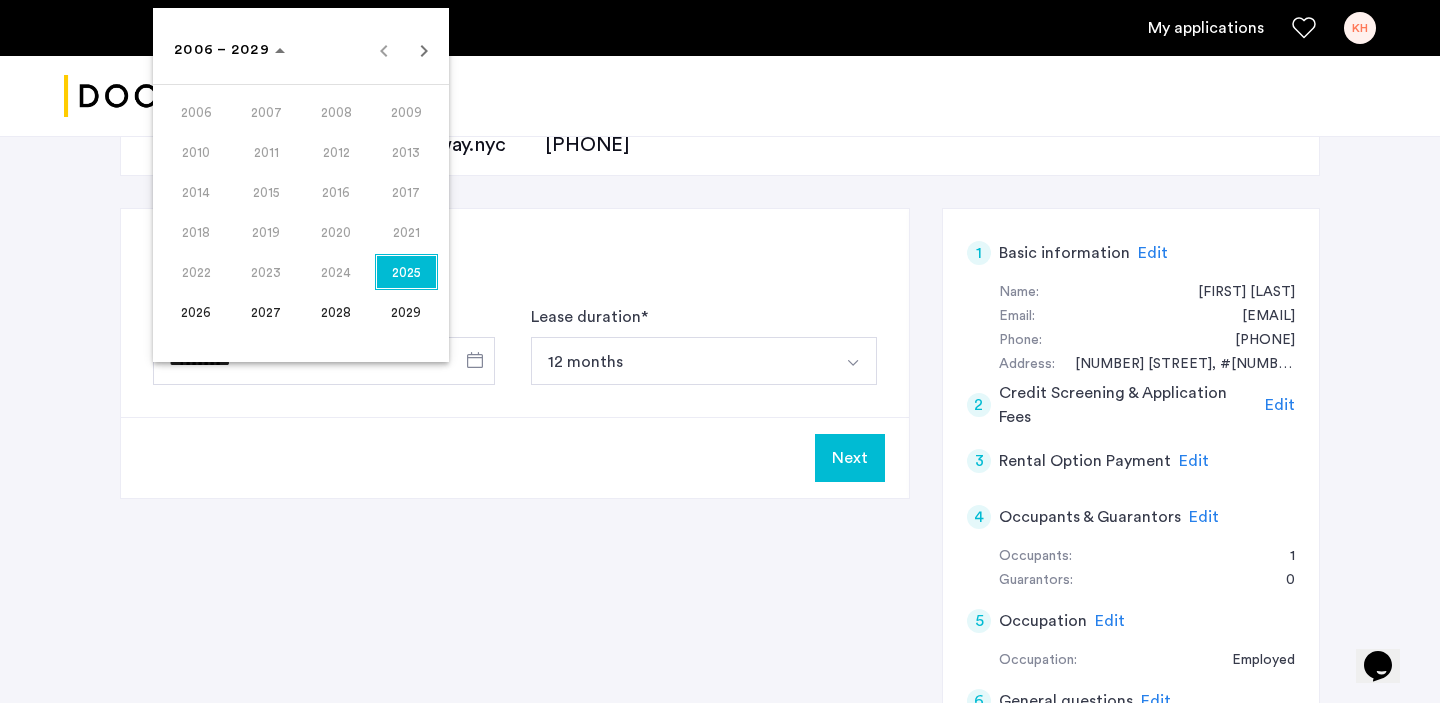click on "2025" at bounding box center [406, 272] 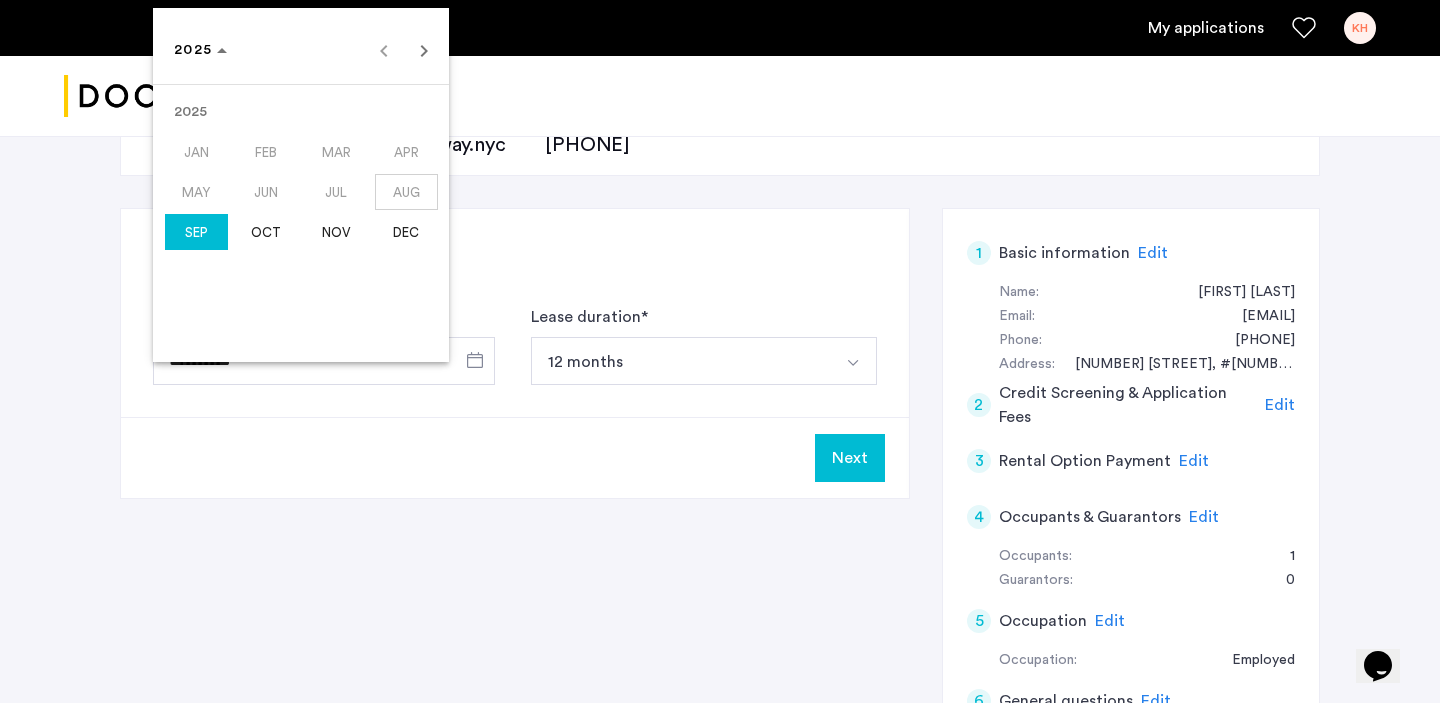 click on "AUG" at bounding box center (406, 192) 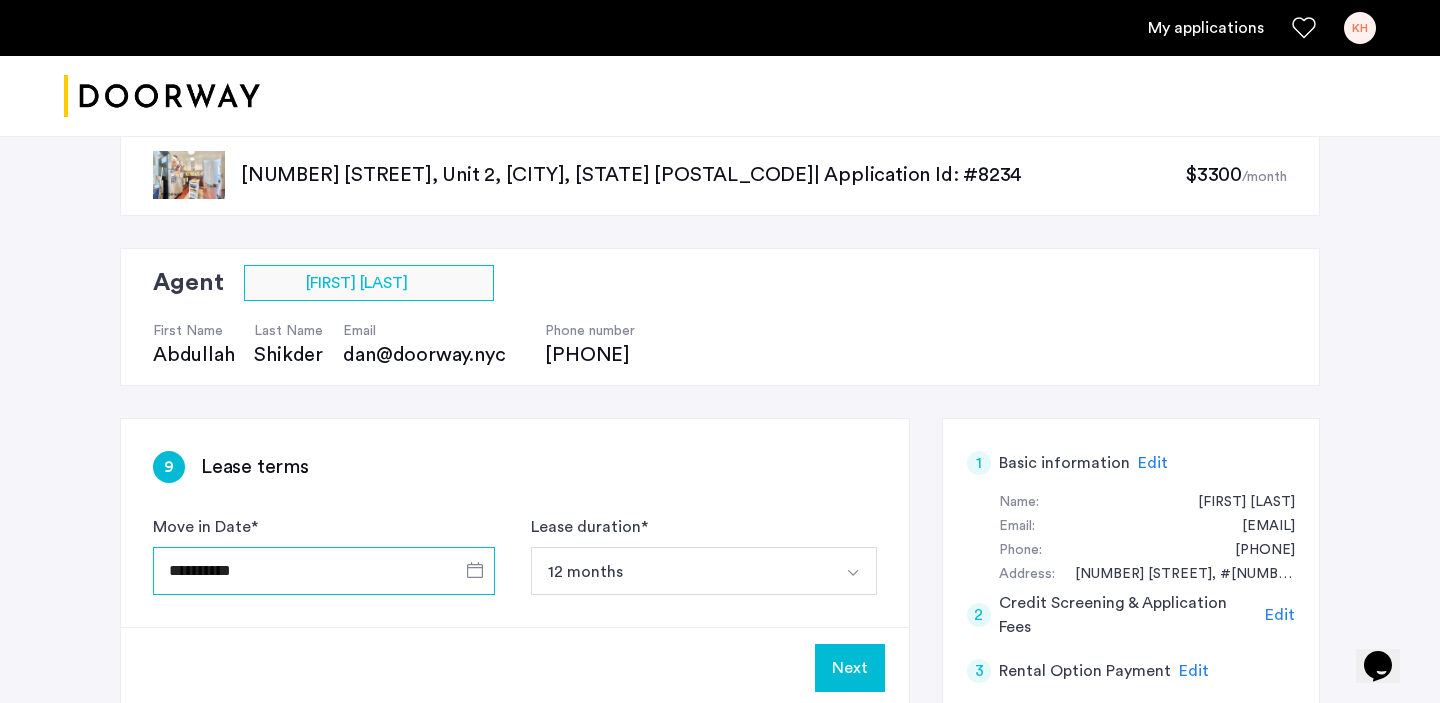 scroll, scrollTop: 23, scrollLeft: 0, axis: vertical 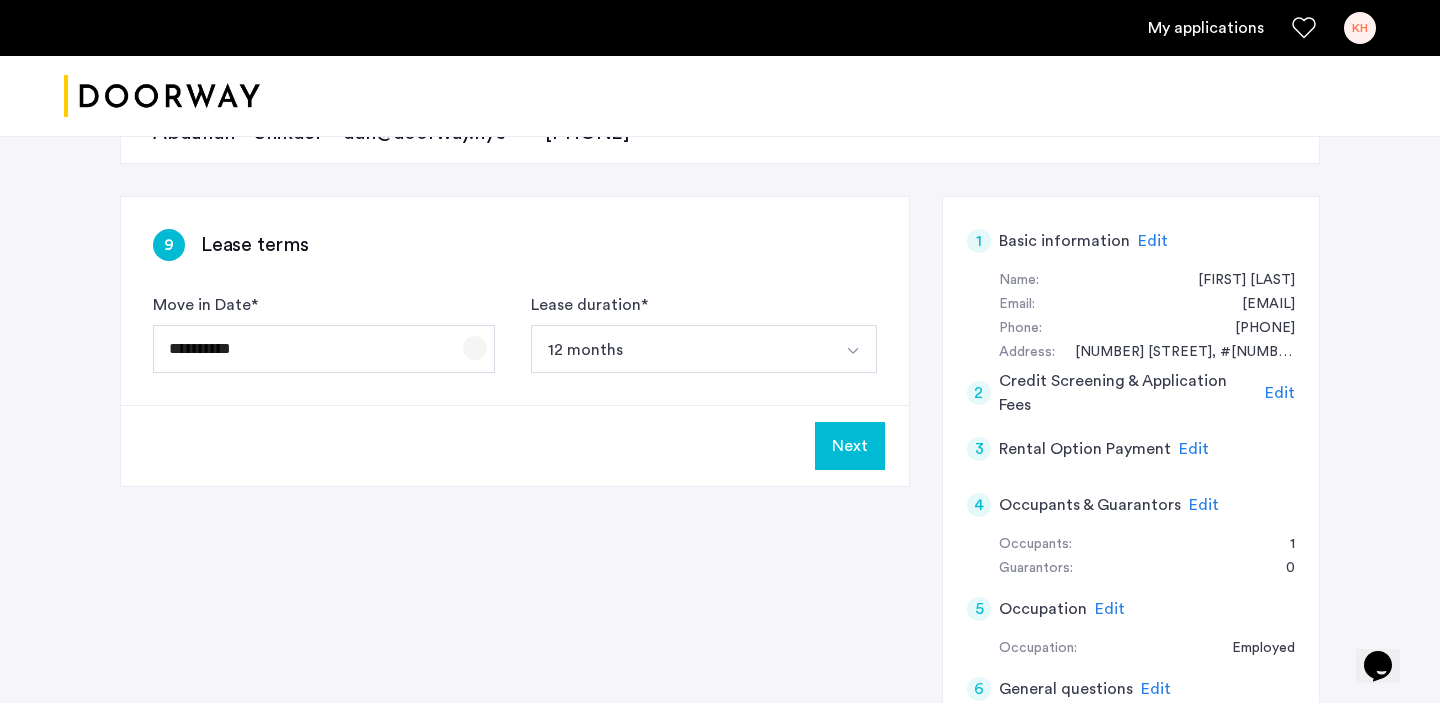 click 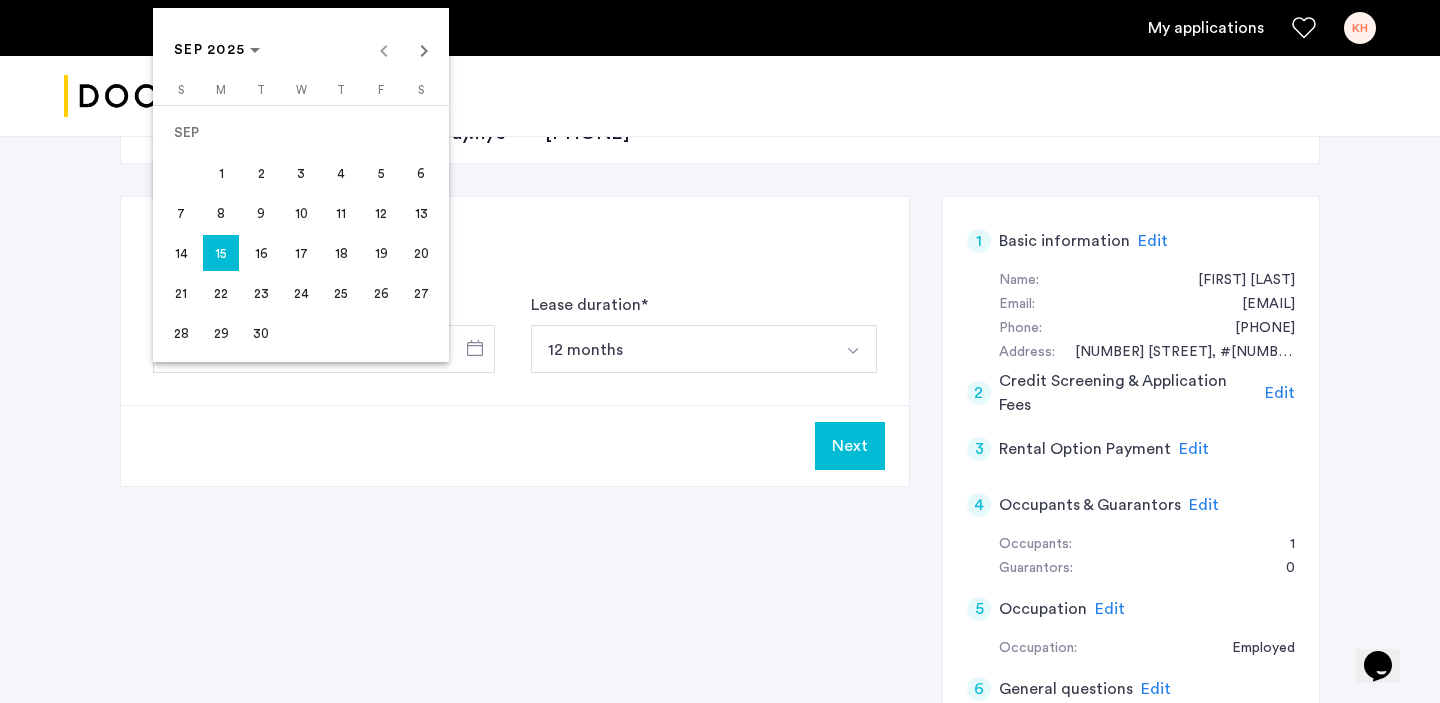 click on "1" at bounding box center (221, 173) 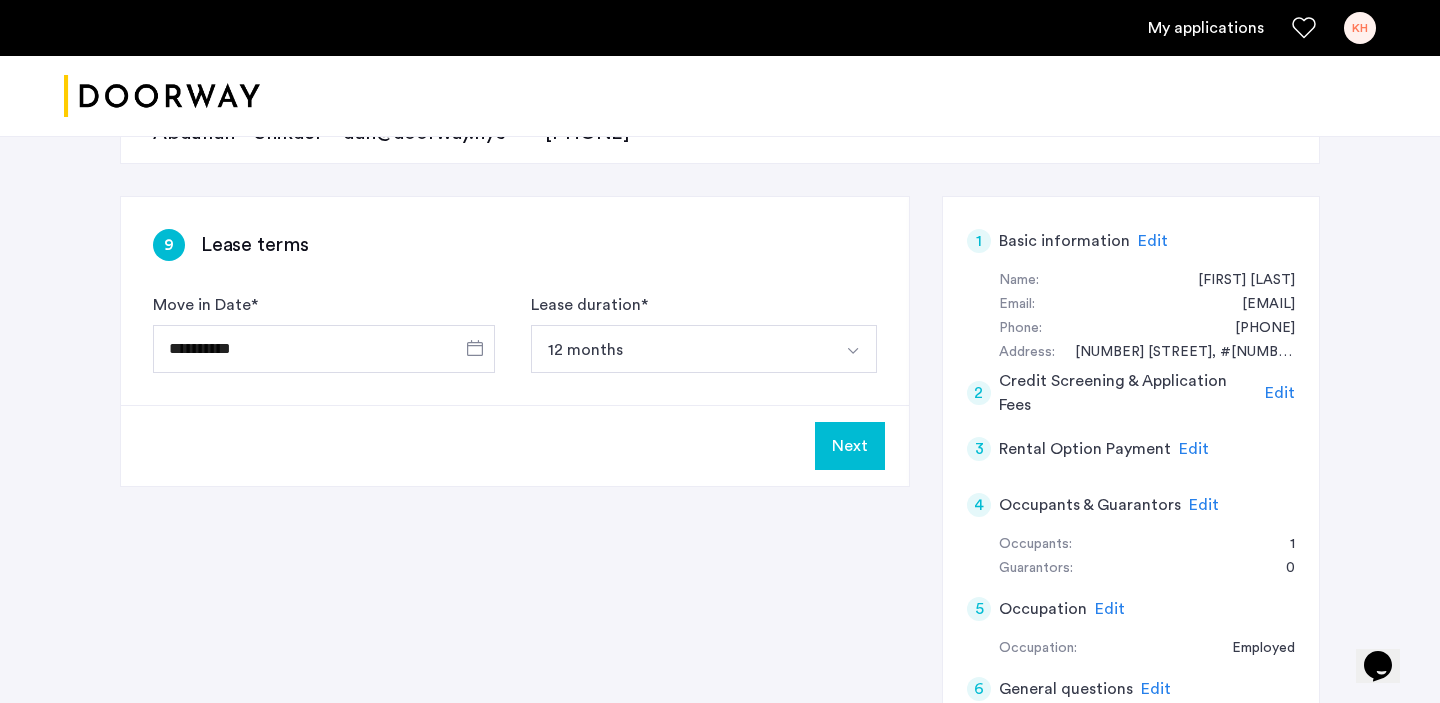 type on "**********" 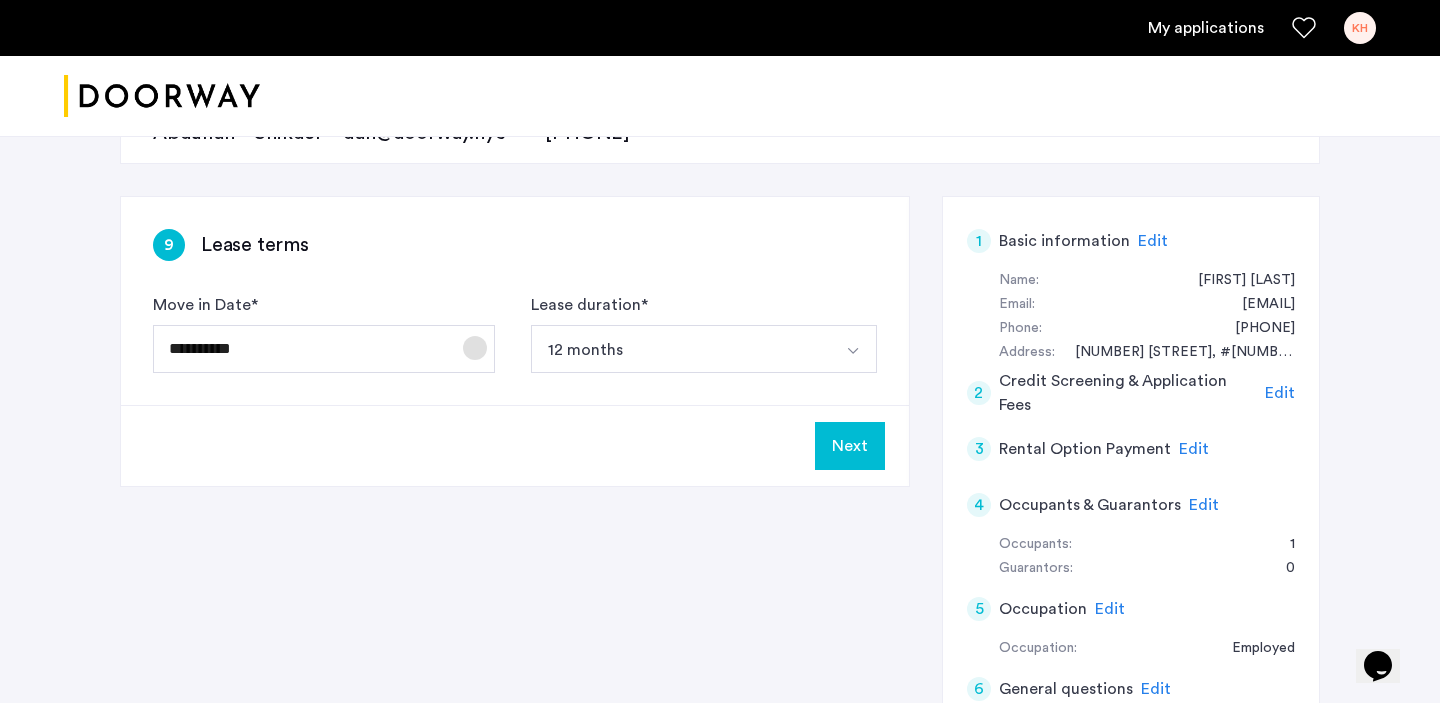 click 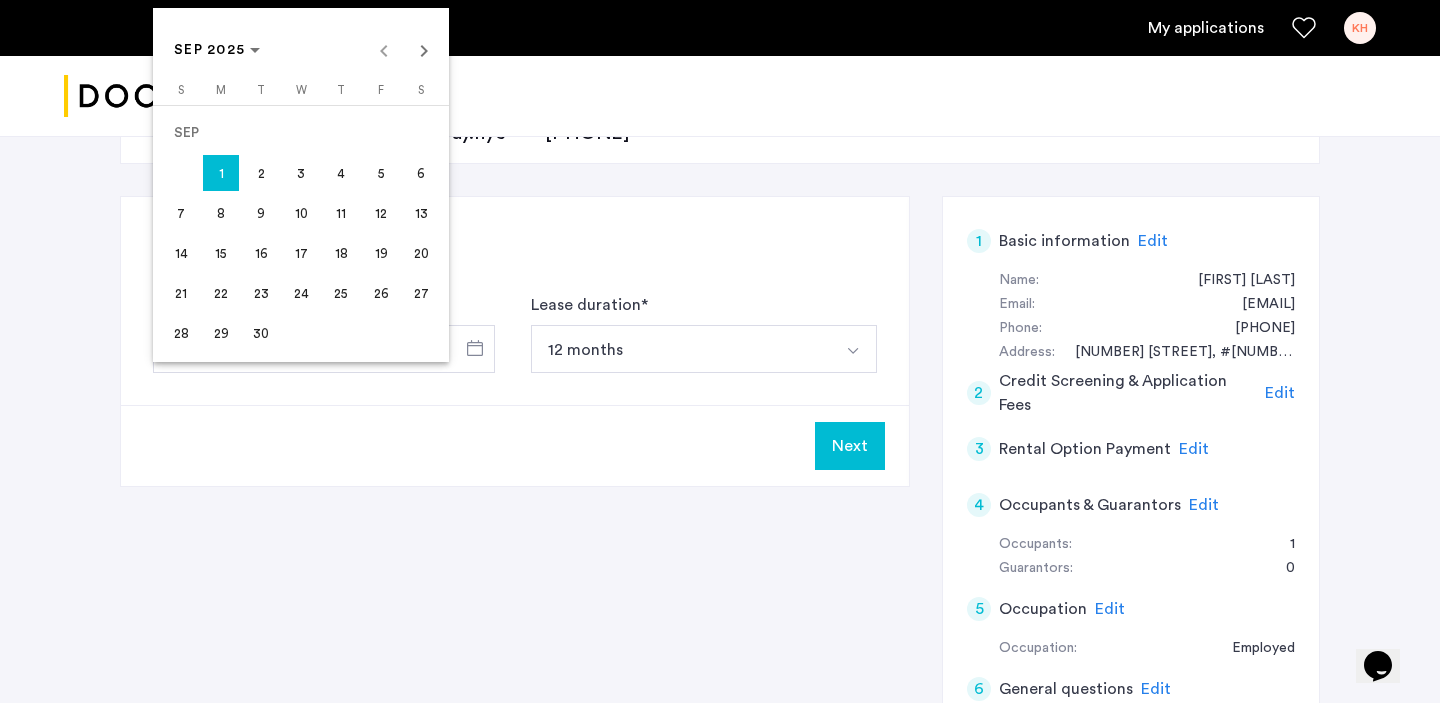 click on "SEP 2025 SEP 2025" at bounding box center (301, 50) 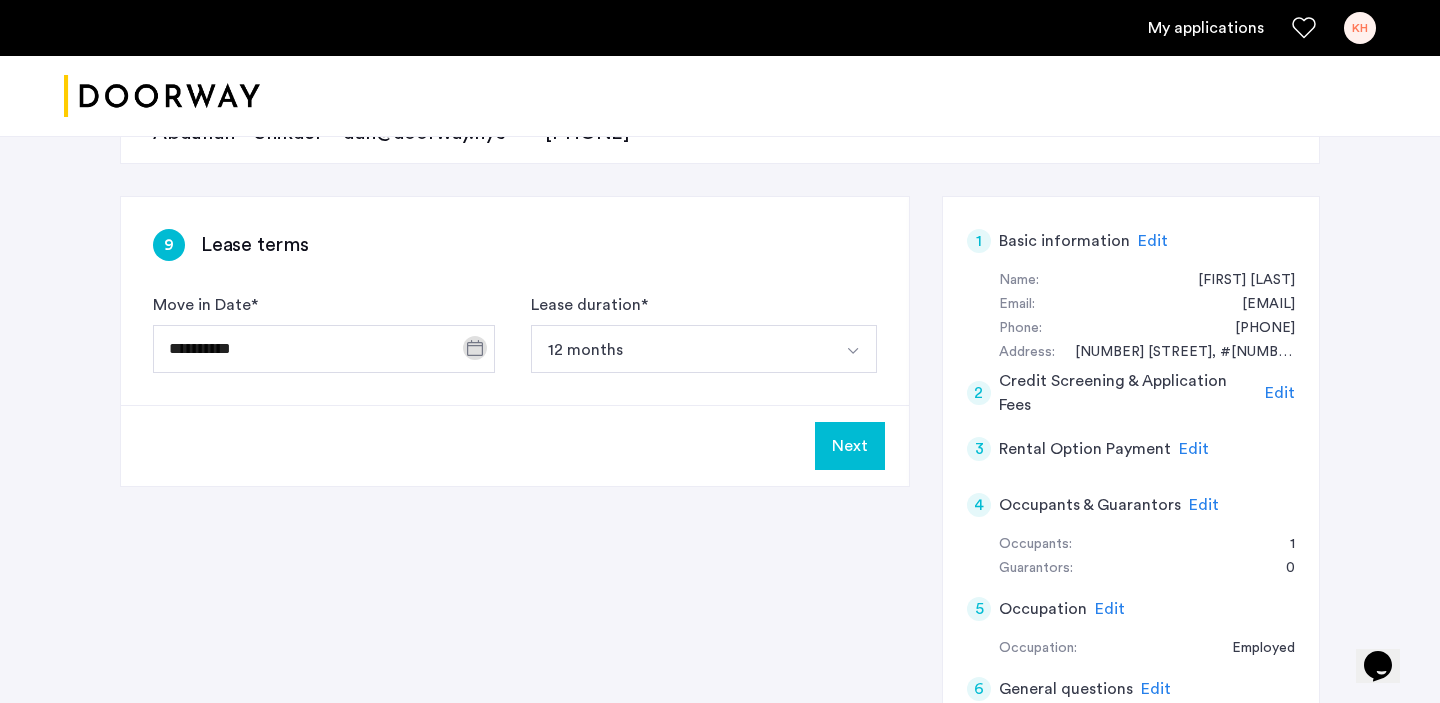 click on "Next" 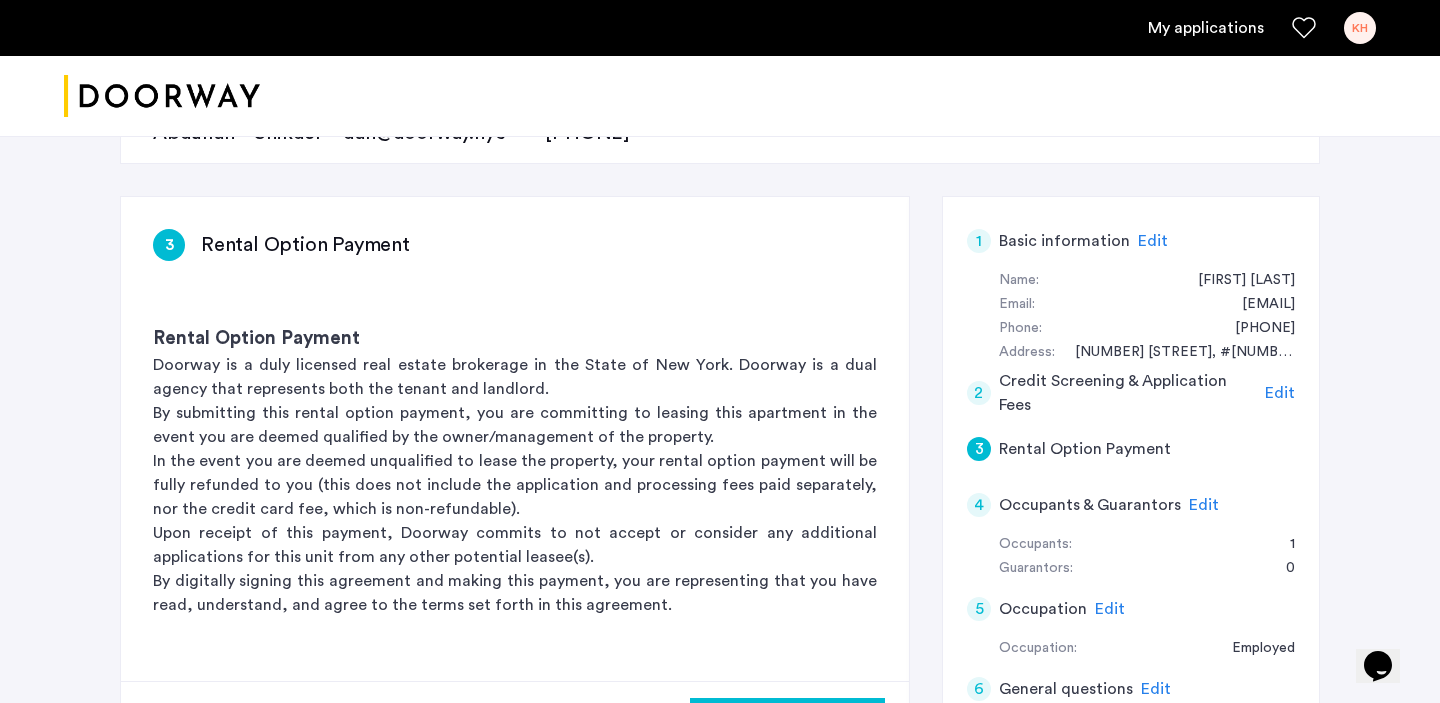 scroll, scrollTop: 0, scrollLeft: 0, axis: both 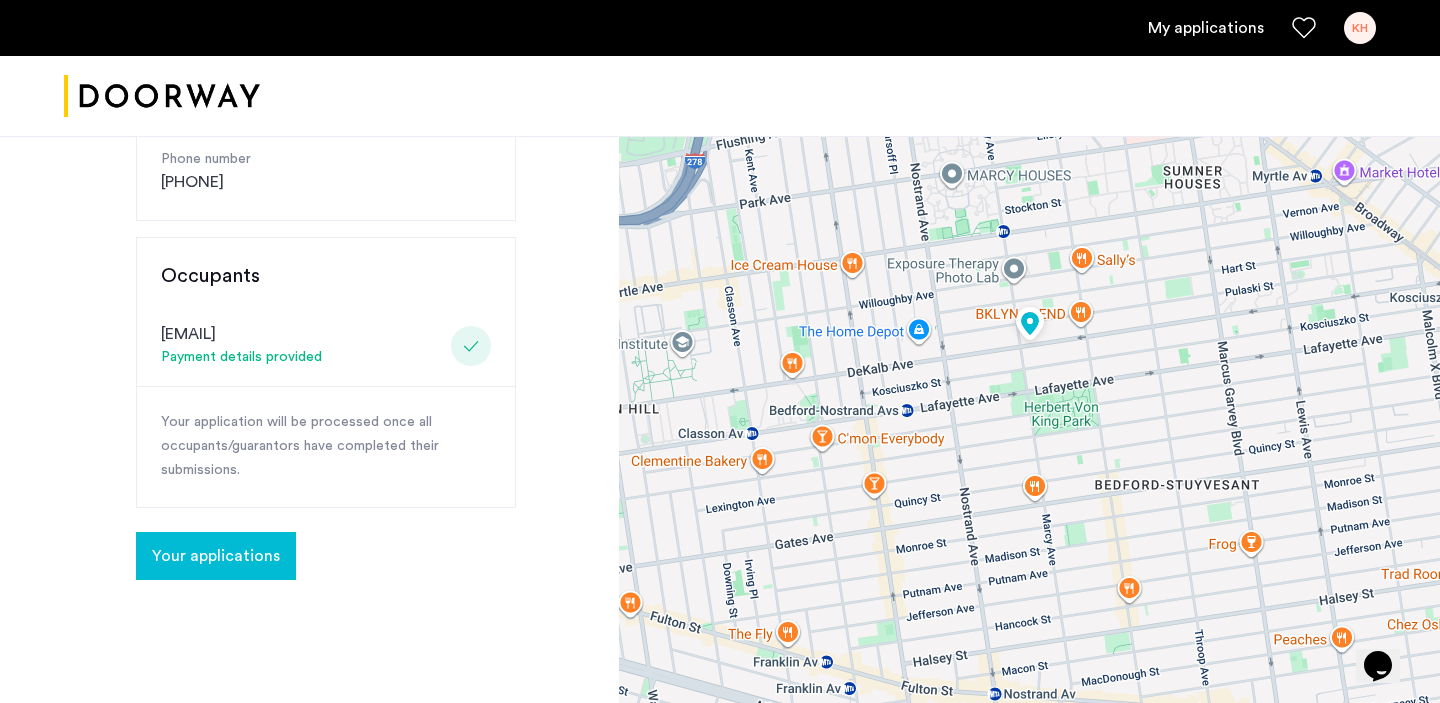 click at bounding box center [1030, 325] 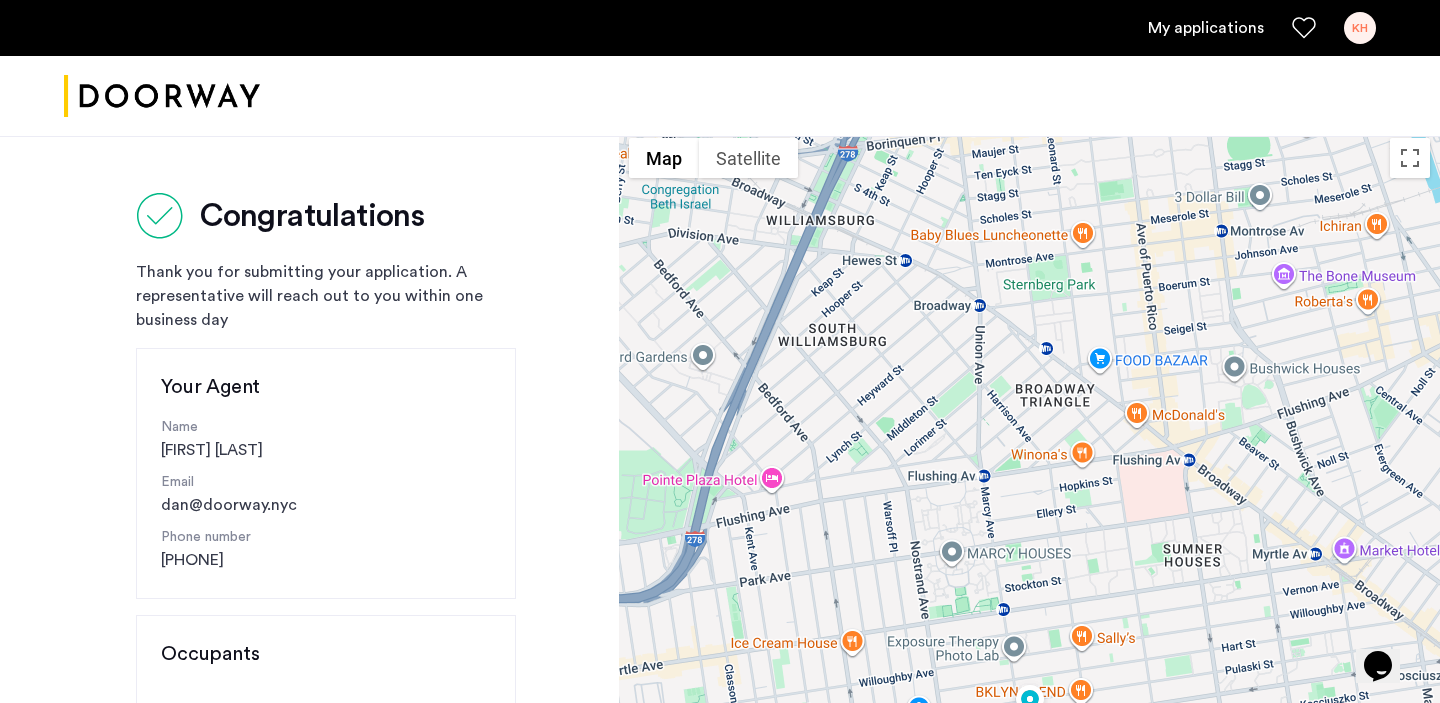 scroll, scrollTop: 97, scrollLeft: 0, axis: vertical 